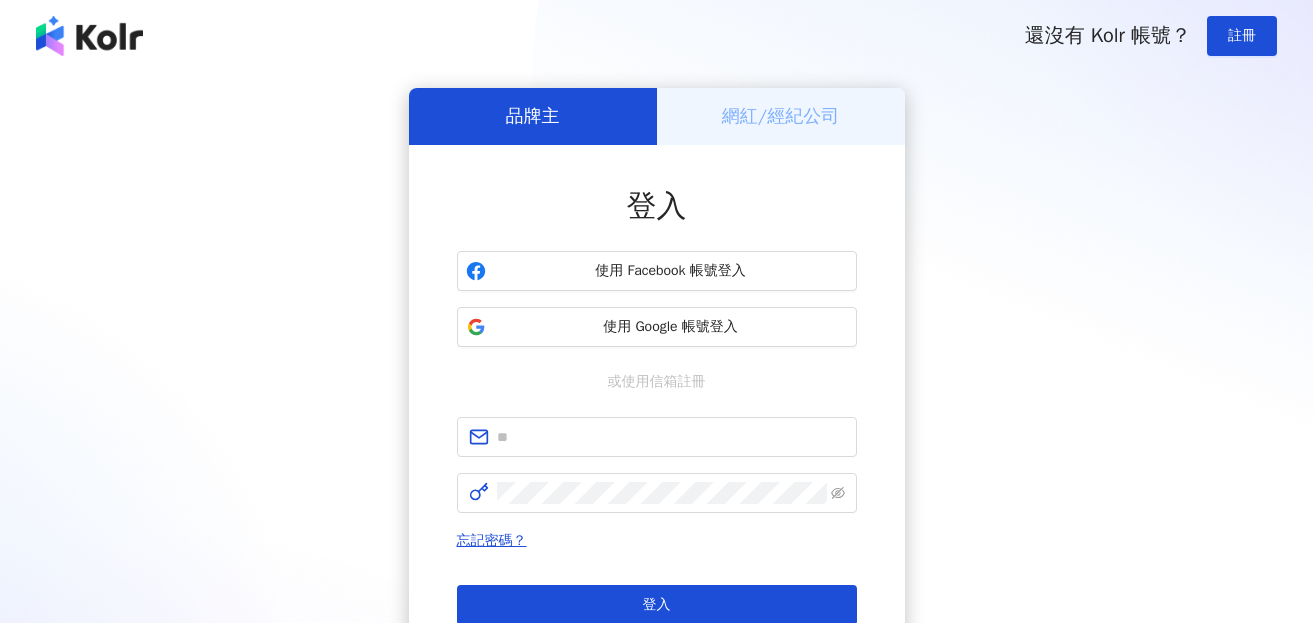 scroll, scrollTop: 0, scrollLeft: 0, axis: both 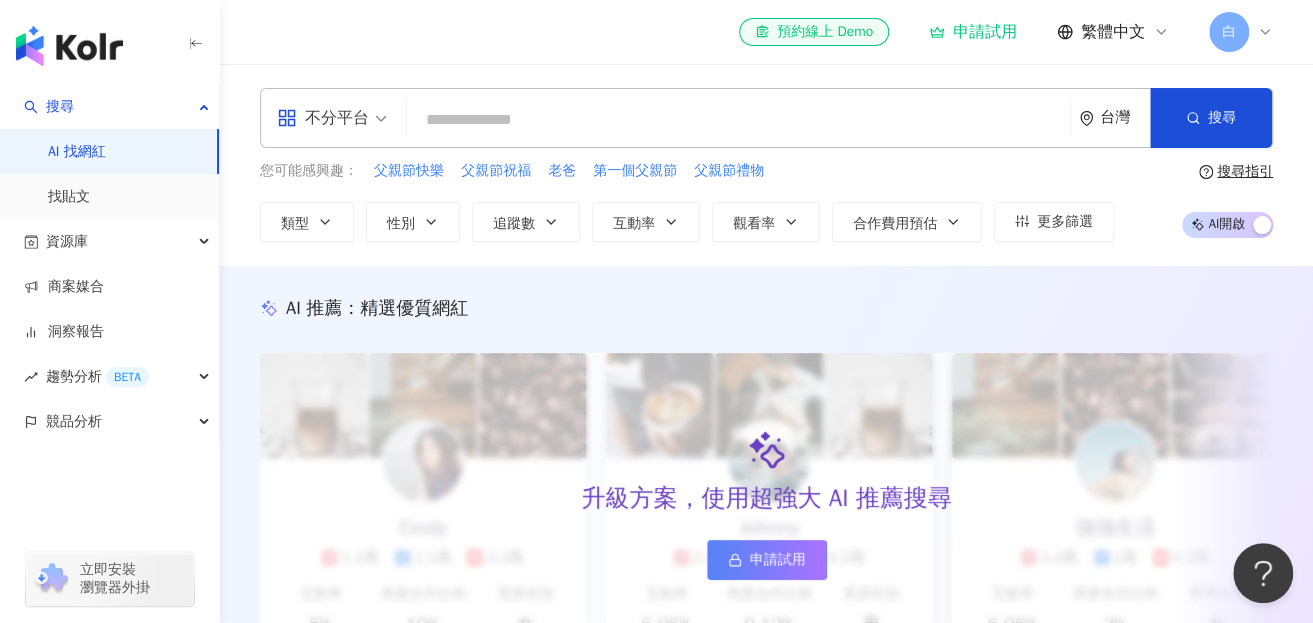 click at bounding box center [738, 120] 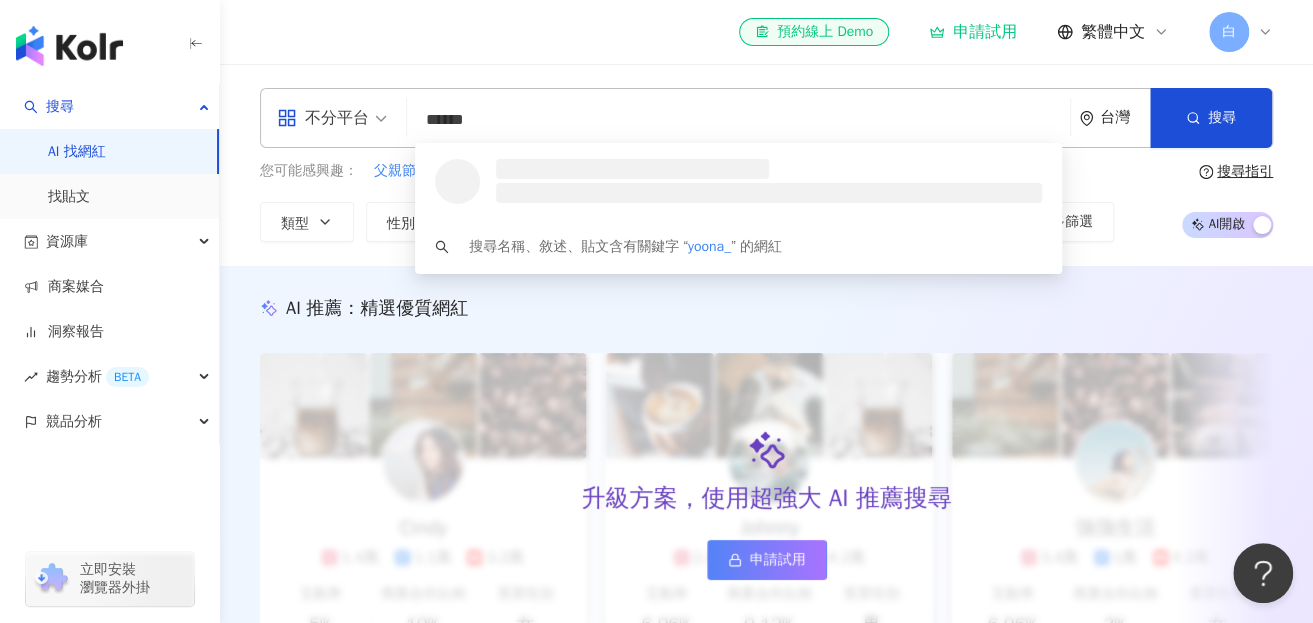 scroll, scrollTop: 0, scrollLeft: 0, axis: both 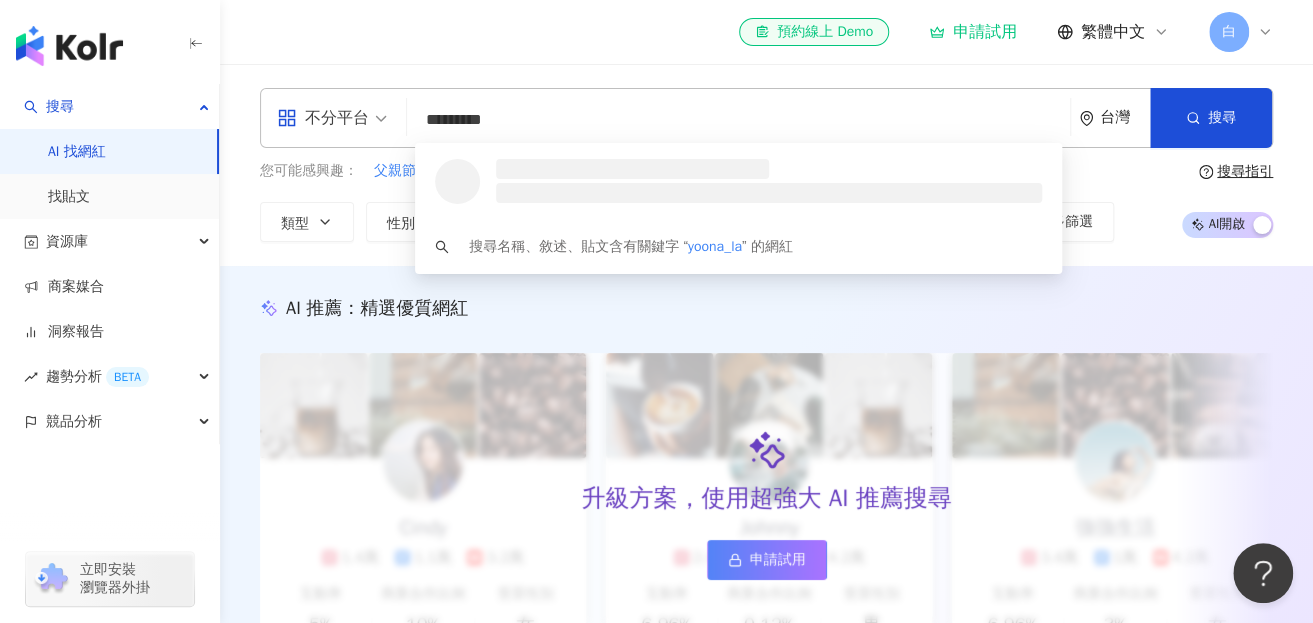 type on "**********" 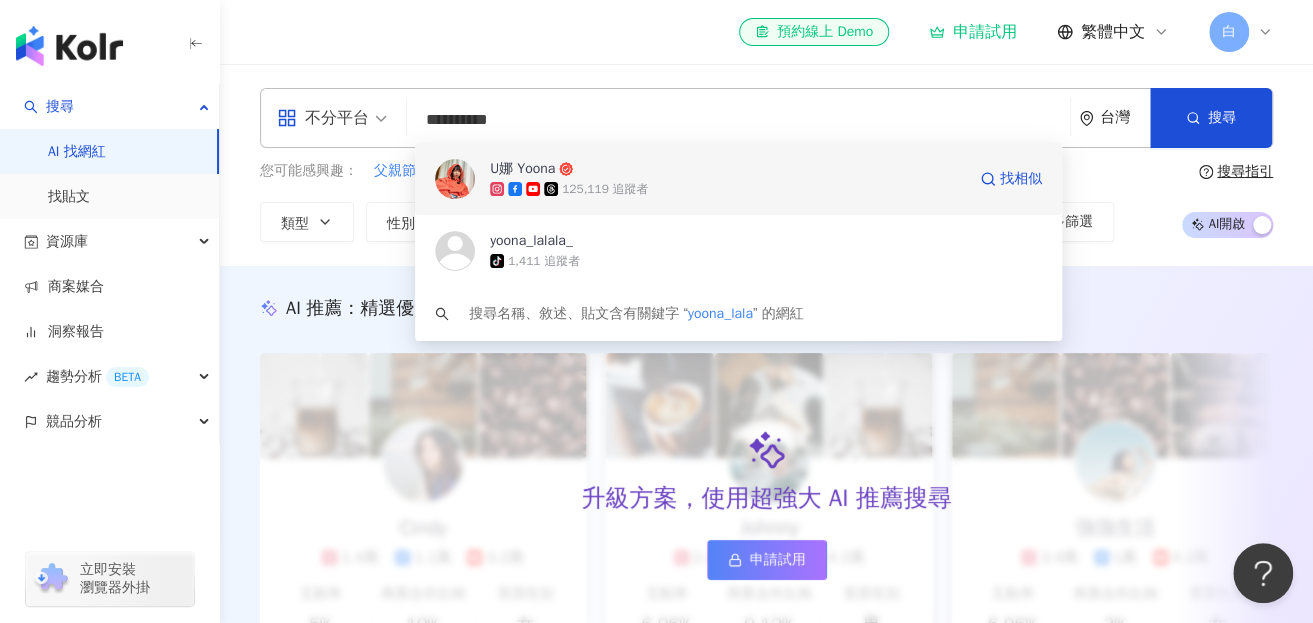 click on "U娜 Yoona" at bounding box center (727, 169) 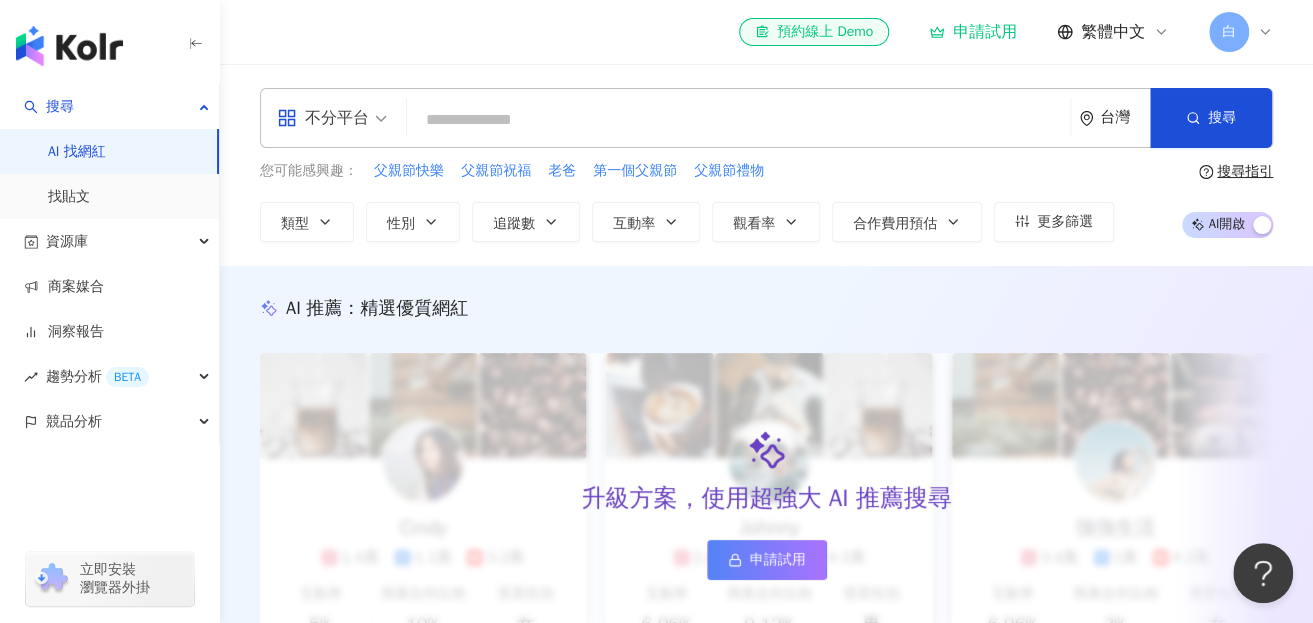 click at bounding box center (738, 120) 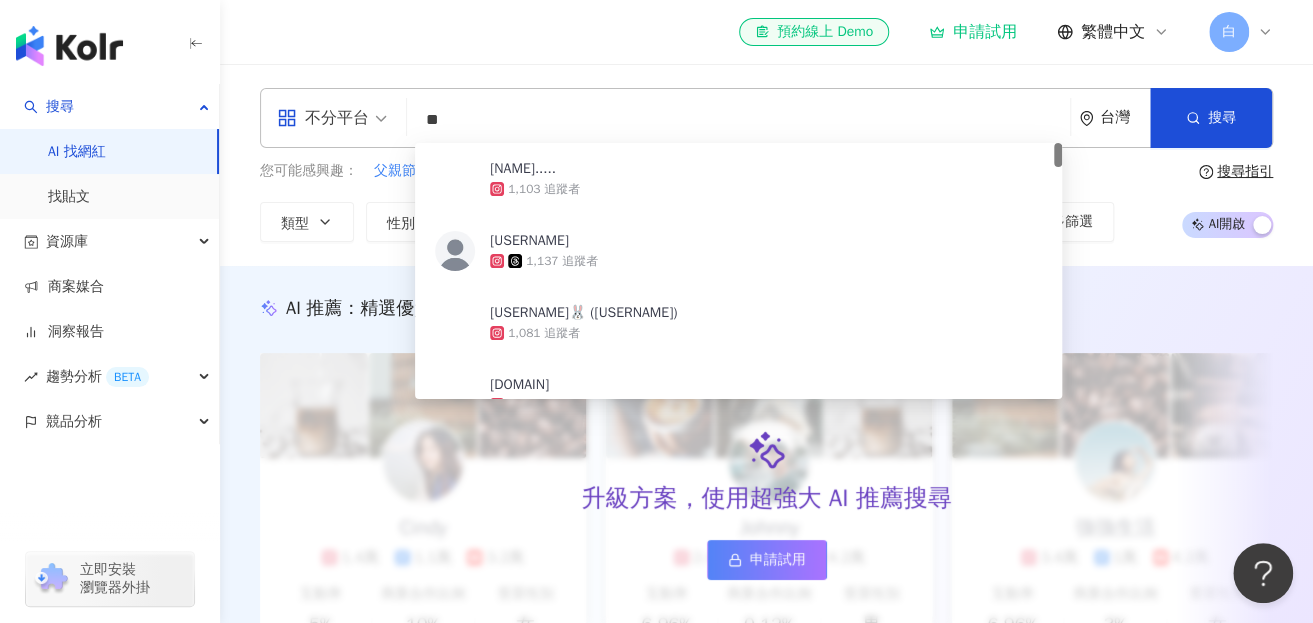 type on "**" 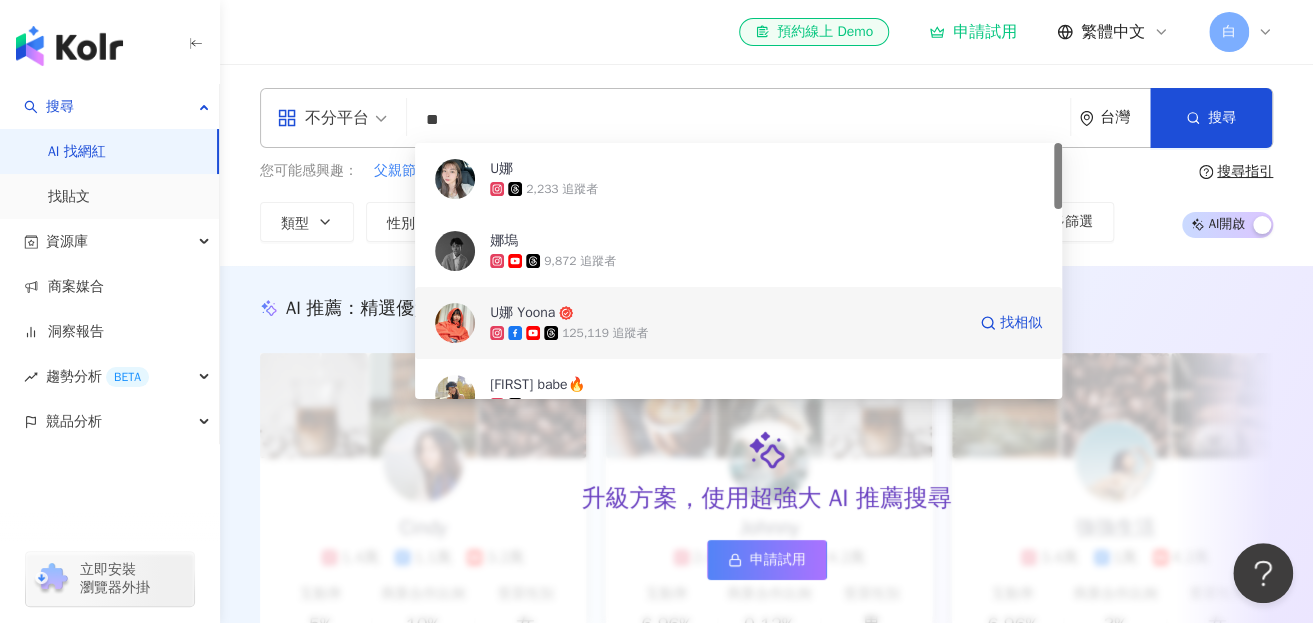 click on "U娜 Yoona" at bounding box center (727, 313) 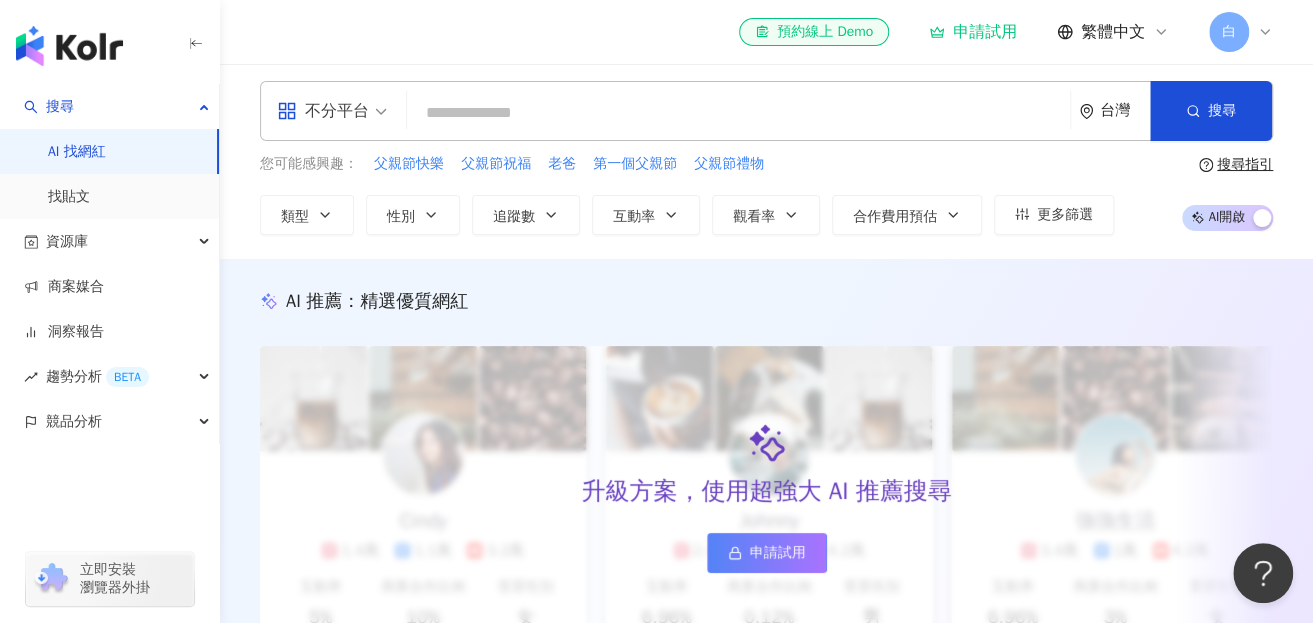 scroll, scrollTop: 400, scrollLeft: 0, axis: vertical 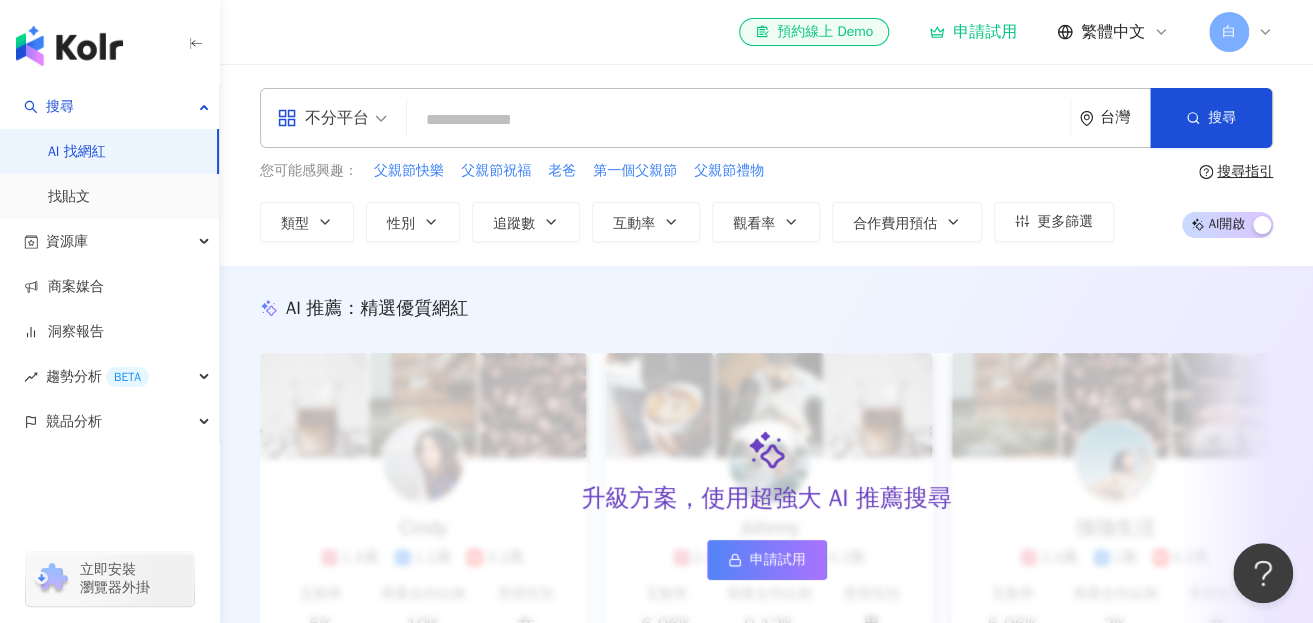 click at bounding box center (738, 120) 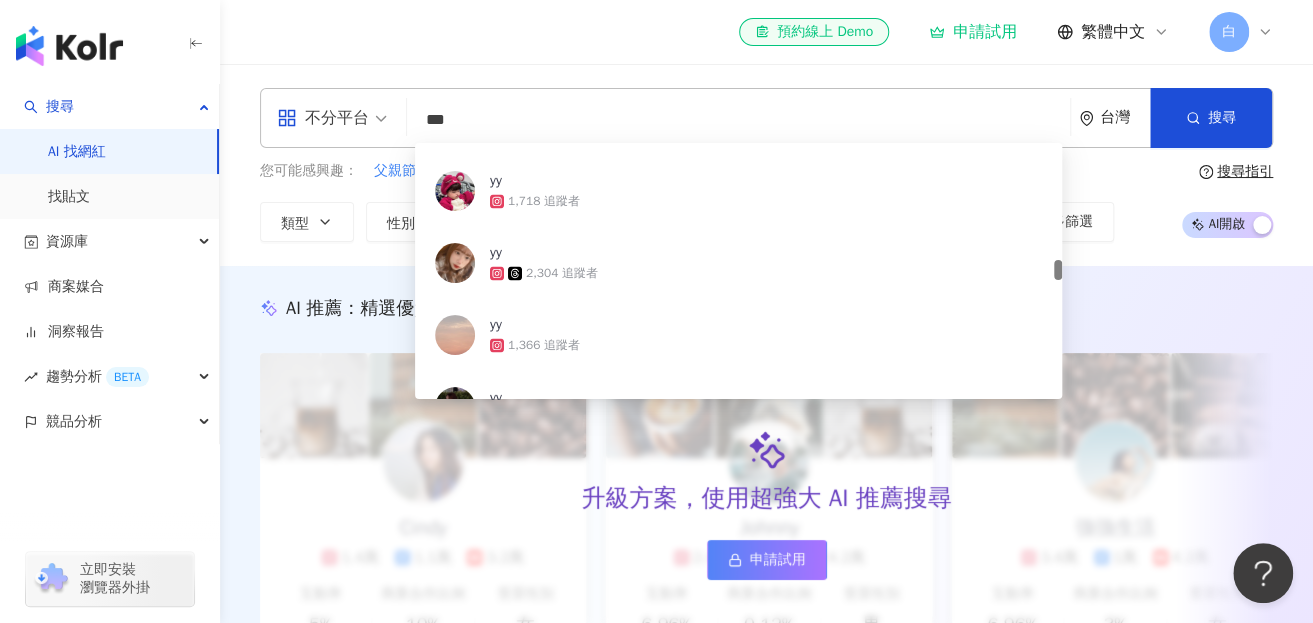 scroll, scrollTop: 0, scrollLeft: 0, axis: both 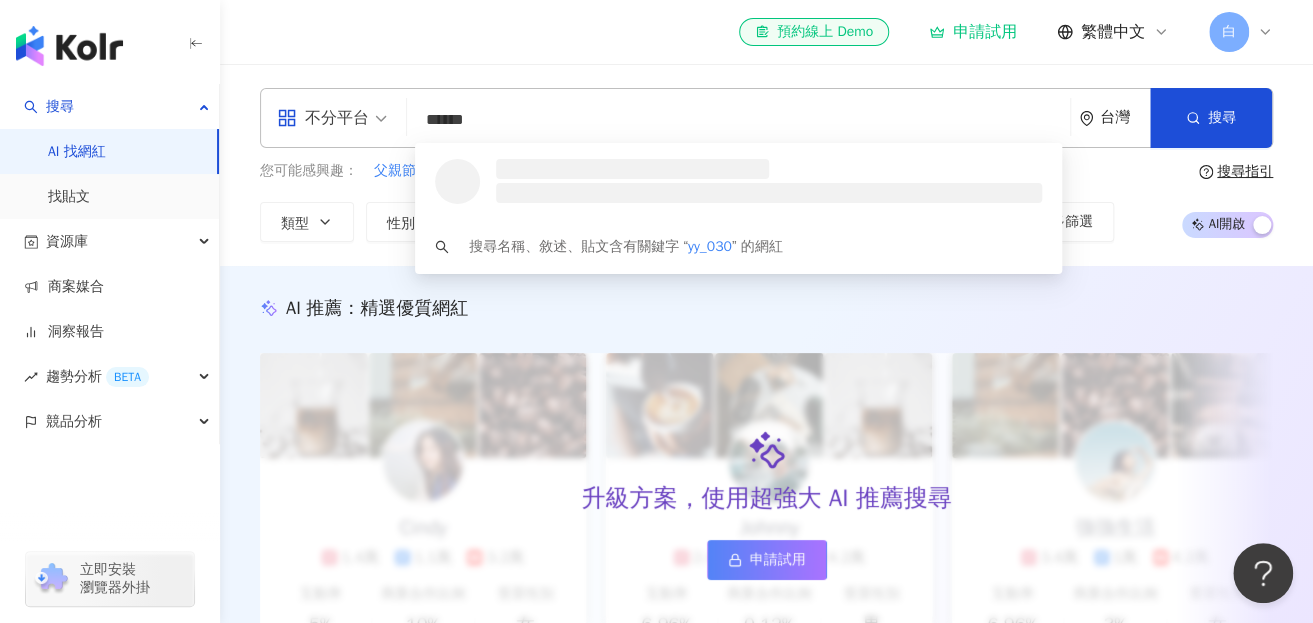 type on "*******" 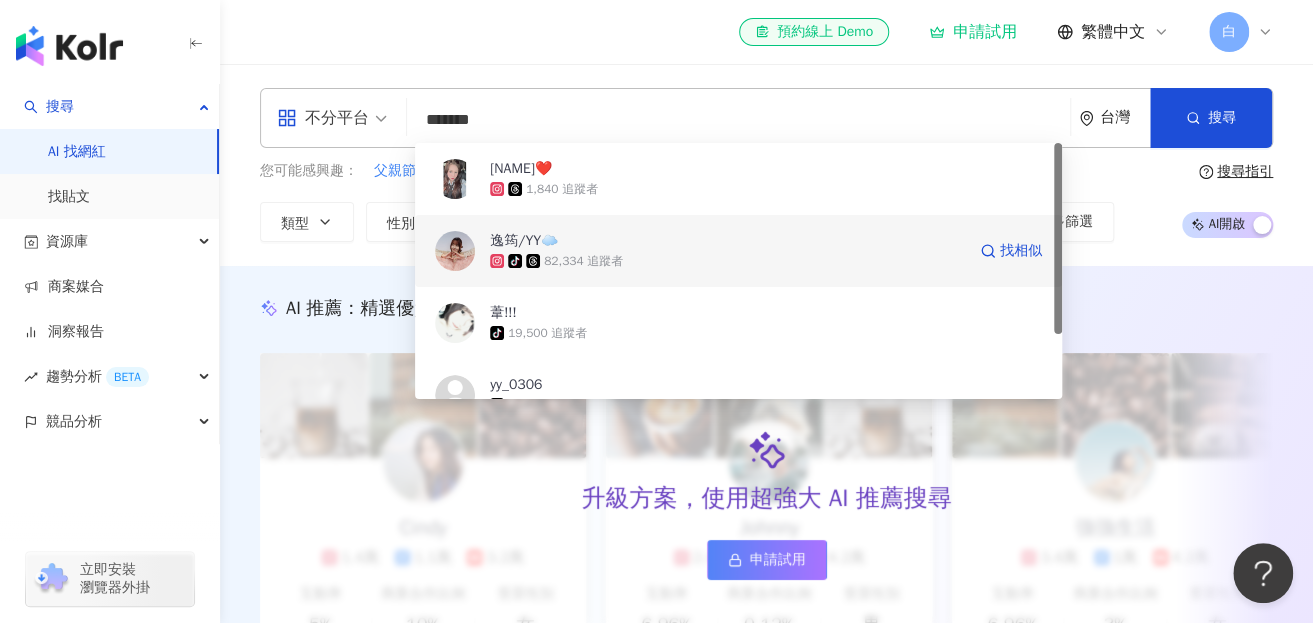 click on "82,334   追蹤者" at bounding box center [583, 261] 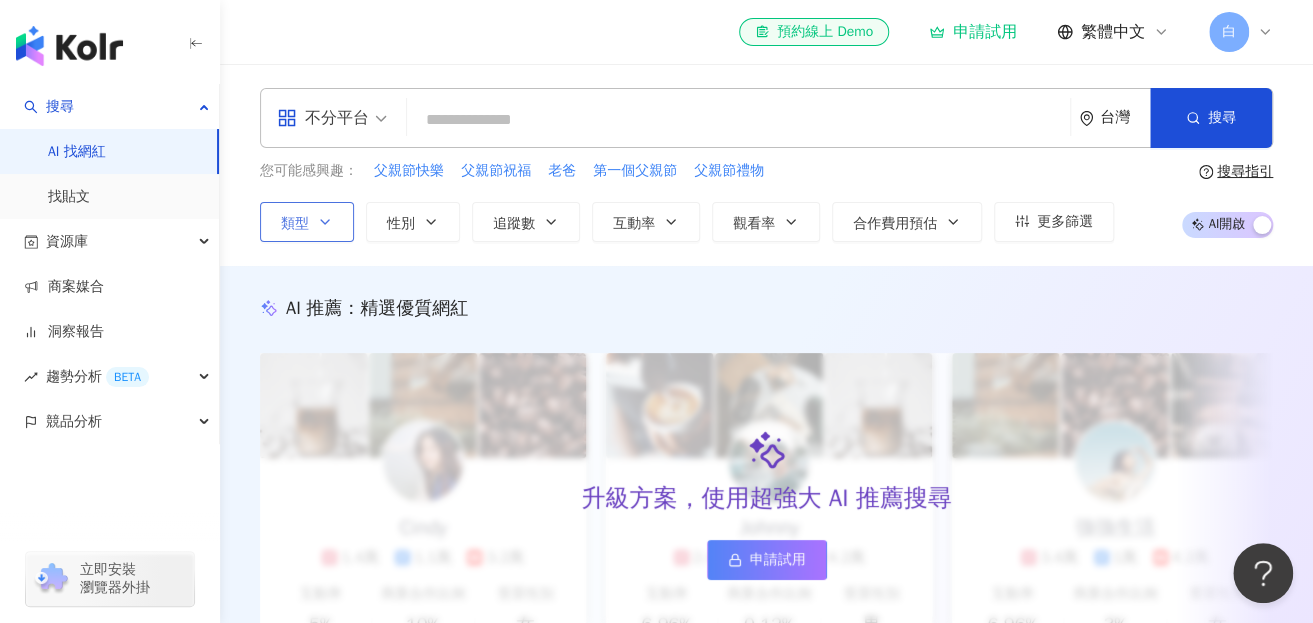 click on "類型" at bounding box center (307, 222) 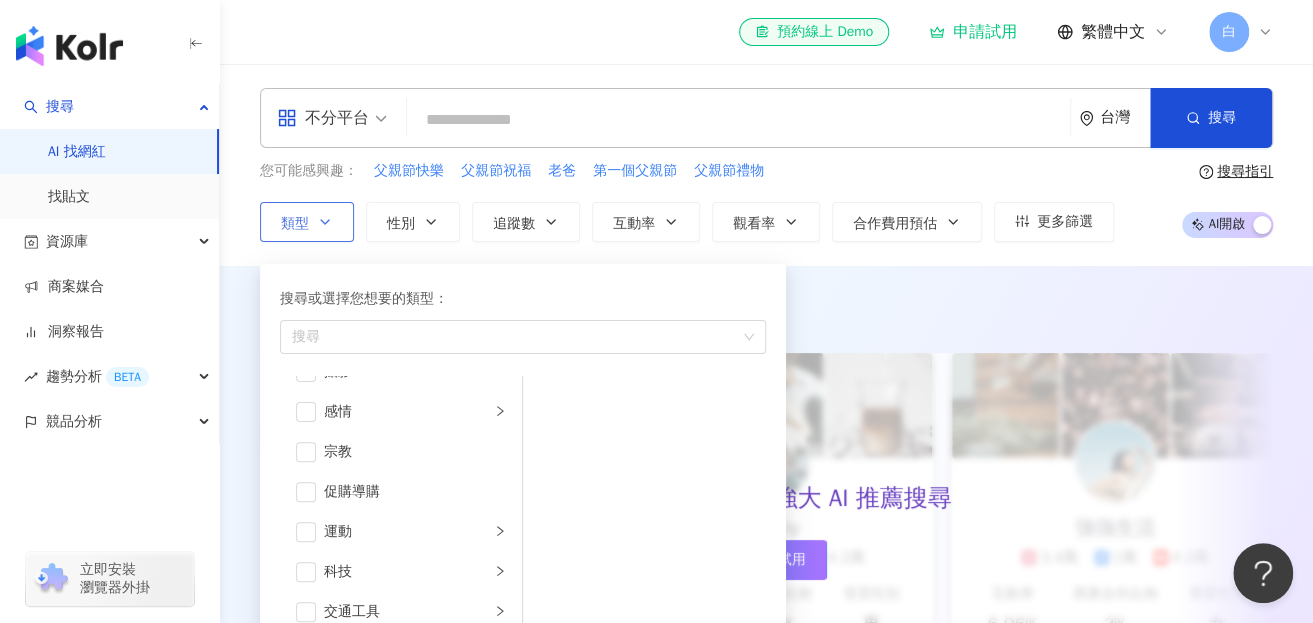 scroll, scrollTop: 692, scrollLeft: 0, axis: vertical 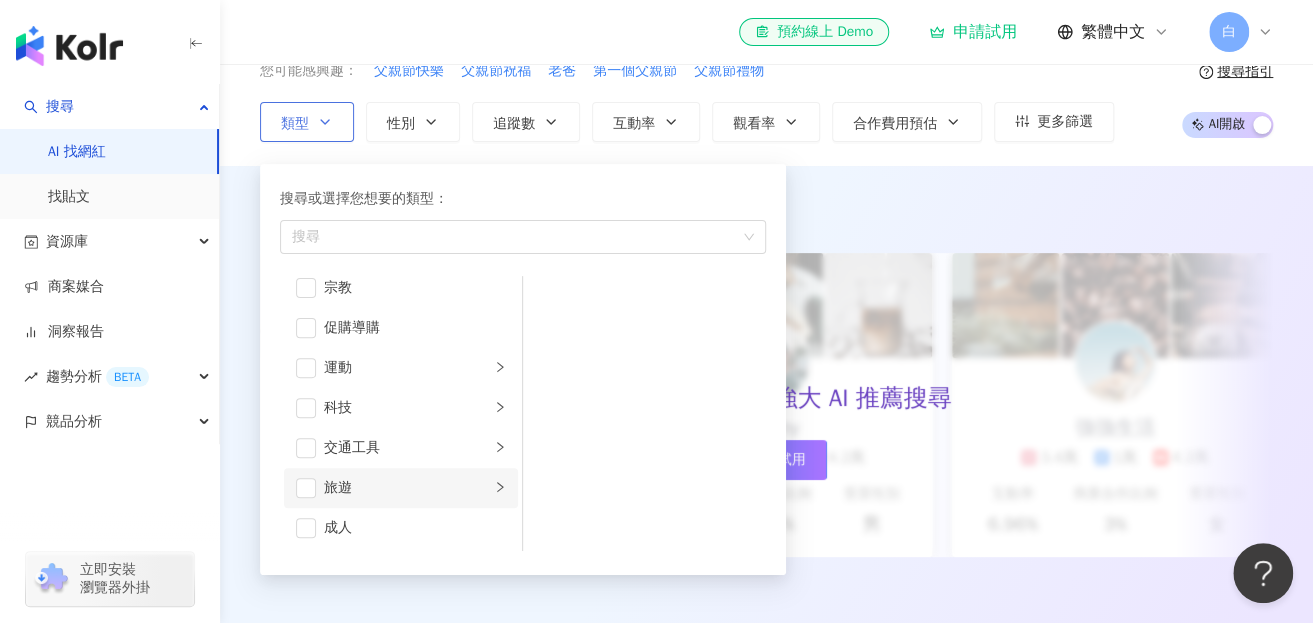 click on "旅遊" at bounding box center [407, 488] 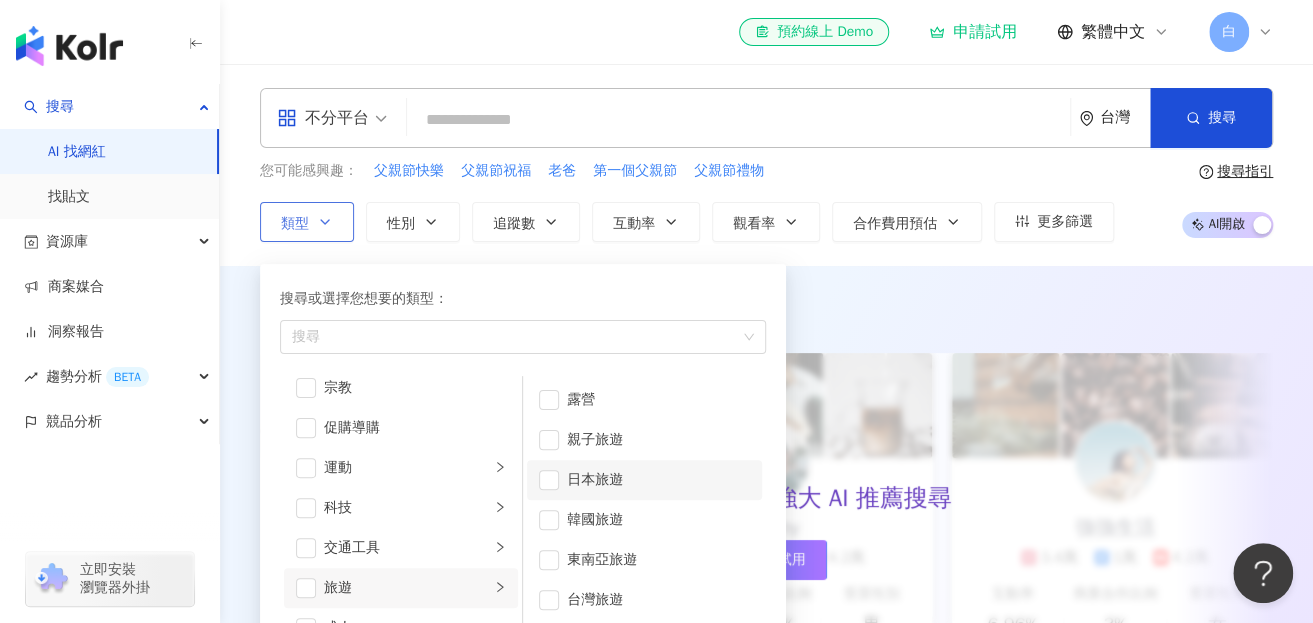 scroll, scrollTop: 100, scrollLeft: 0, axis: vertical 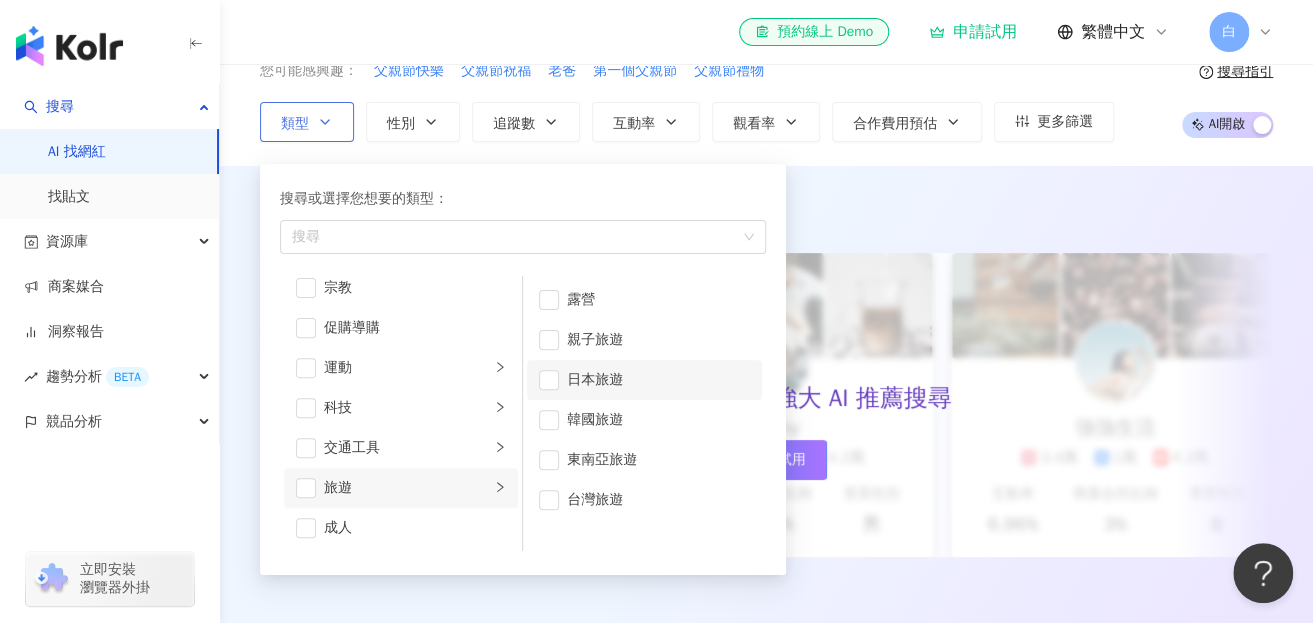 click on "日本旅遊" at bounding box center [658, 380] 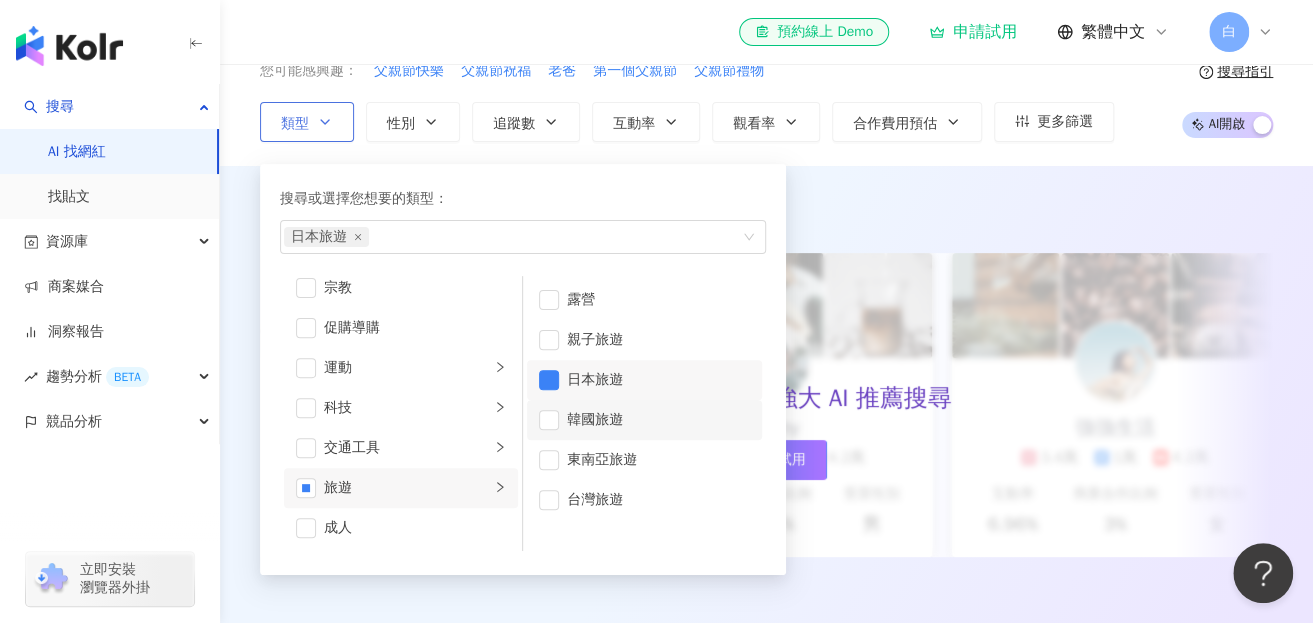 click on "韓國旅遊" at bounding box center (658, 420) 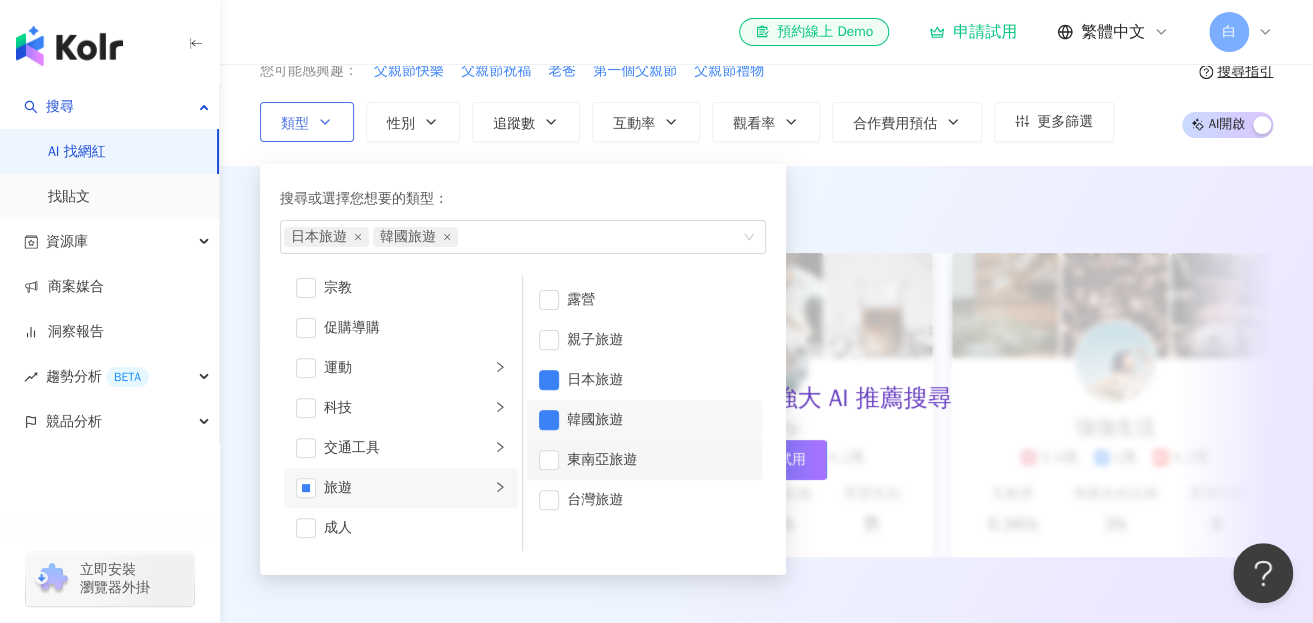 click on "東南亞旅遊" at bounding box center (658, 460) 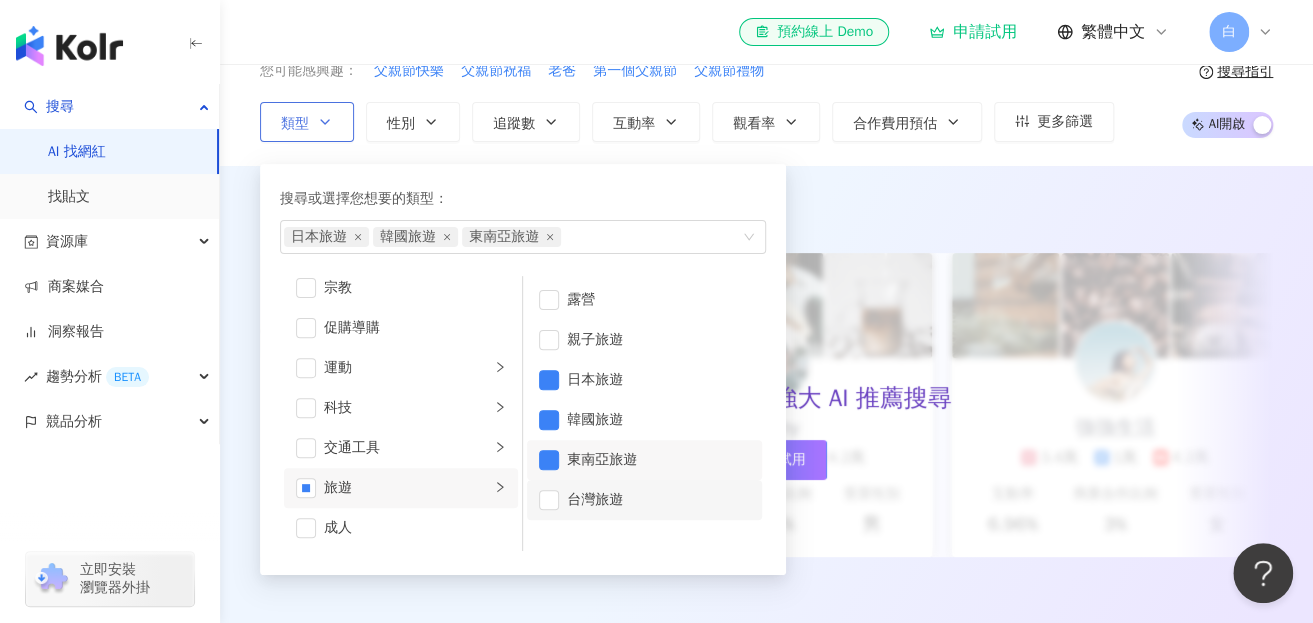 click on "台灣旅遊" at bounding box center (658, 500) 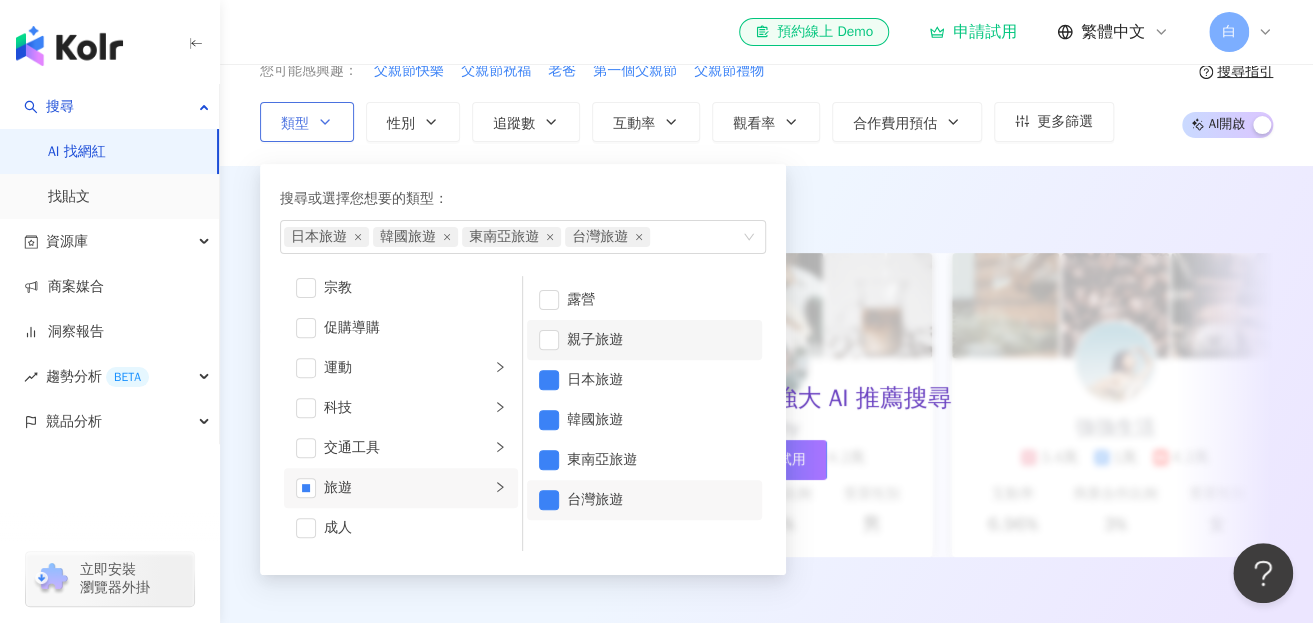 scroll, scrollTop: 0, scrollLeft: 0, axis: both 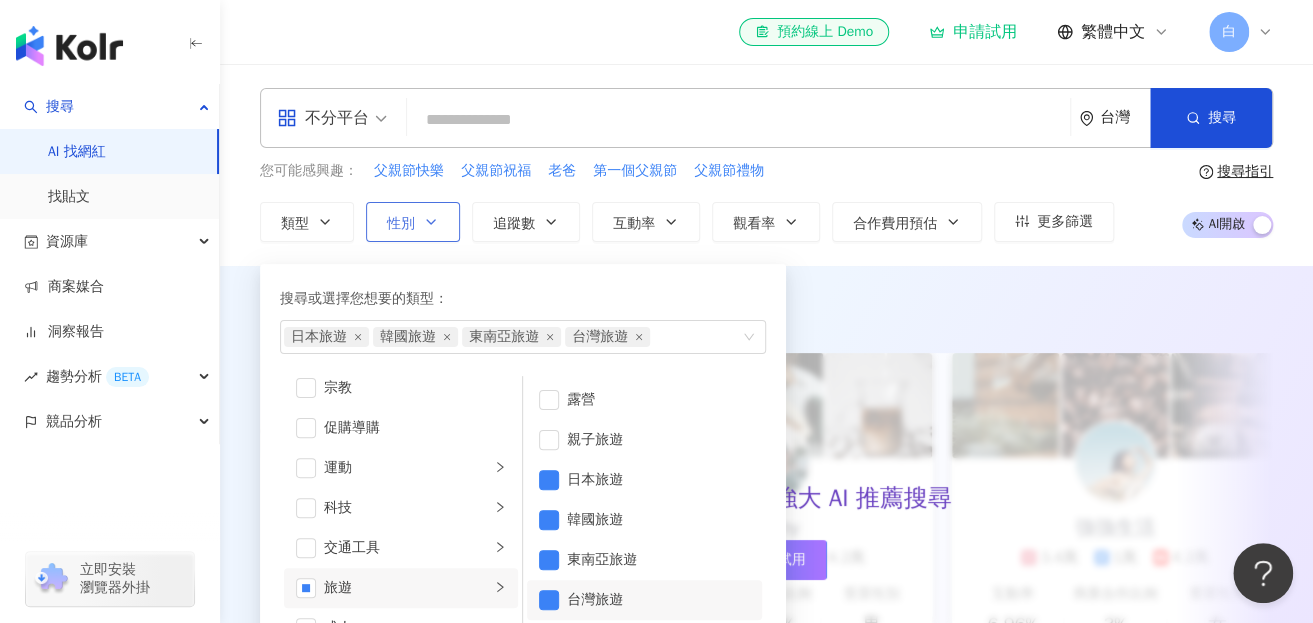 click on "性別" at bounding box center (401, 224) 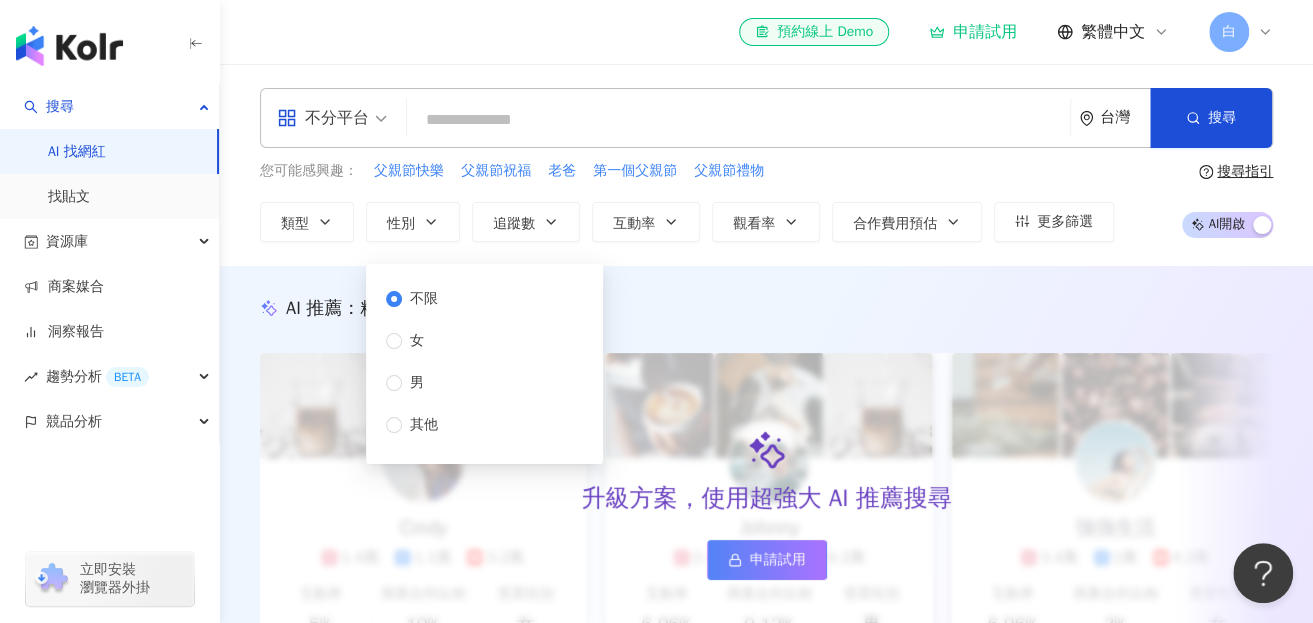 click on "不限 女 男 其他" at bounding box center (484, 364) 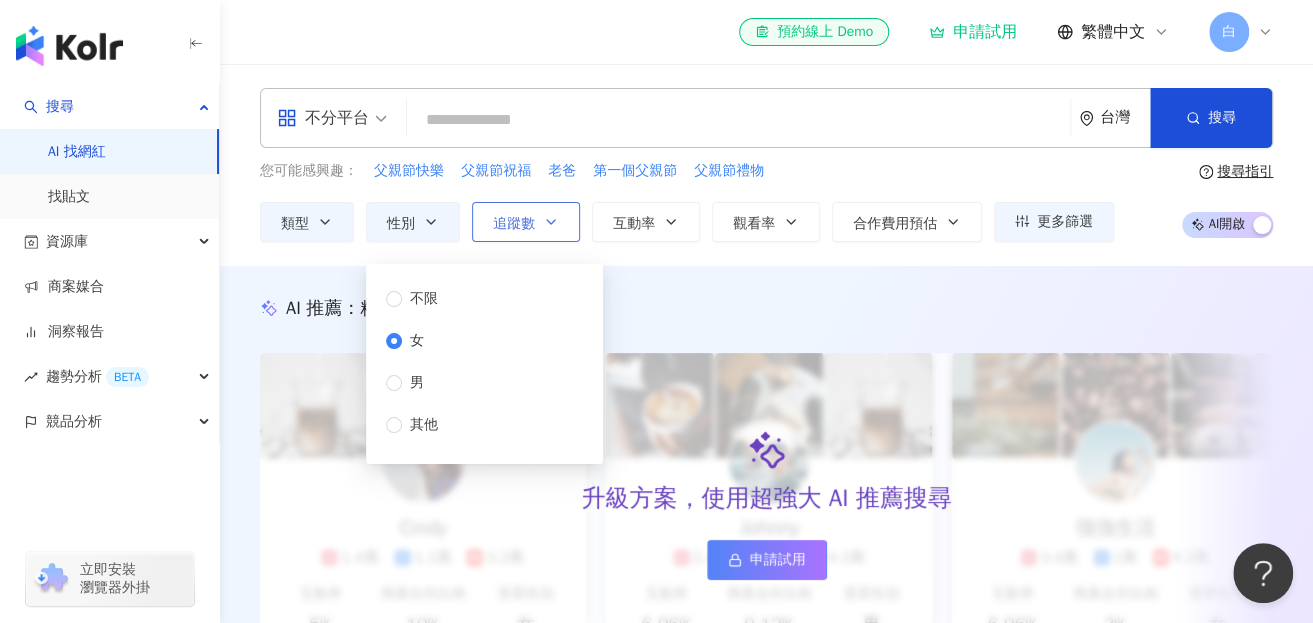 click on "追蹤數" at bounding box center (514, 224) 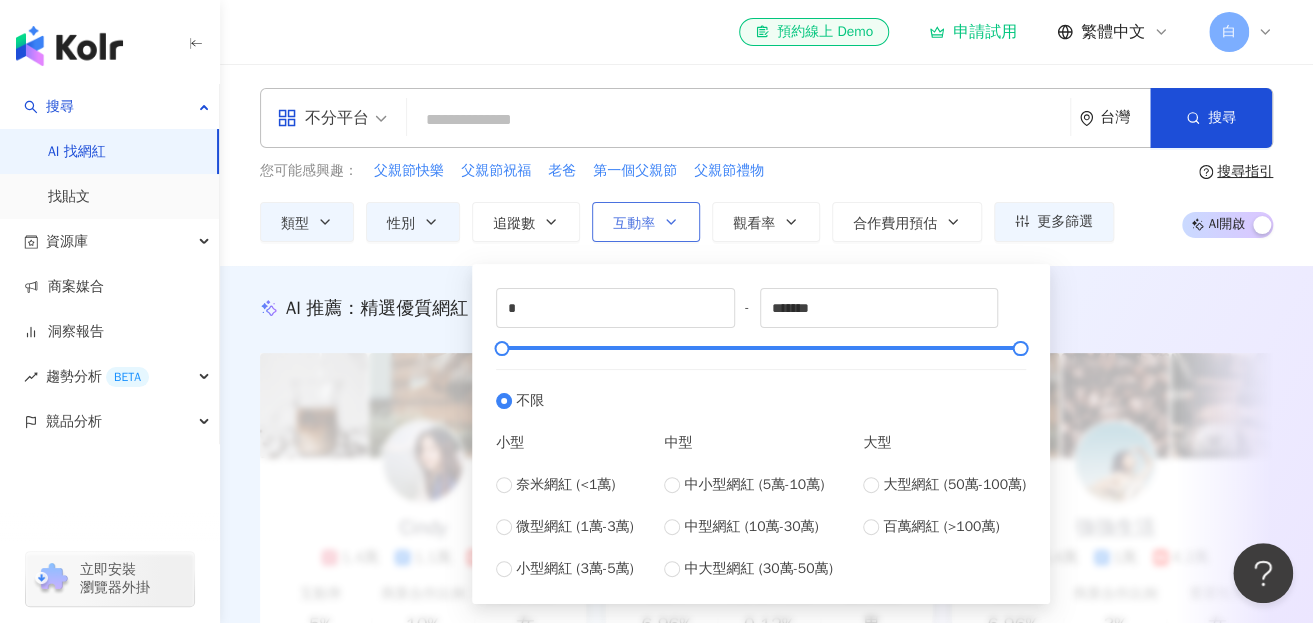 click on "互動率" at bounding box center [646, 222] 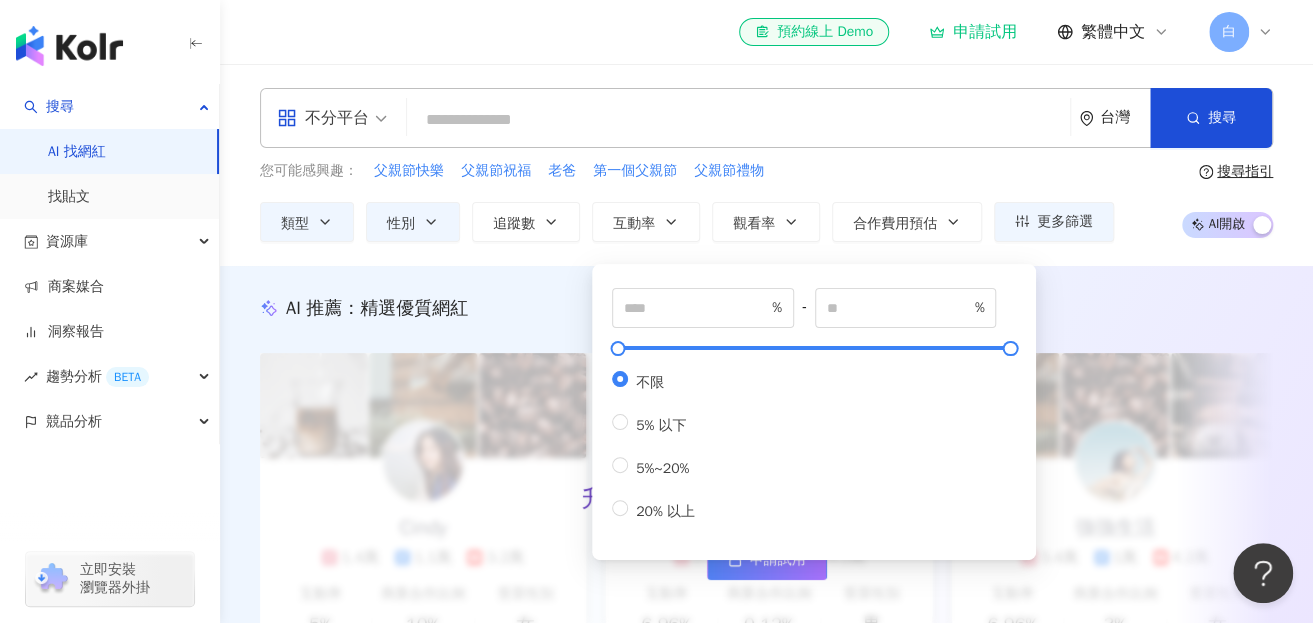click on "AI 推薦 ： 精選優質網紅 升級方案，使用超強大 AI 推薦搜尋 申請試用 Cindy 1.4萬 1.1萬 3.2萬 互動率 5% 商業合作比例 10% 受眾性別 女 Johnny 2.4萬 999 4.2萬 互動率 6.96% 商業合作比例 0.12% 受眾性別 男 強強生活 3.4萬 1萬 4.2萬 互動率 6.96% 商業合作比例 3% 受眾性別 女 I’m Candy 1.4萬 1.1萬 3.2萬 互動率 5% 商業合作比例 10% 受眾性別 女 Mindy 2.4萬 999 4.2萬 互動率 6.96% 商業合作比例 0.12% 受眾性別 男 美食探險家 3.4萬 1萬 4.2萬 互動率 6.96% 商業合作比例 3% 受眾性別 女 雨天窩在窗邊 1.4萬 1.1萬 3.2萬 互動率 5% 商業合作比例 10% 受眾性別 女 甜點地圖 2.4萬 999 4.2萬 互動率 6.96% 商業合作比例 0.12% 受眾性別 男 味蕾旅行家 3.4萬 1萬 4.2萬 互動率 6.96% 商業合作比例 3% 受眾性別 女 甜甜ㄉ每一天 1.4萬 1.1萬 3.2萬 互動率 5% 商業合作比例 10% 受眾性別 女 品牌 A 2.4萬 999 4.2萬 互動率 6.96% 0.12% 男 1萬" at bounding box center [766, 497] 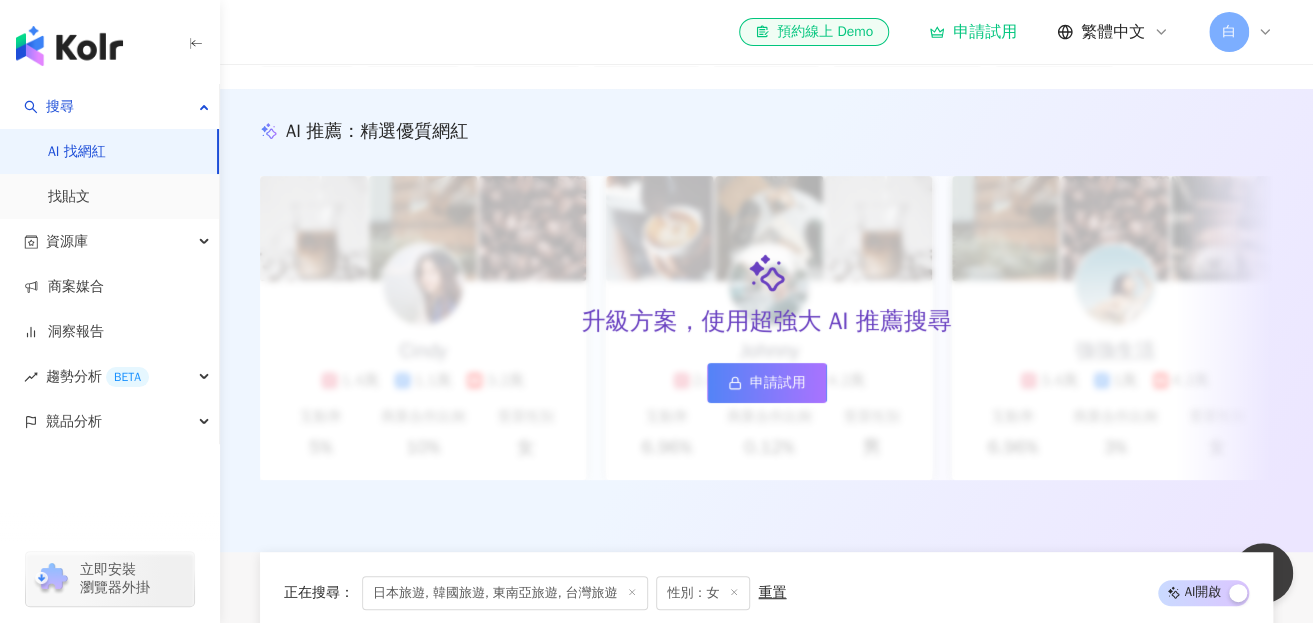 scroll, scrollTop: 0, scrollLeft: 0, axis: both 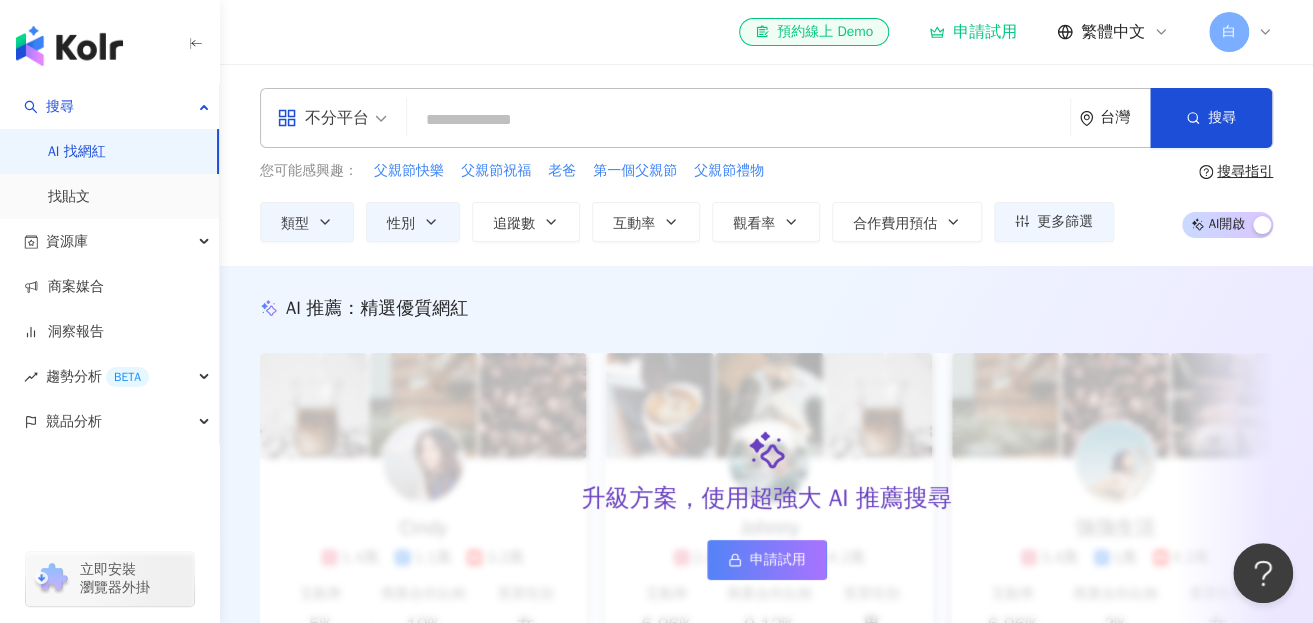 click at bounding box center (738, 120) 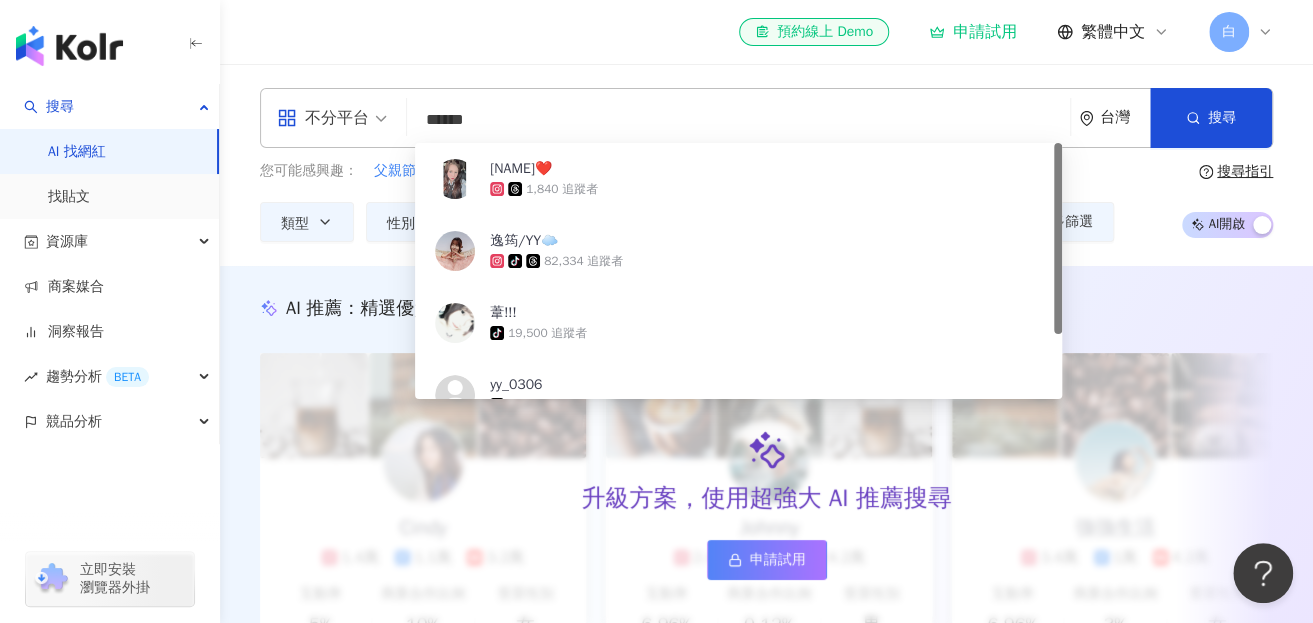 type on "*****" 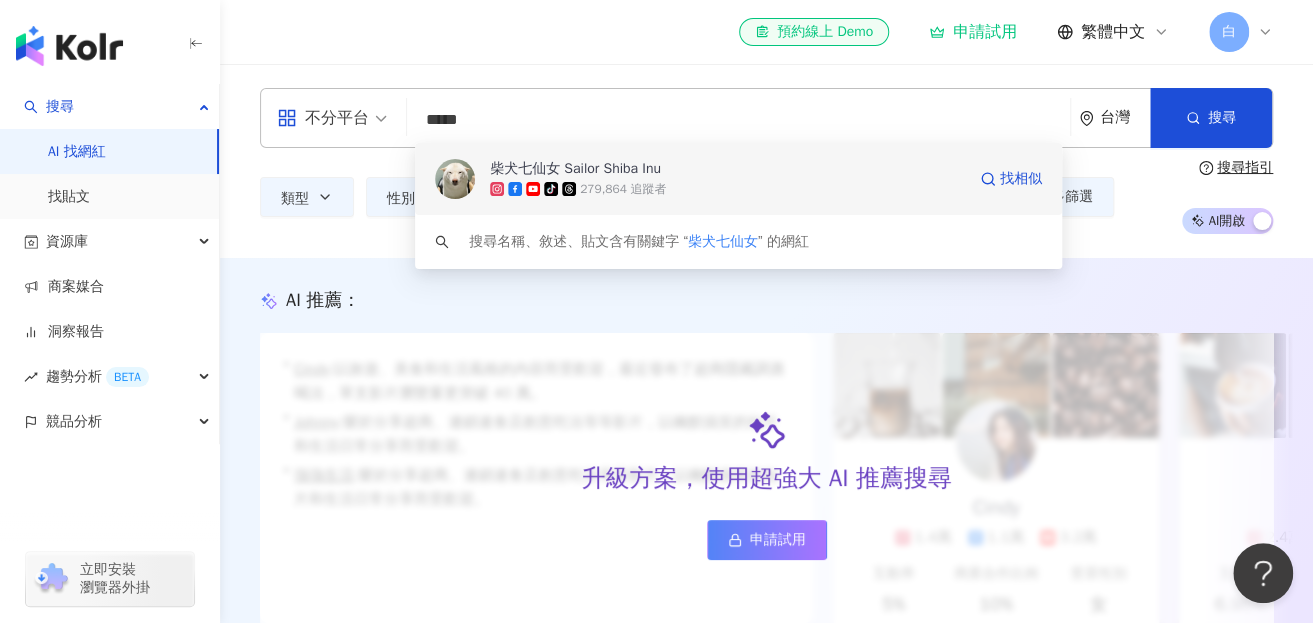 click on "柴犬七仙女 Sailor Shiba Inu" at bounding box center [575, 169] 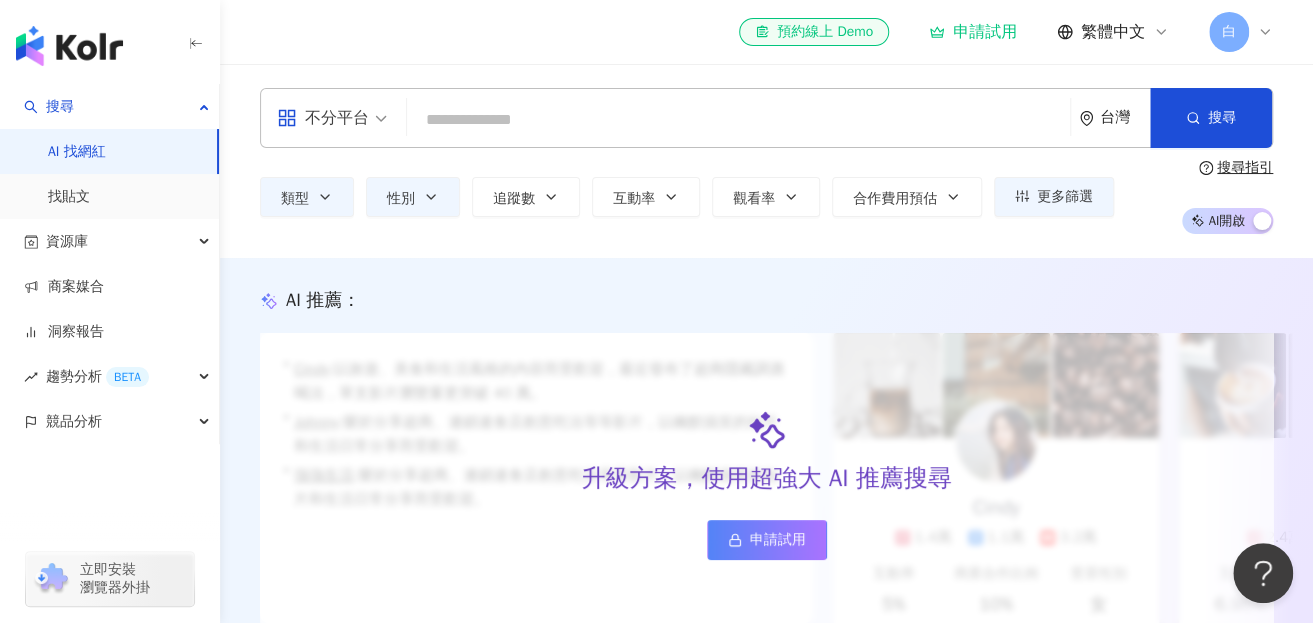 click at bounding box center (738, 120) 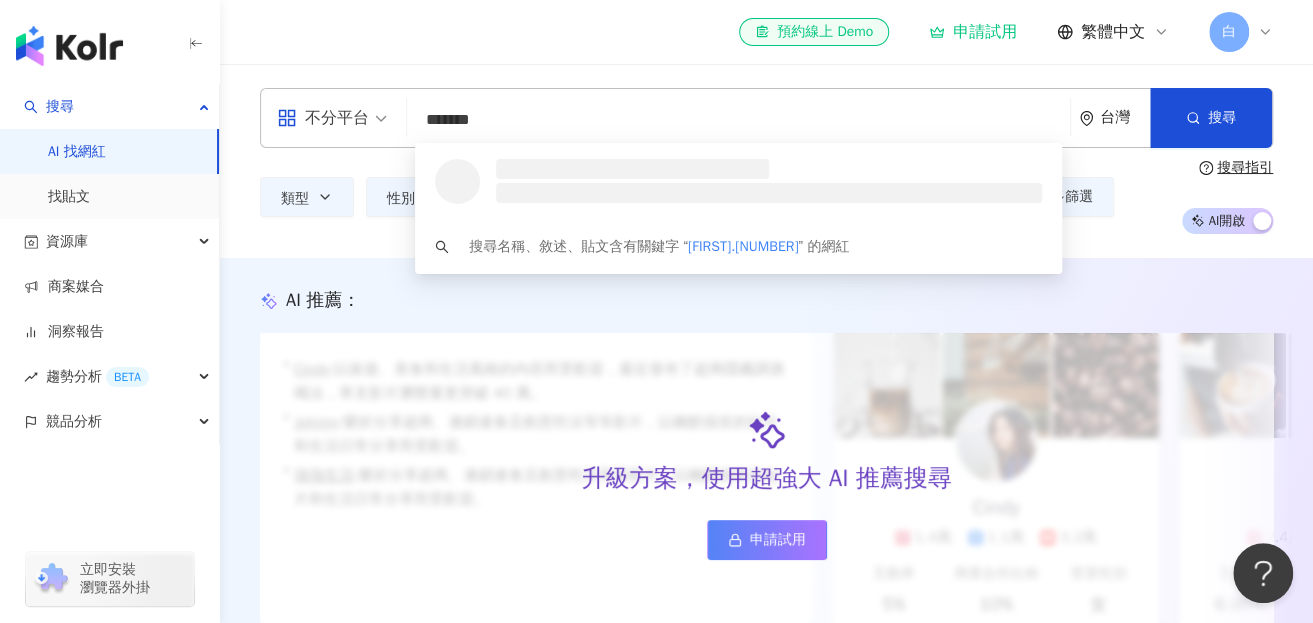 type on "********" 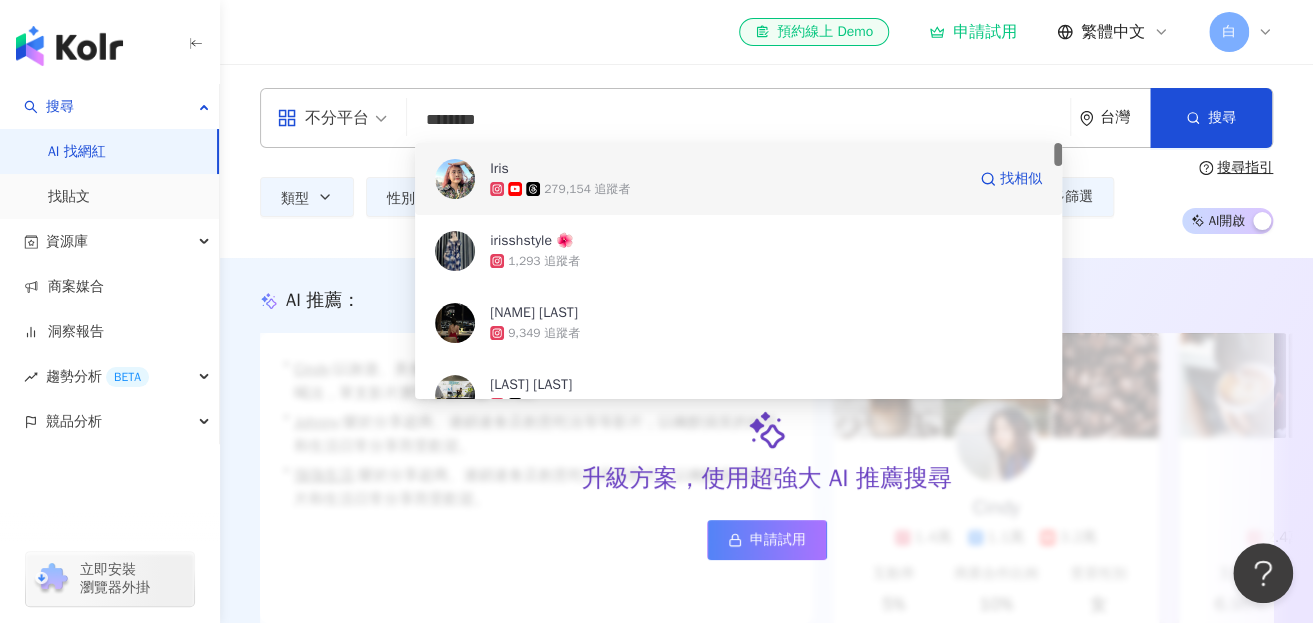 click on "Iris" at bounding box center (727, 169) 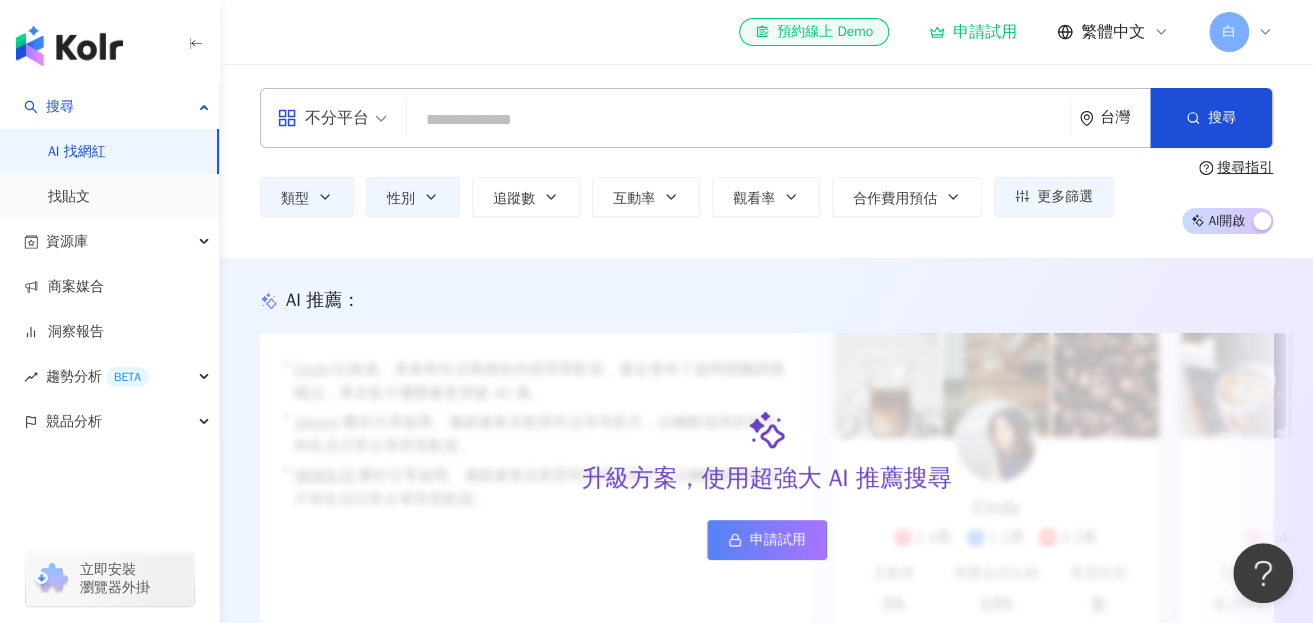 click at bounding box center (738, 120) 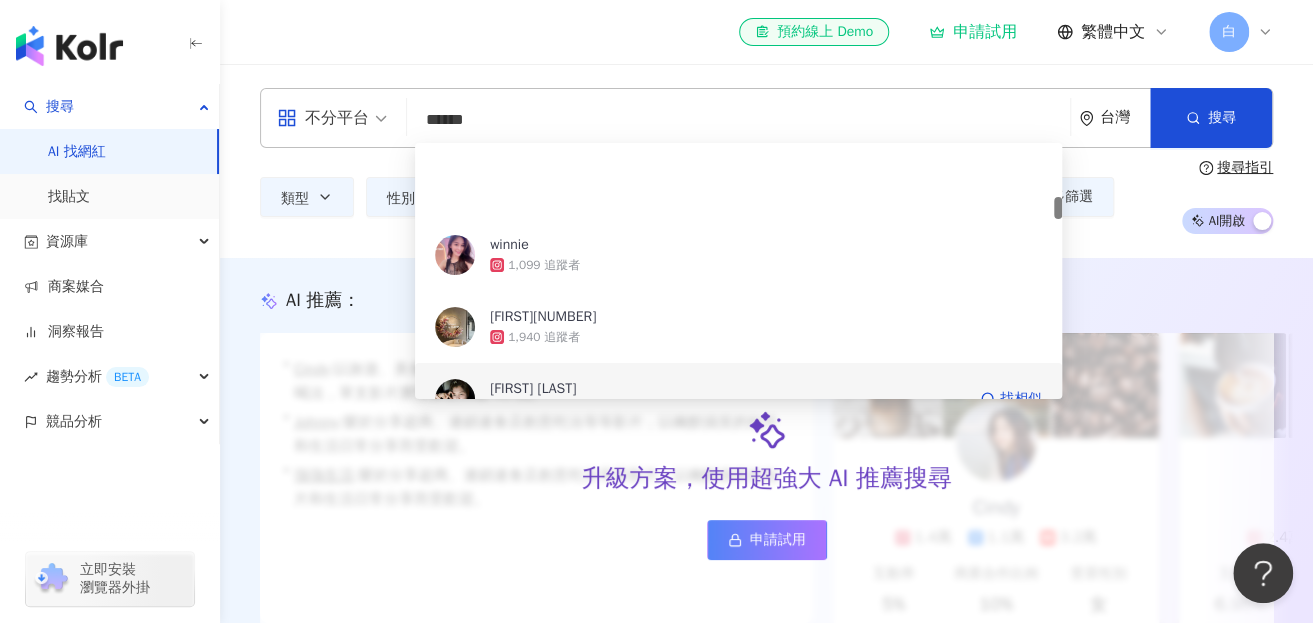 scroll, scrollTop: 600, scrollLeft: 0, axis: vertical 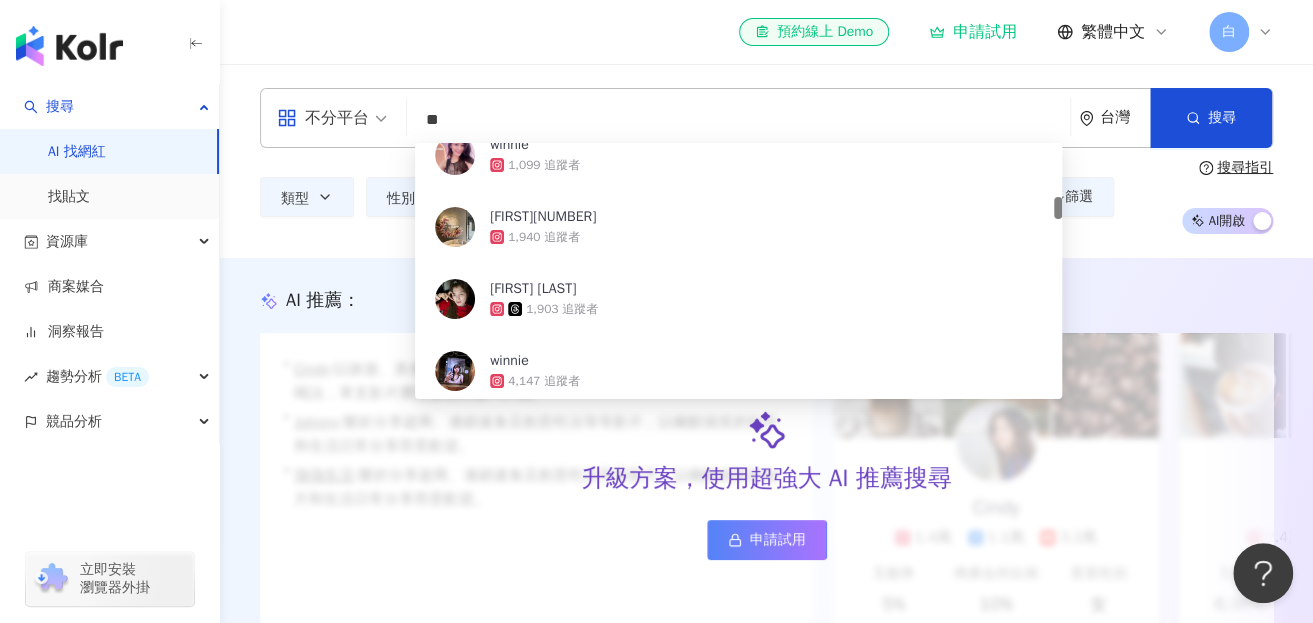 type on "*" 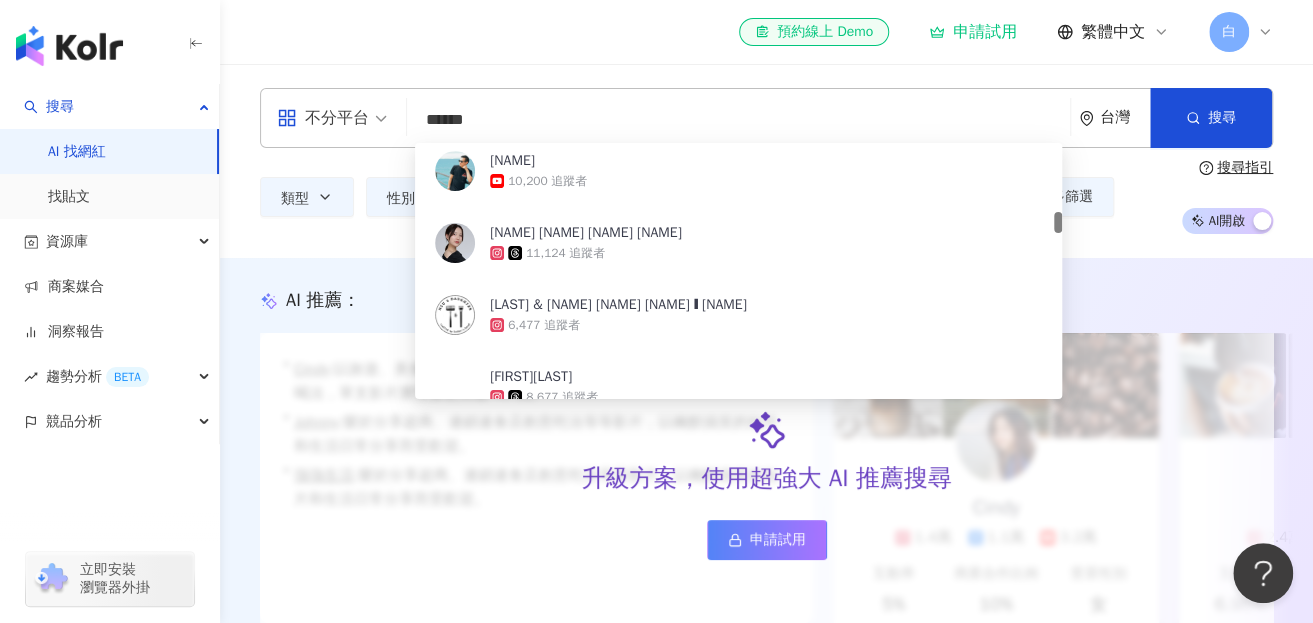 scroll, scrollTop: 0, scrollLeft: 0, axis: both 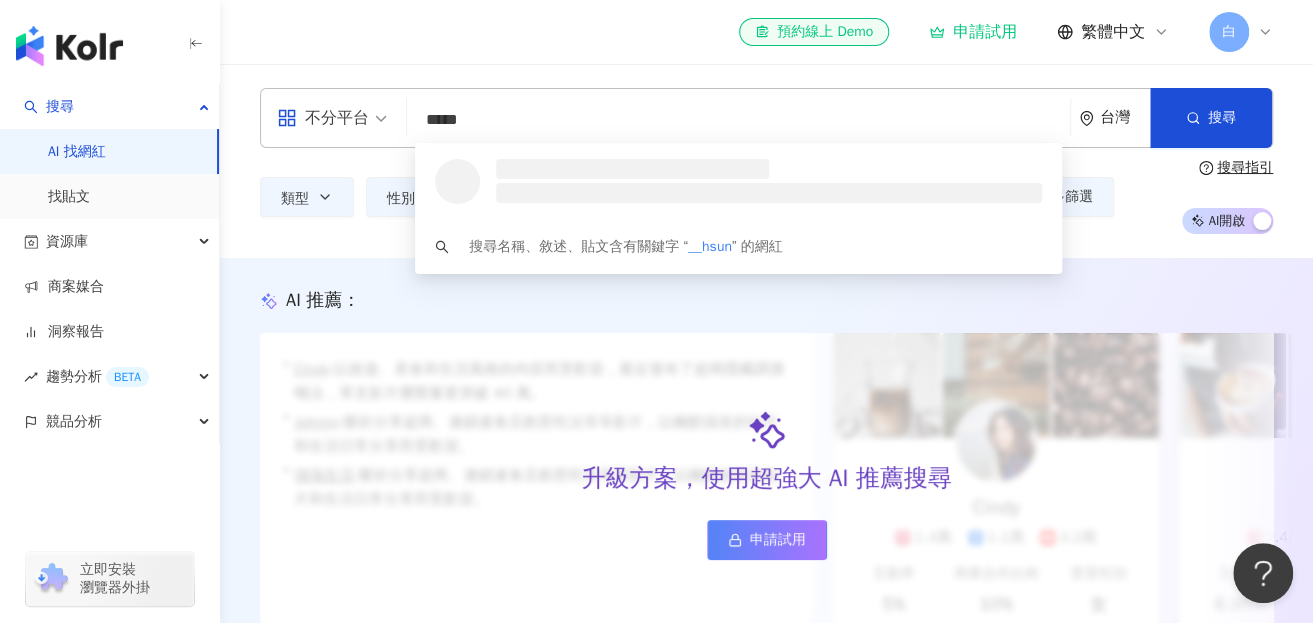 type on "****" 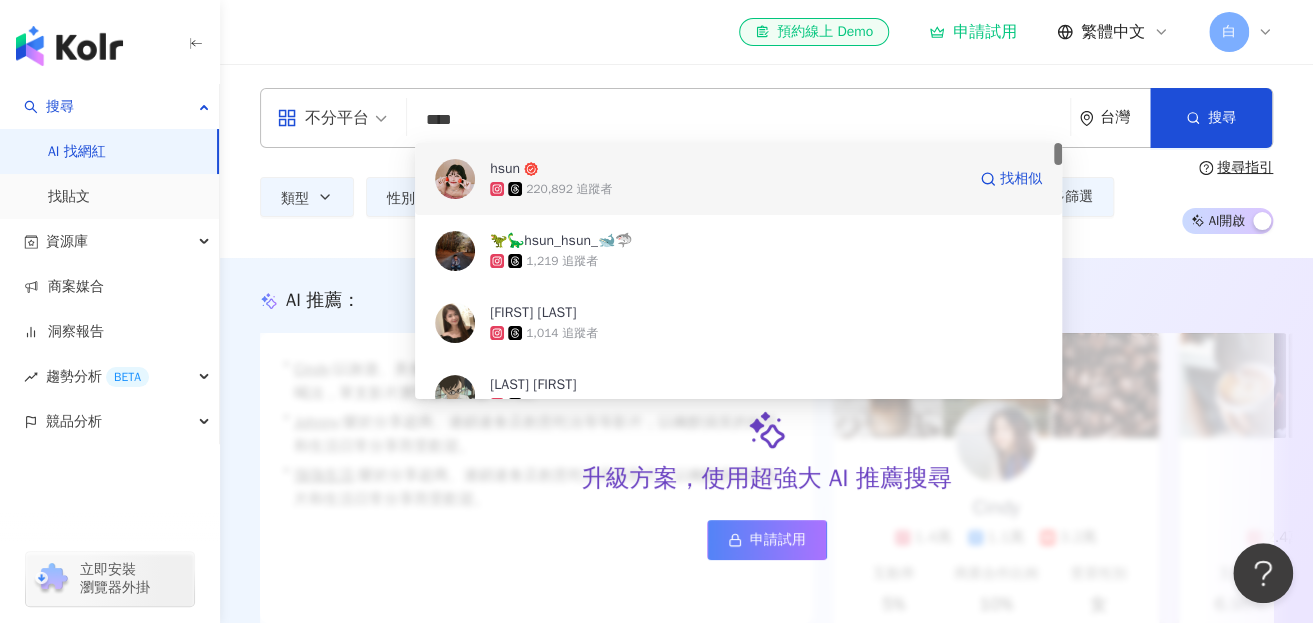 click on "220,892   追蹤者" at bounding box center (569, 189) 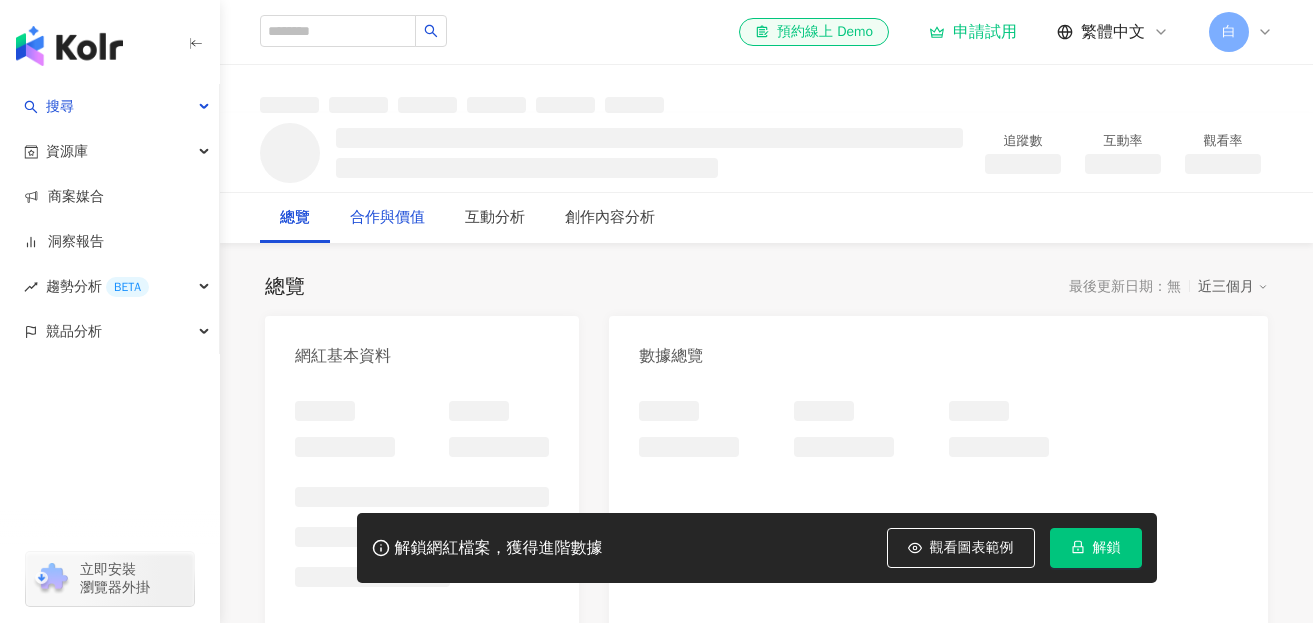 scroll, scrollTop: 0, scrollLeft: 0, axis: both 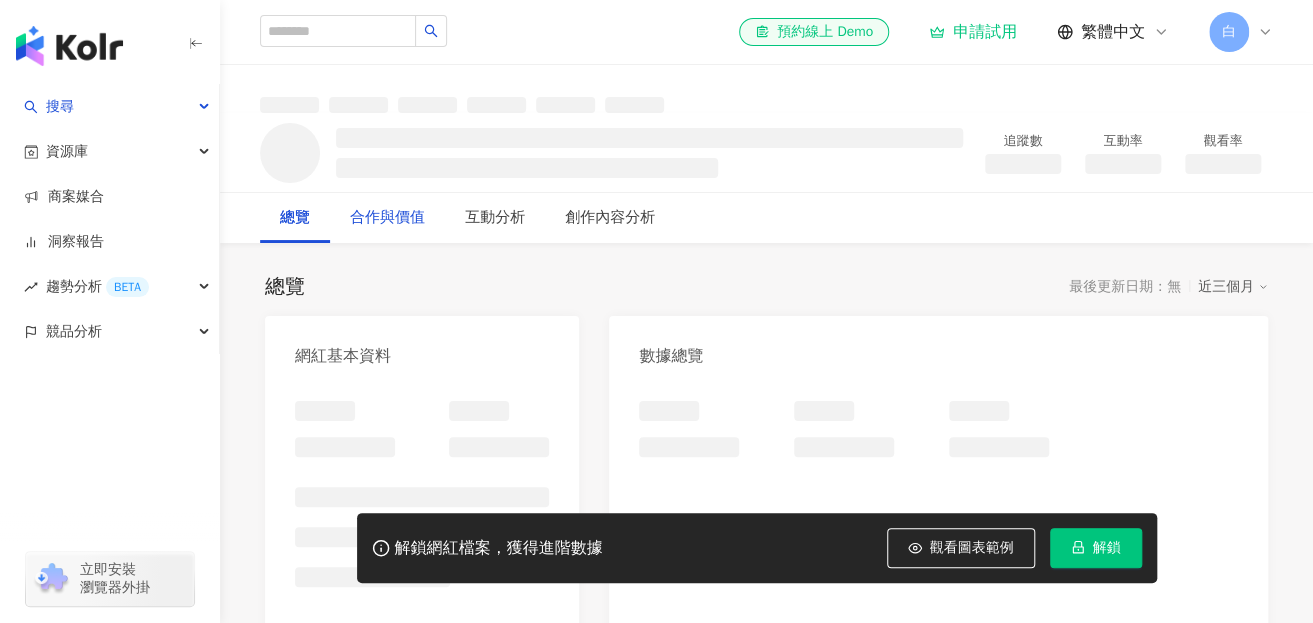 click on "合作與價值" at bounding box center (387, 218) 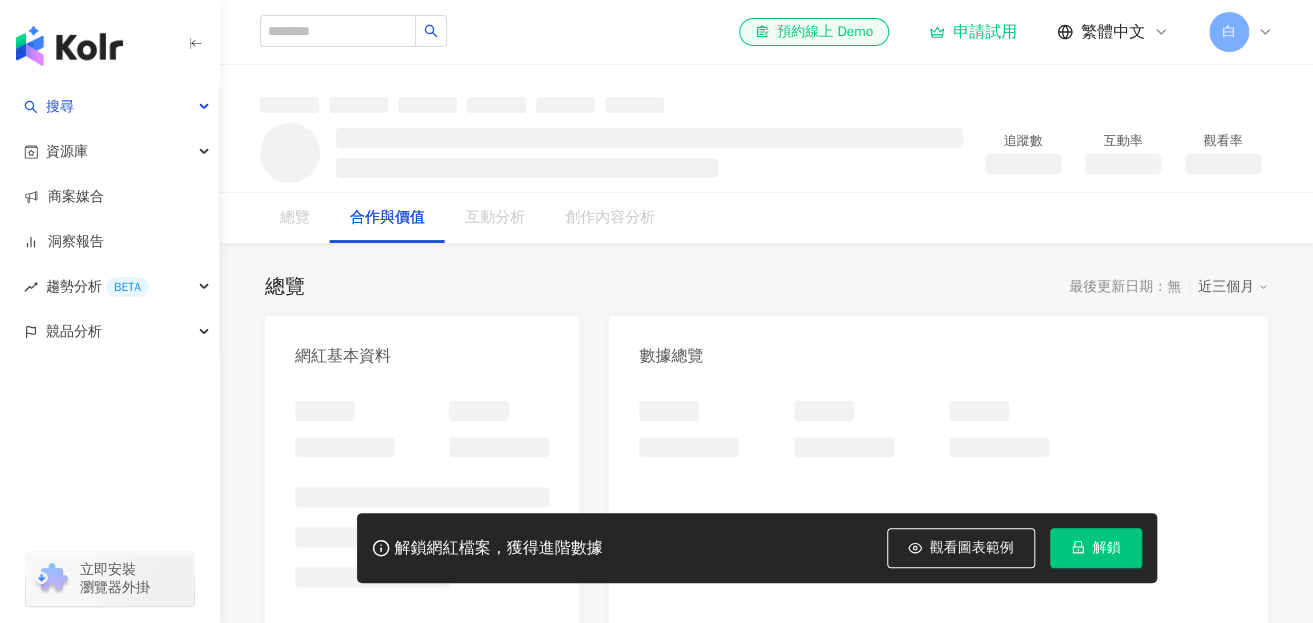 scroll, scrollTop: 0, scrollLeft: 0, axis: both 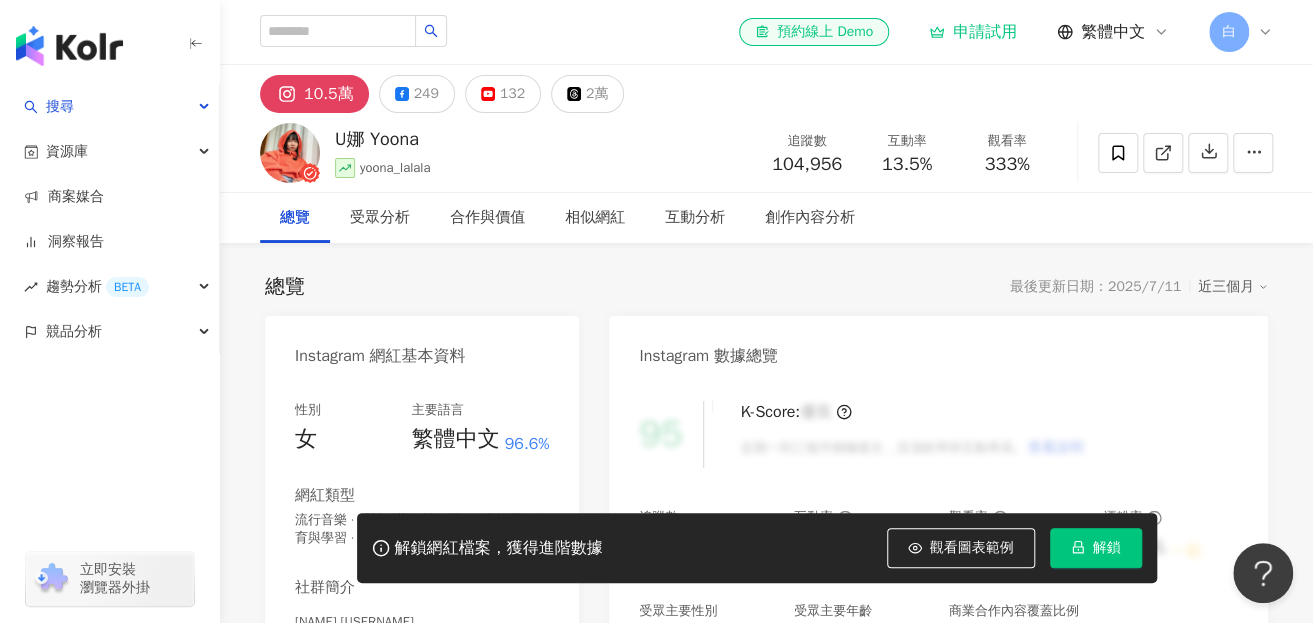 drag, startPoint x: 693, startPoint y: 334, endPoint x: 618, endPoint y: 345, distance: 75.802376 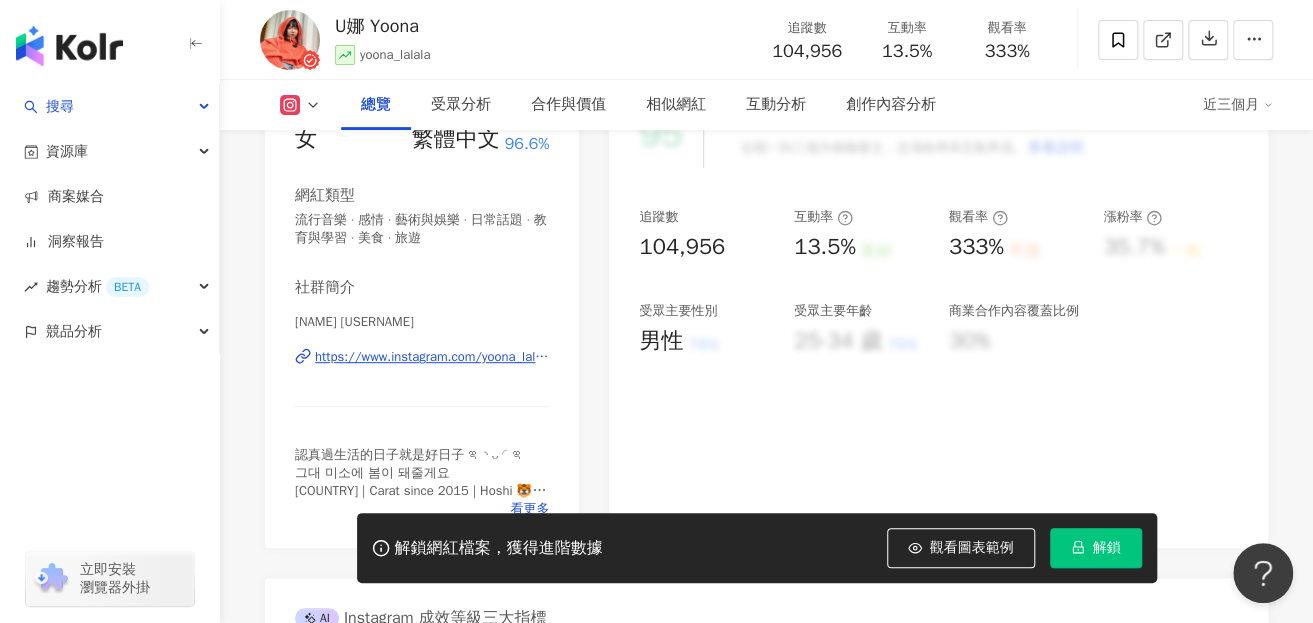 drag, startPoint x: 1007, startPoint y: 245, endPoint x: 620, endPoint y: 295, distance: 390.2166 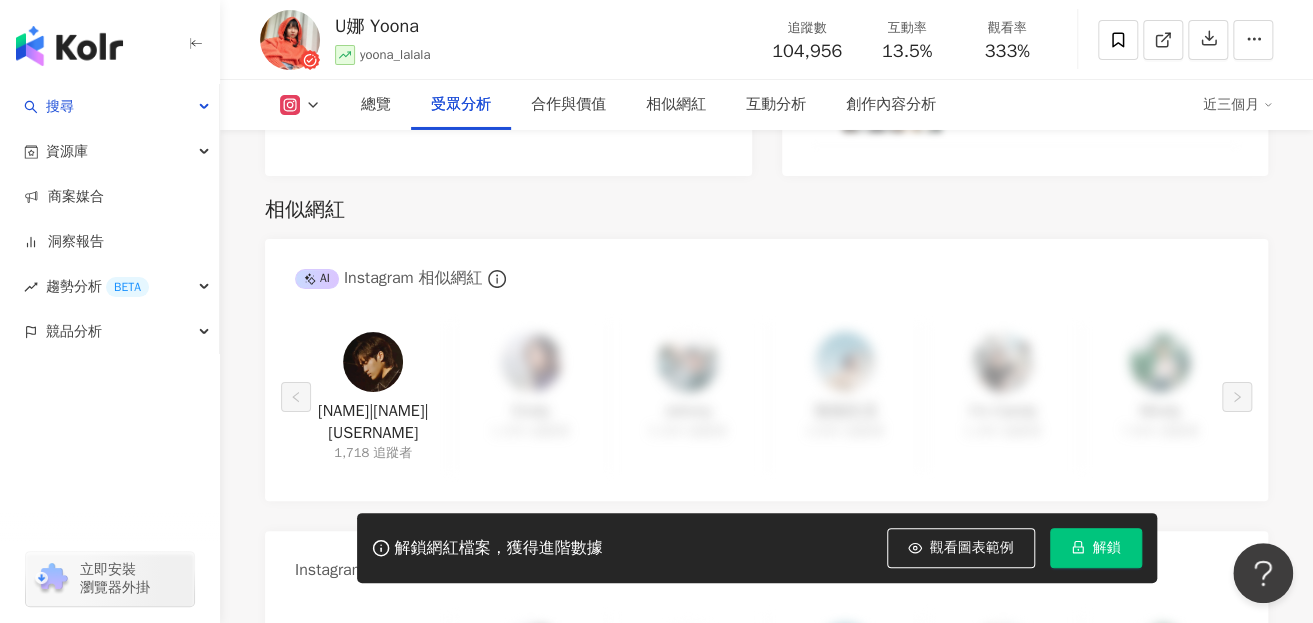 scroll, scrollTop: 1900, scrollLeft: 0, axis: vertical 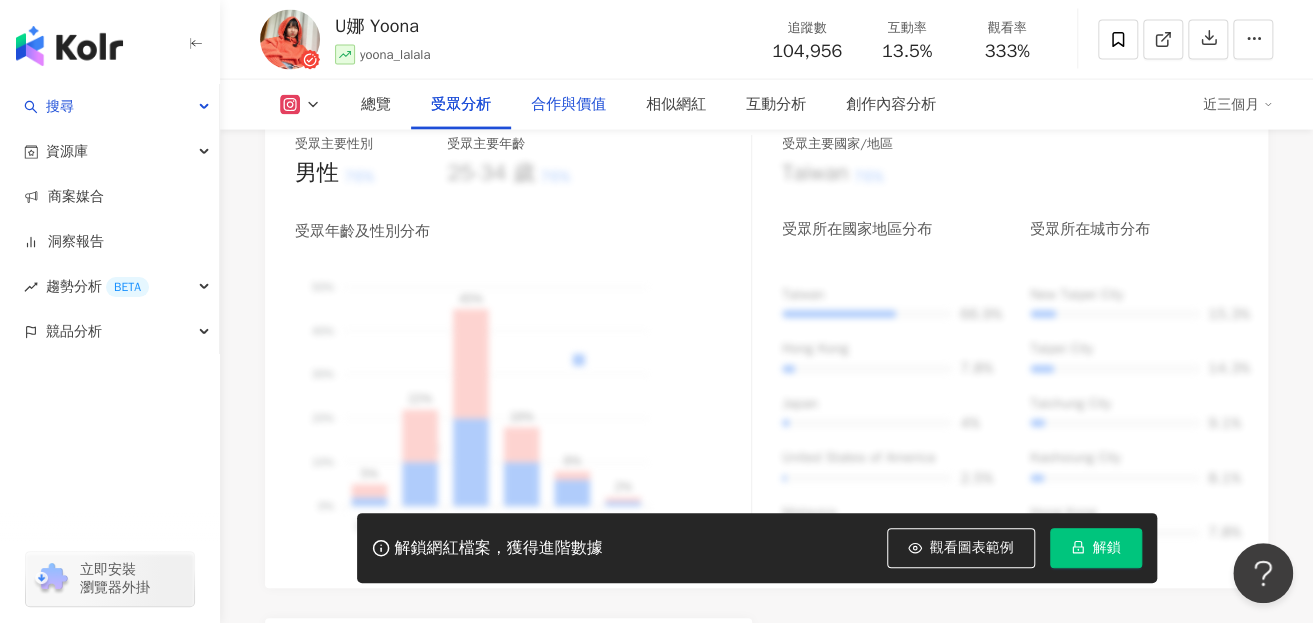 click on "合作與價值" at bounding box center [568, 105] 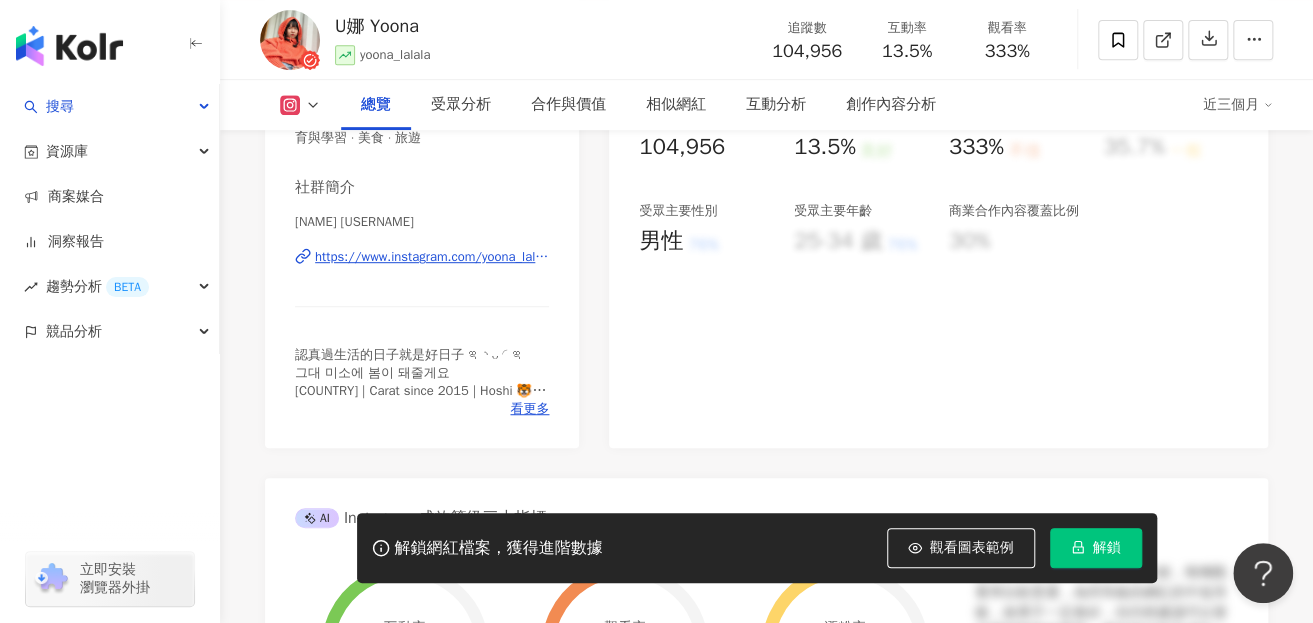 scroll, scrollTop: 200, scrollLeft: 0, axis: vertical 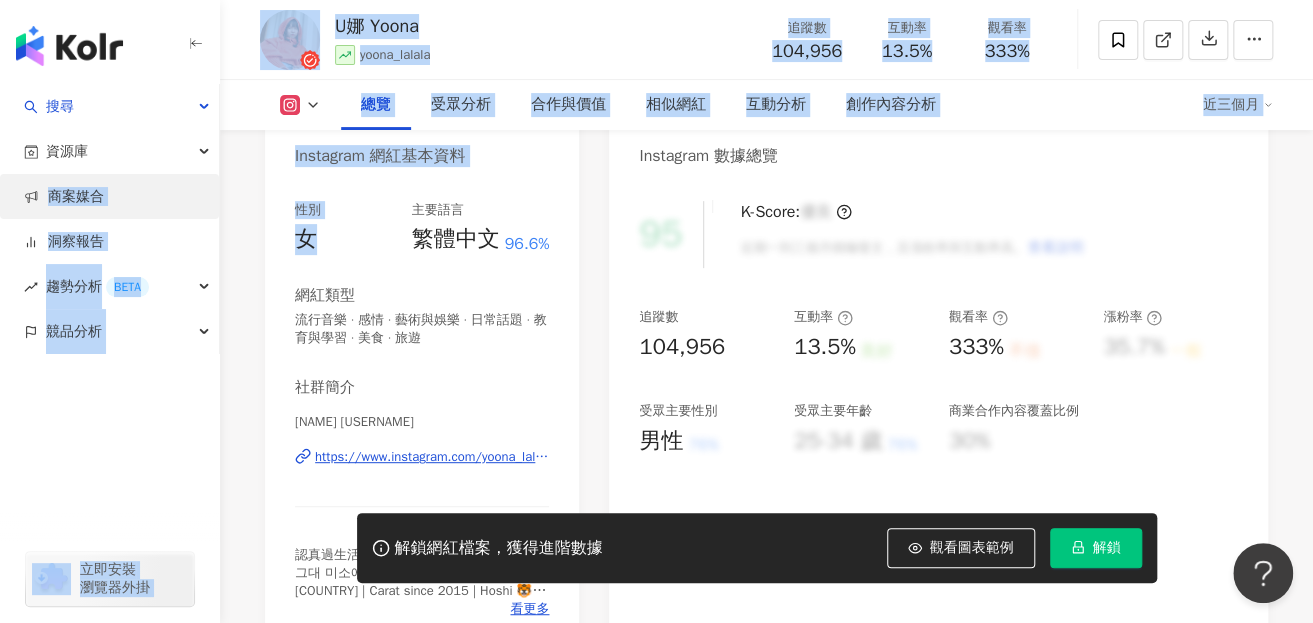 drag, startPoint x: 340, startPoint y: 233, endPoint x: 85, endPoint y: 211, distance: 255.94727 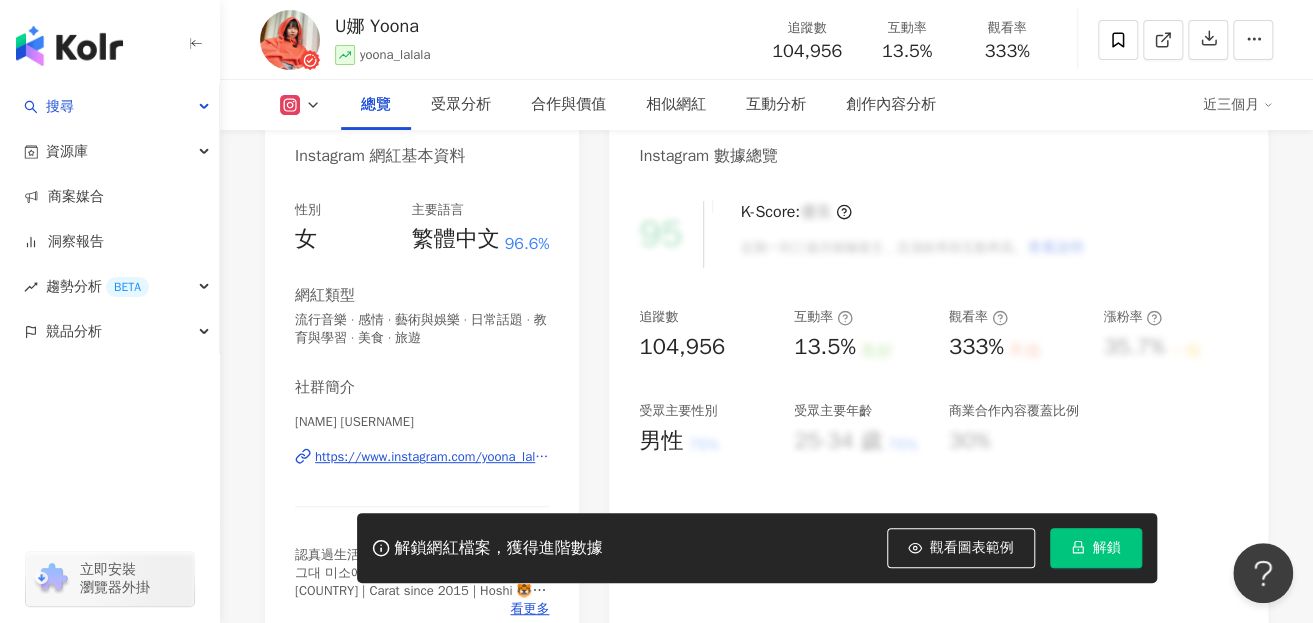 click on "性別   女 主要語言   繁體中文 96.6%" at bounding box center (422, 228) 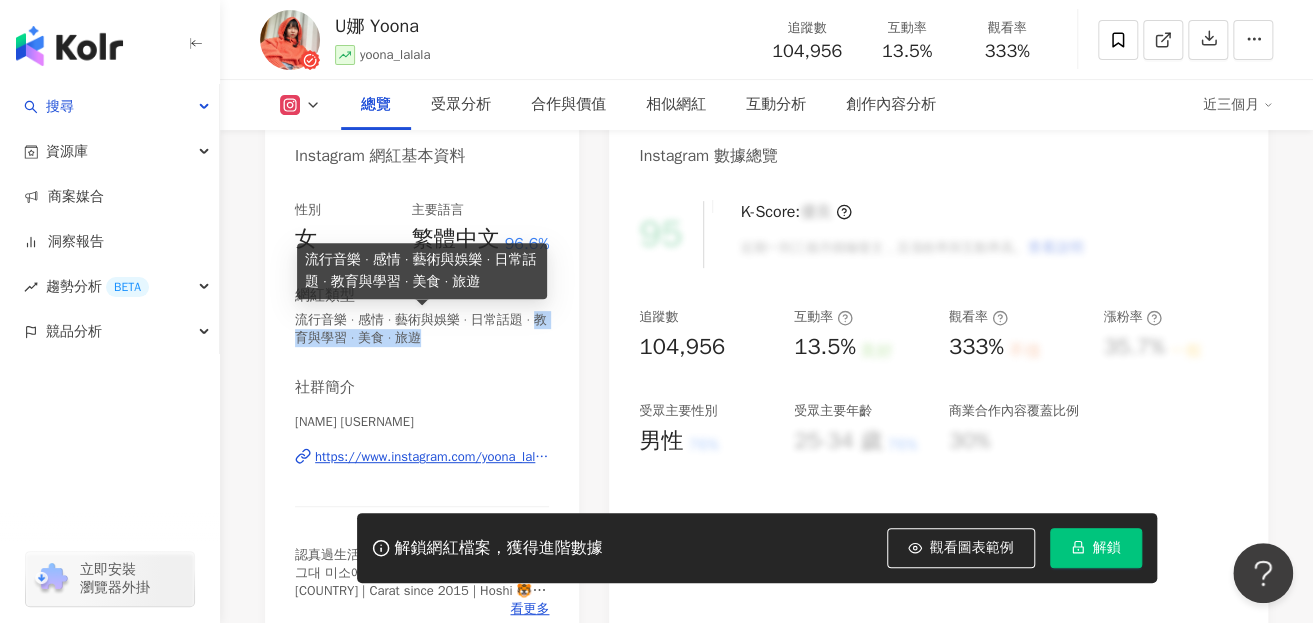 drag, startPoint x: 312, startPoint y: 335, endPoint x: 524, endPoint y: 349, distance: 212.46176 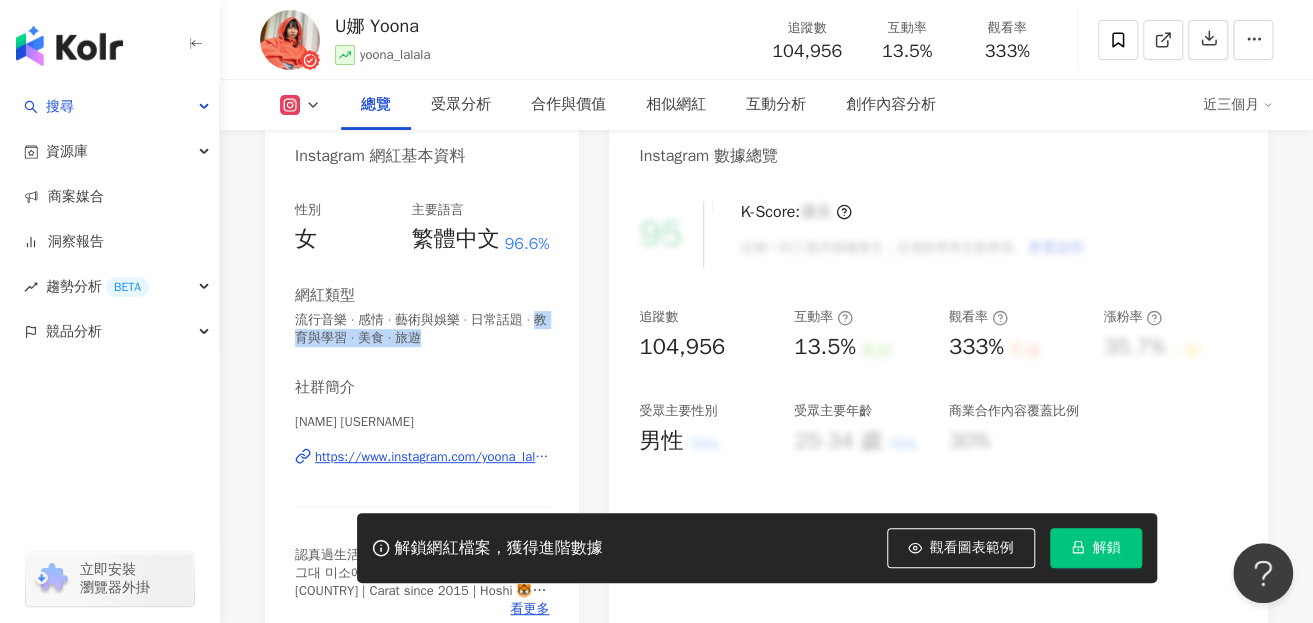 click on "性別   女 主要語言   繁體中文 96.6% 網紅類型 流行音樂 · 感情 · 藝術與娛樂 · 日常話題 · 教育與學習 · 美食 · 旅遊 社群簡介 U娜 Yoona | yoona_lalala_ https://www.instagram.com/yoona_lalala_/ 認真過生活的日子就是好日子 ఇ◝ ᴗ ◜ఇ
그대 미소에 봄이 돼줄게요
Taiwan | Carat since 2015 | Hoshi 🐯
📮合作 yoona.lalala@gmail.com
小瑣事在這🕺@yoona_uuu 看更多" at bounding box center [422, 409] 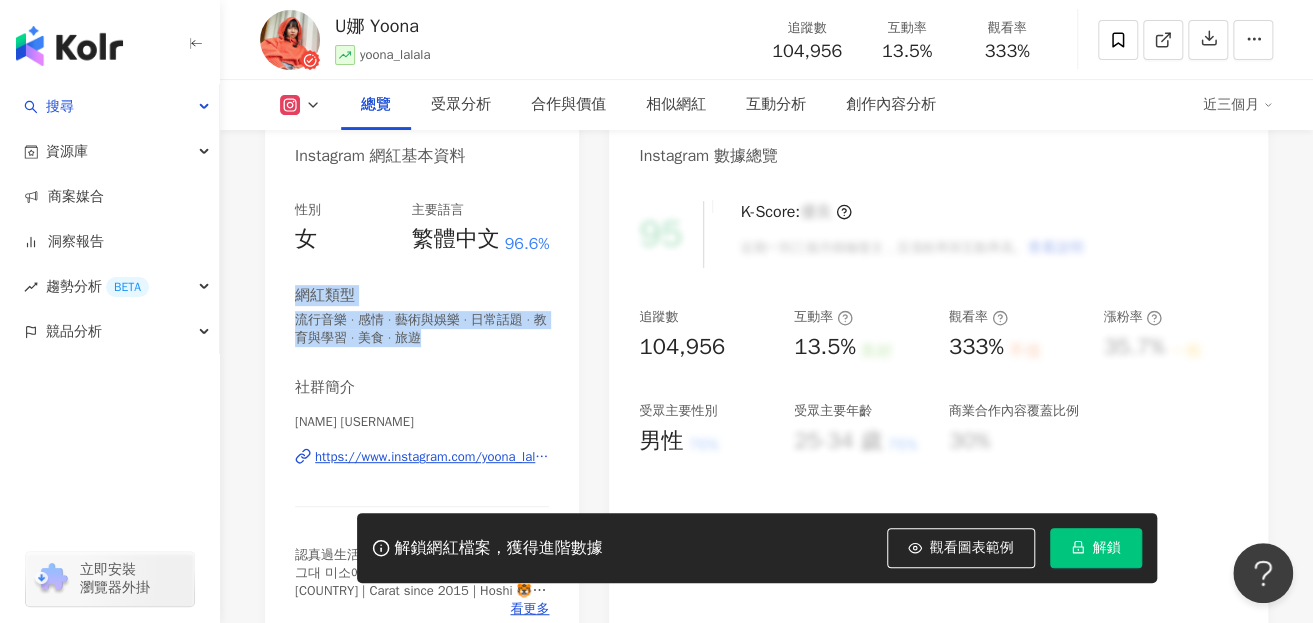 drag, startPoint x: 495, startPoint y: 339, endPoint x: 273, endPoint y: 279, distance: 229.96521 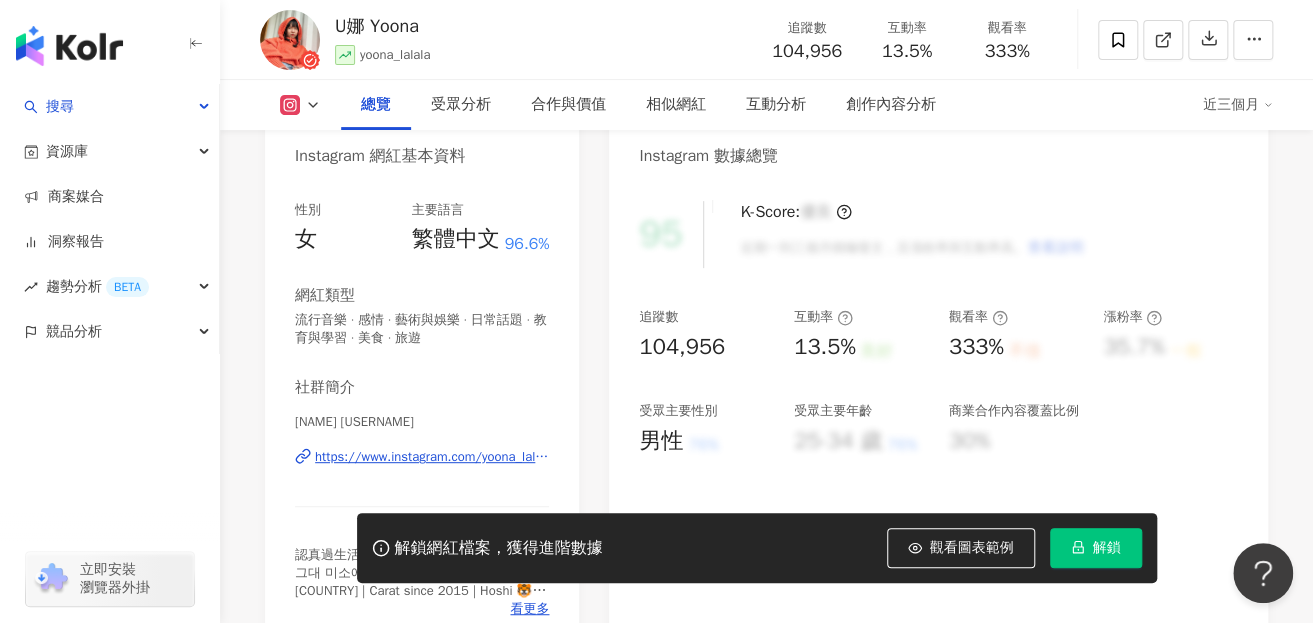 scroll, scrollTop: 1485, scrollLeft: 0, axis: vertical 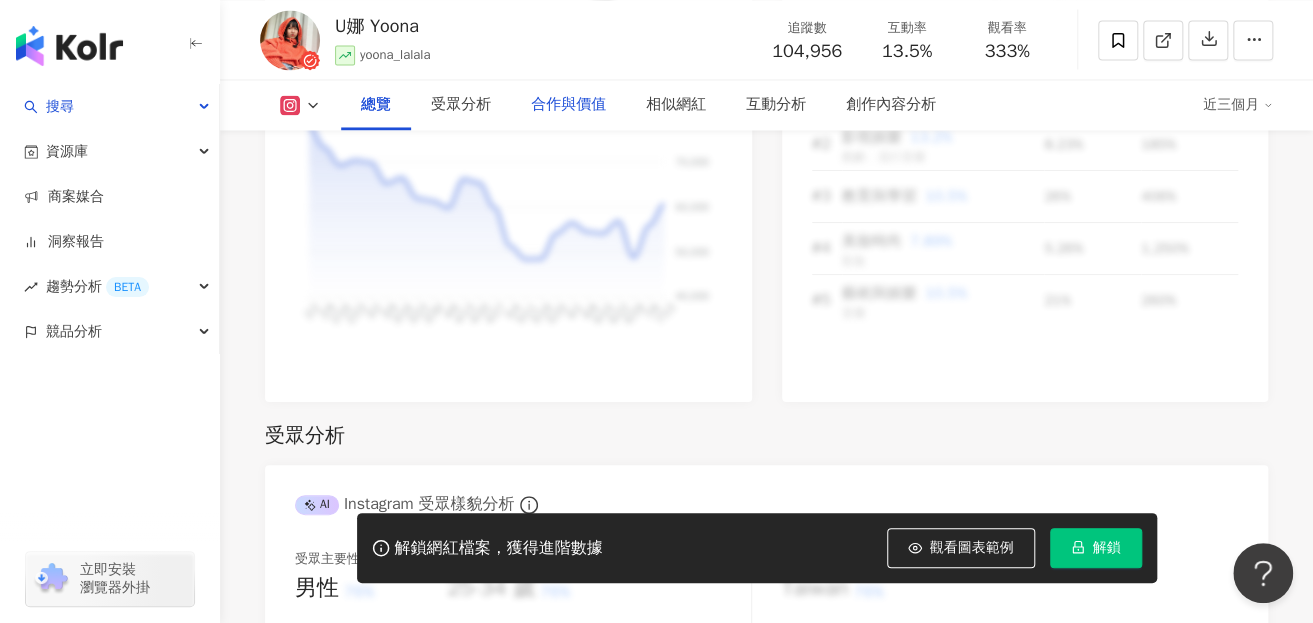 click on "受眾分析" at bounding box center (461, 105) 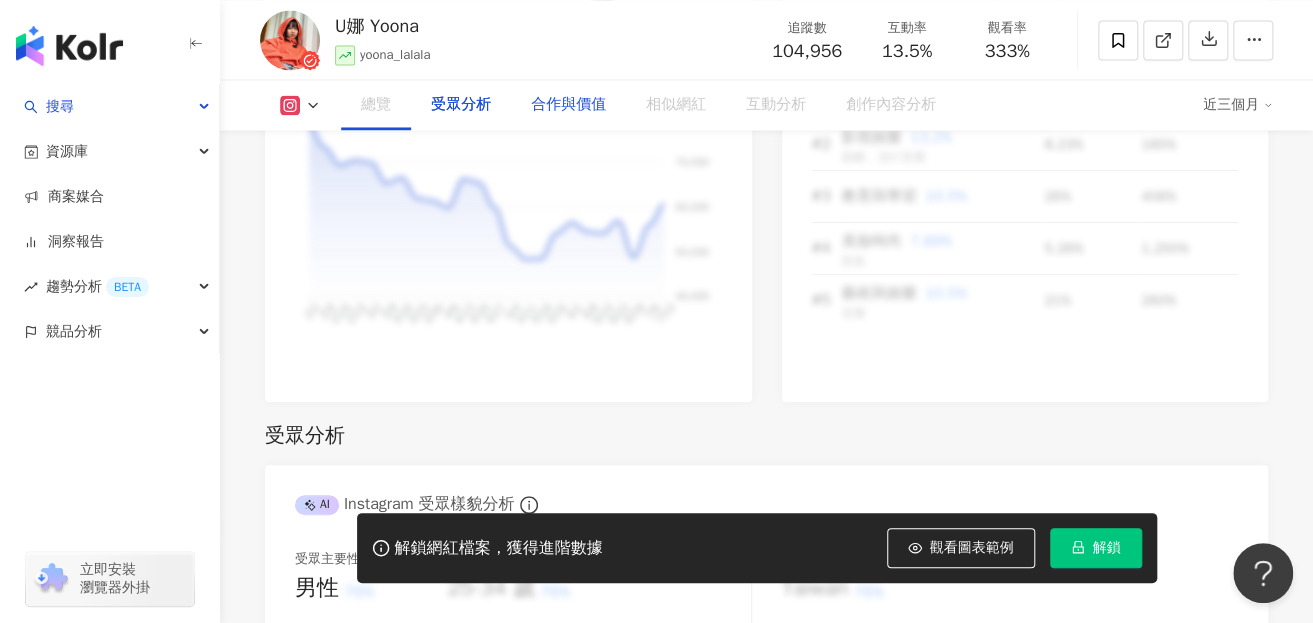 scroll, scrollTop: 1758, scrollLeft: 0, axis: vertical 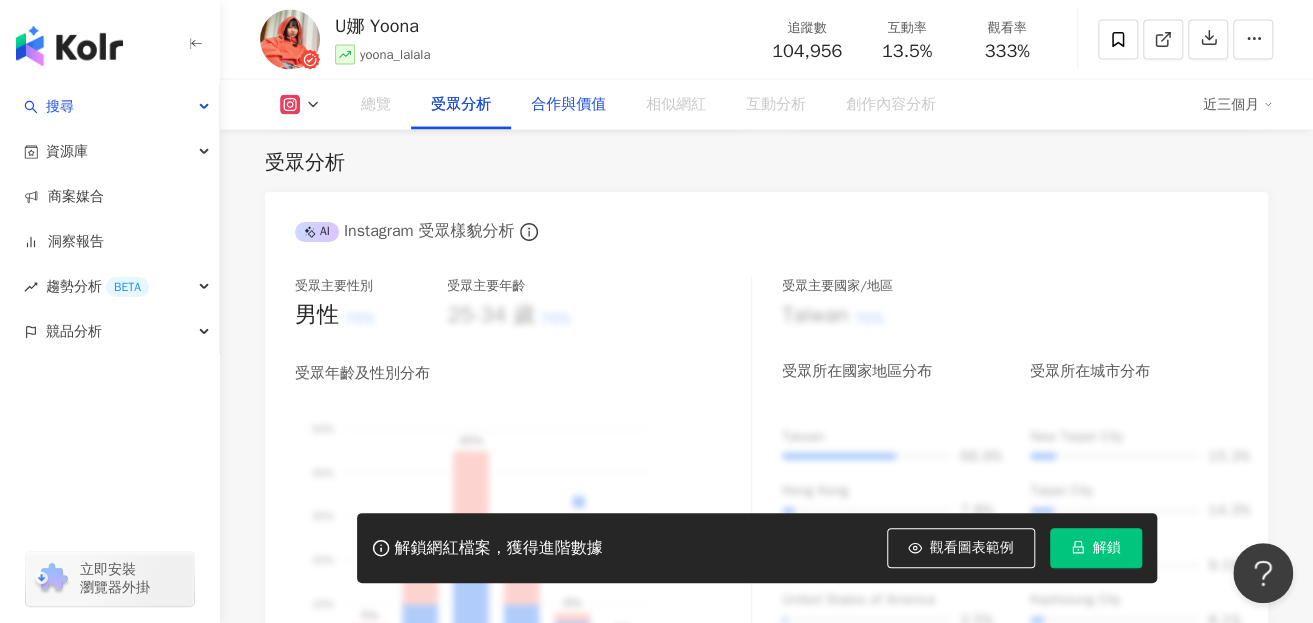 click on "合作與價值" at bounding box center (568, 105) 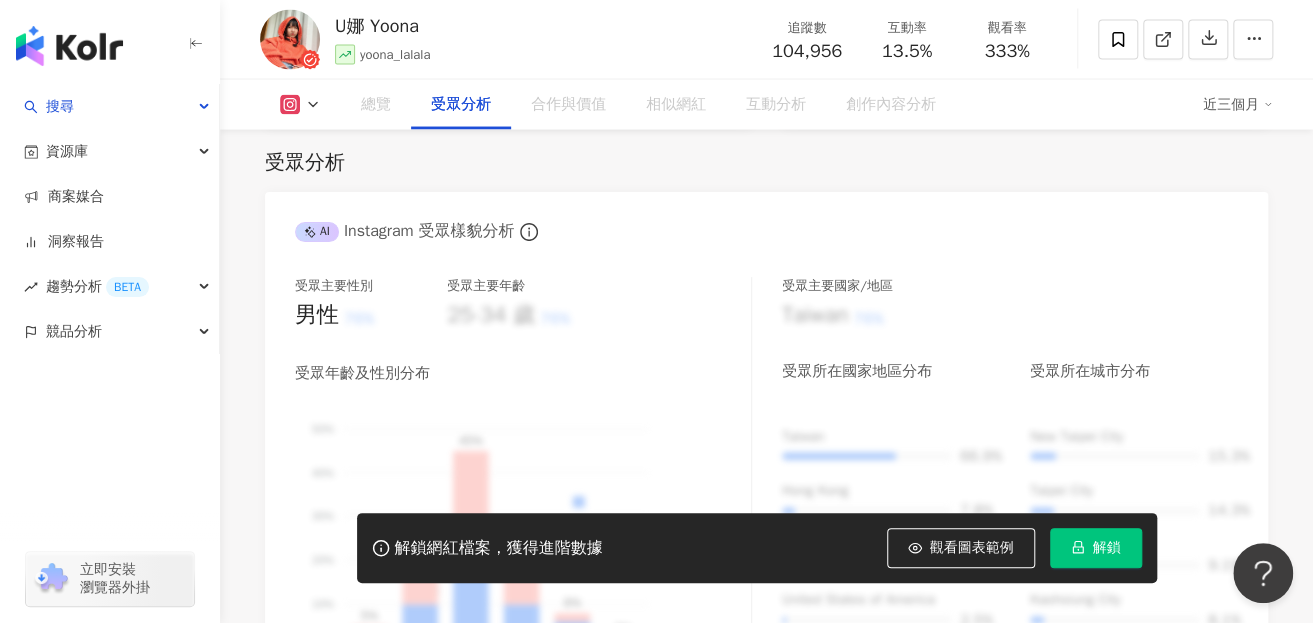 click at bounding box center [300, 105] 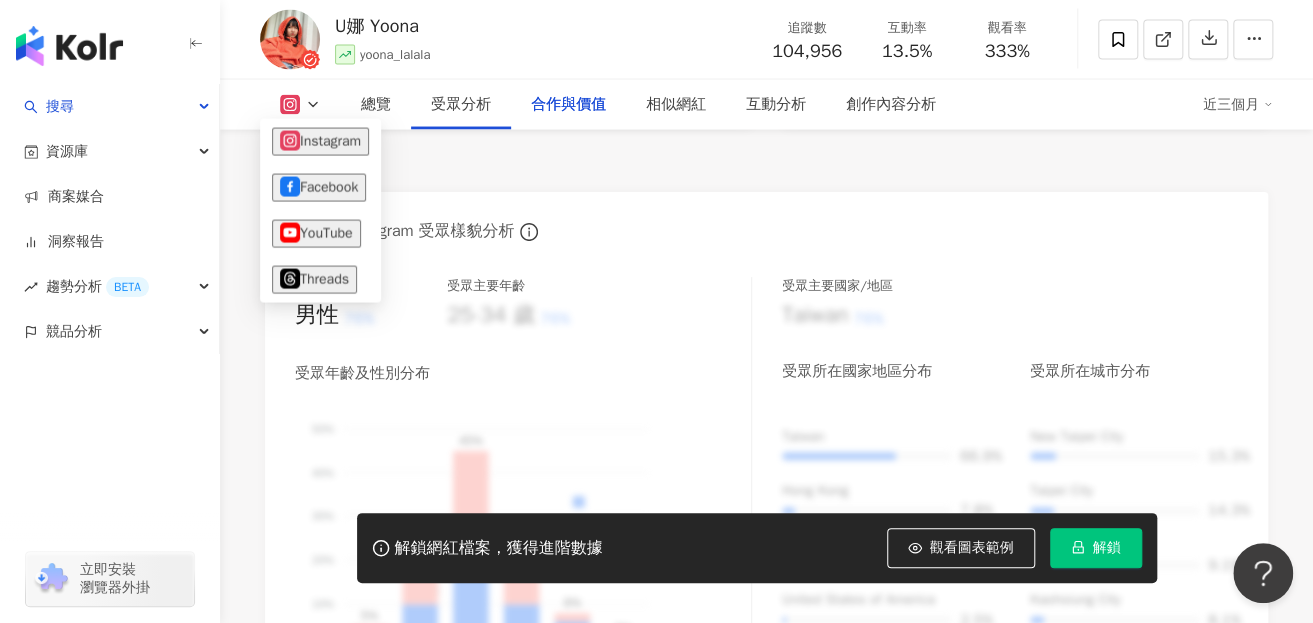 scroll, scrollTop: 2958, scrollLeft: 0, axis: vertical 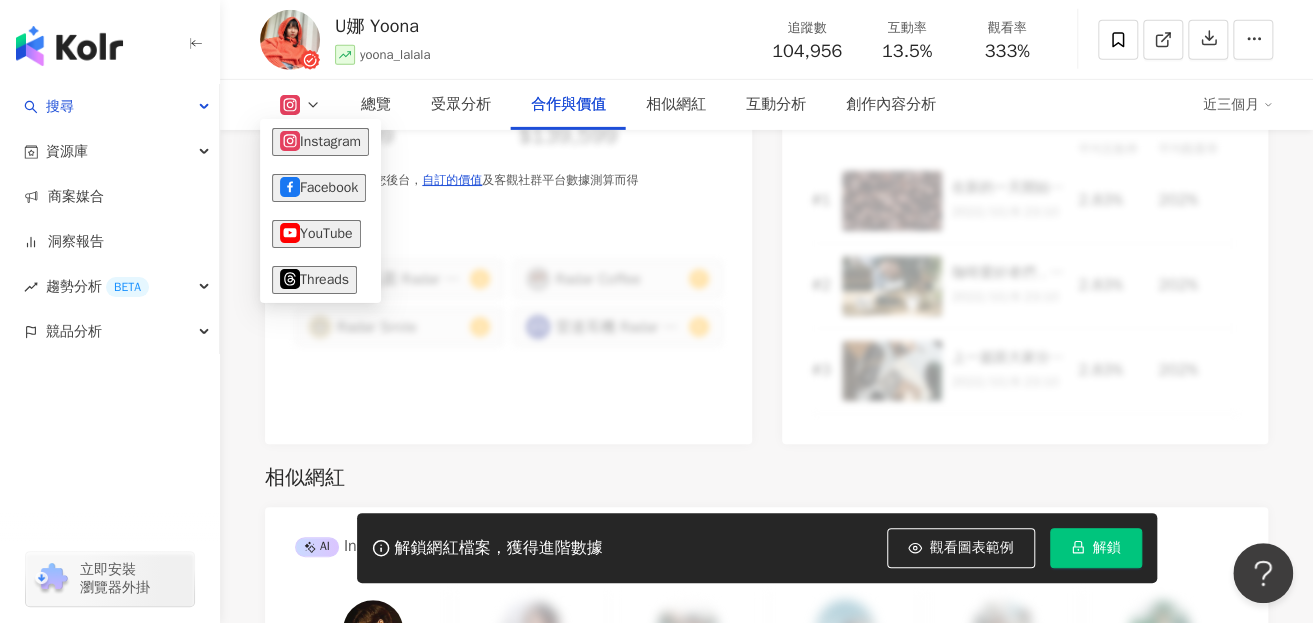 click on "YouTube" at bounding box center [316, 234] 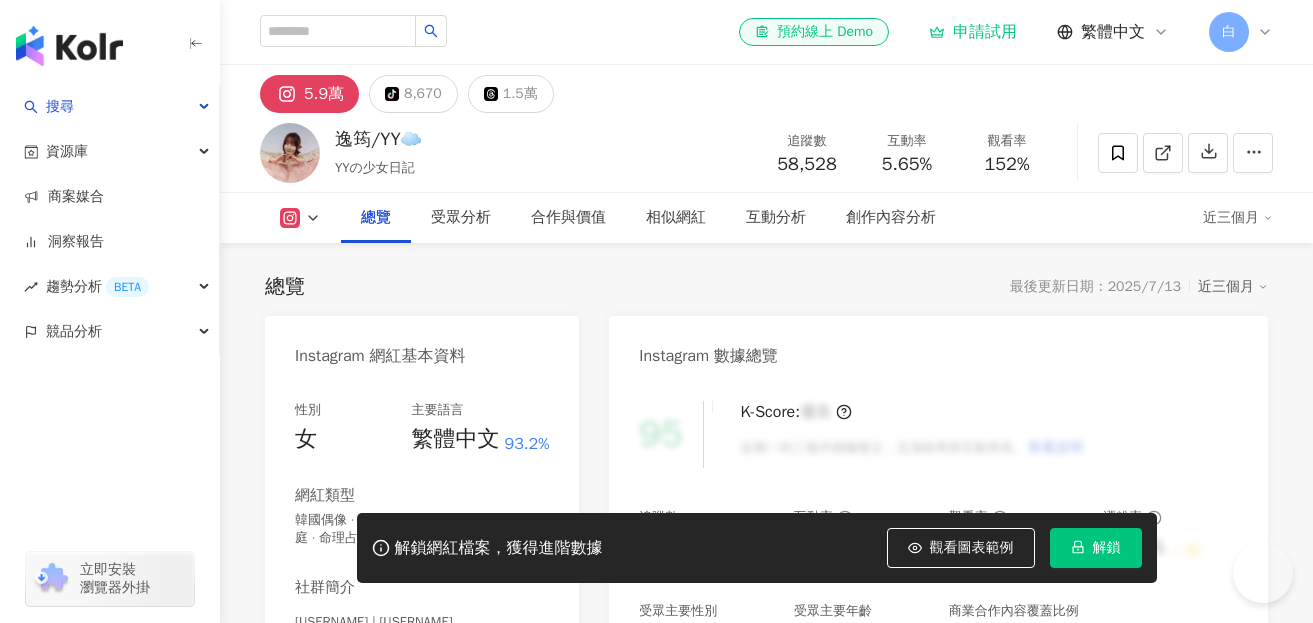 click on "95 K-Score :   優良 近期一到三個月積極發文，且漲粉率與互動率高。 查看說明 追蹤數   58,528 互動率   5.65% 良好 觀看率   152% 不佳 漲粉率   35.7% 一般 受眾主要性別   女性 76% 受眾主要年齡   25-34 歲 76% 商業合作內容覆蓋比例   30%" at bounding box center (938, 622) 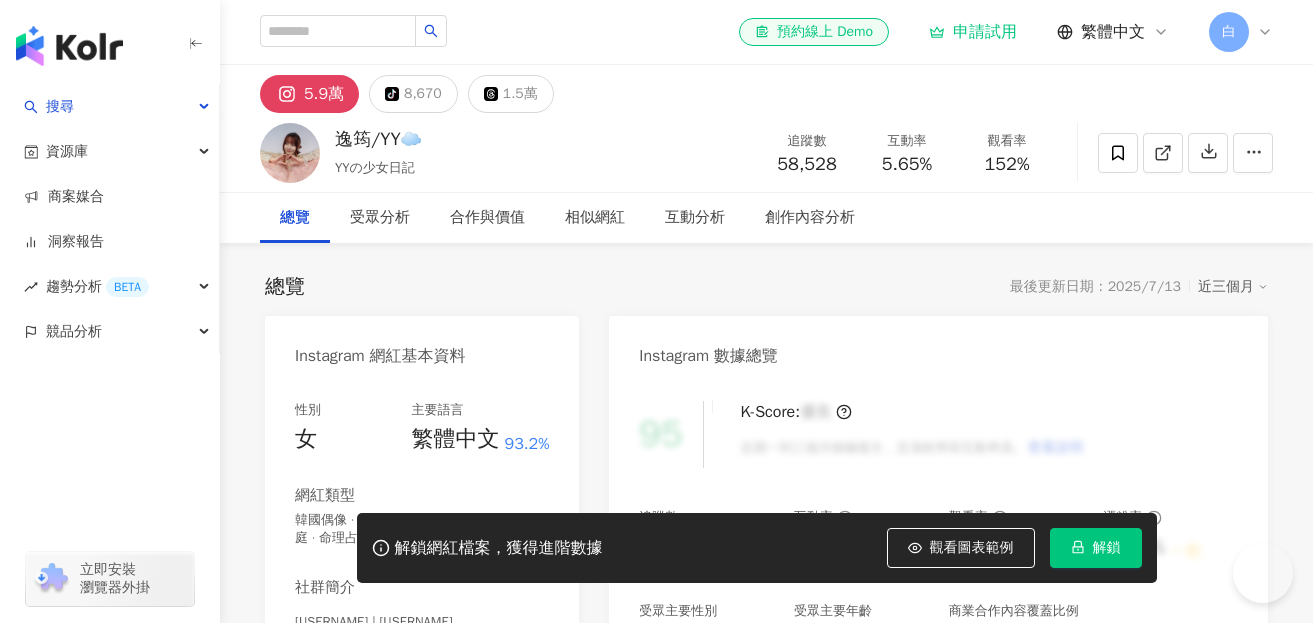 scroll, scrollTop: 300, scrollLeft: 0, axis: vertical 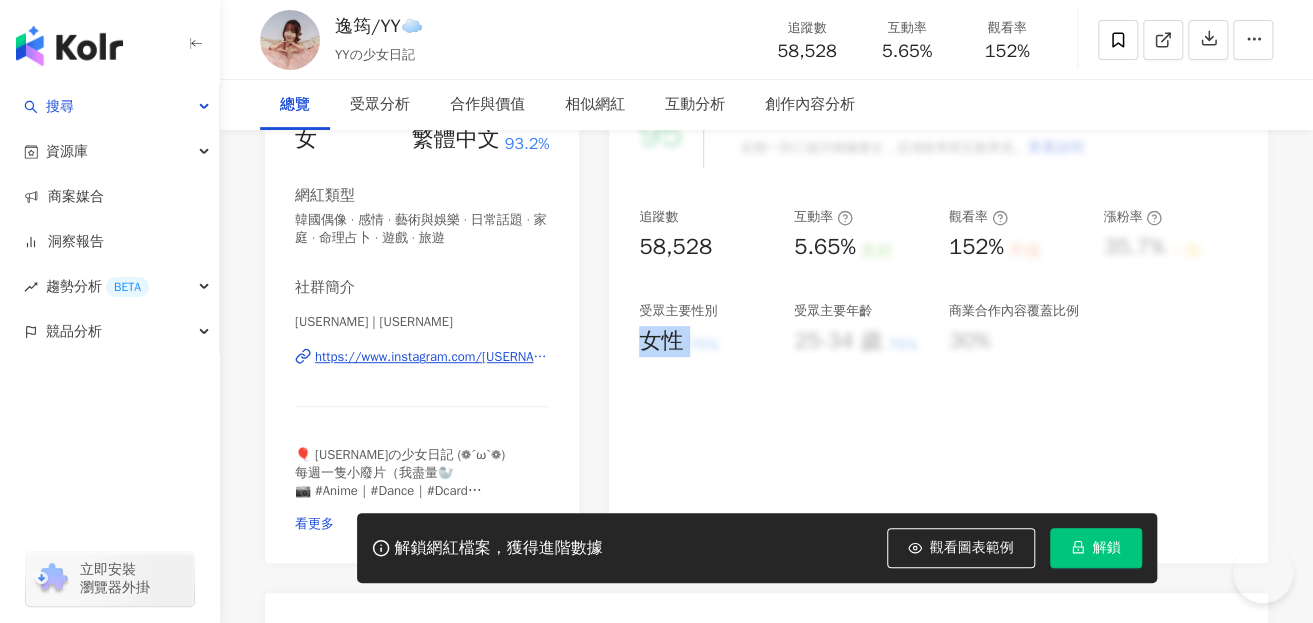 click on "追蹤數   58,528 互動率   5.65% 良好 觀看率   152% 不佳 漲粉率   35.7% 一般 受眾主要性別   女性 76% 受眾主要年齡   25-34 歲 76% 商業合作內容覆蓋比例   30%" at bounding box center [938, 282] 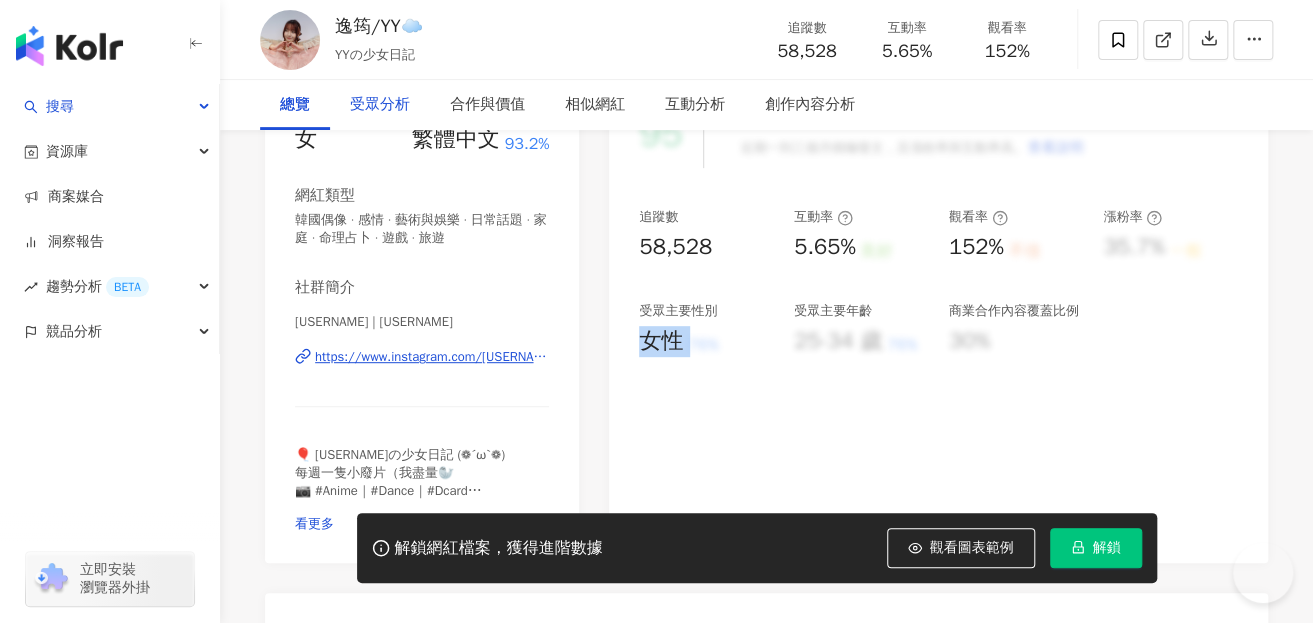 click on "受眾分析" at bounding box center [380, 105] 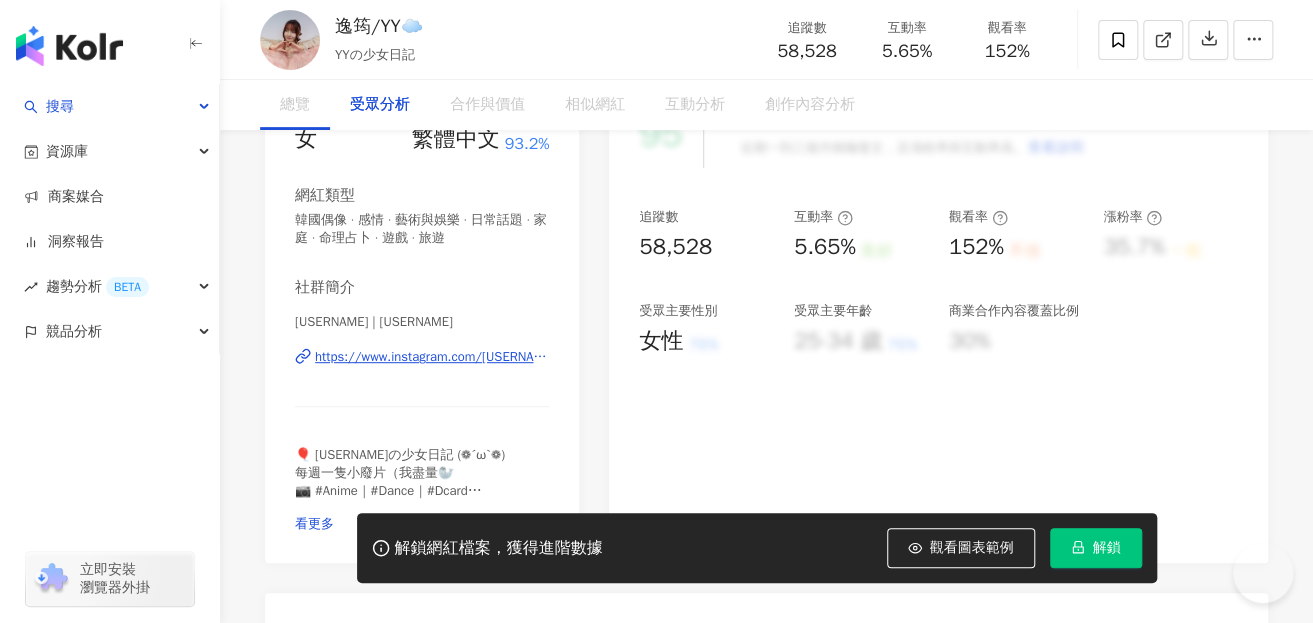 scroll, scrollTop: 1758, scrollLeft: 0, axis: vertical 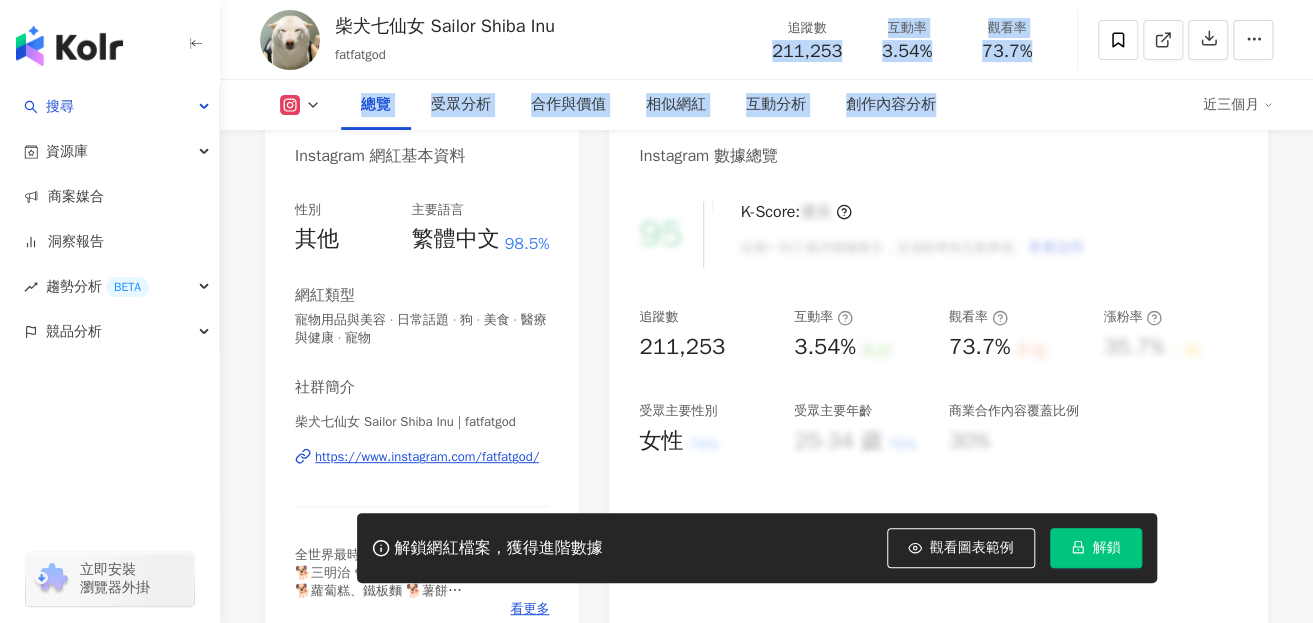 drag, startPoint x: 772, startPoint y: 54, endPoint x: 1161, endPoint y: 90, distance: 390.66226 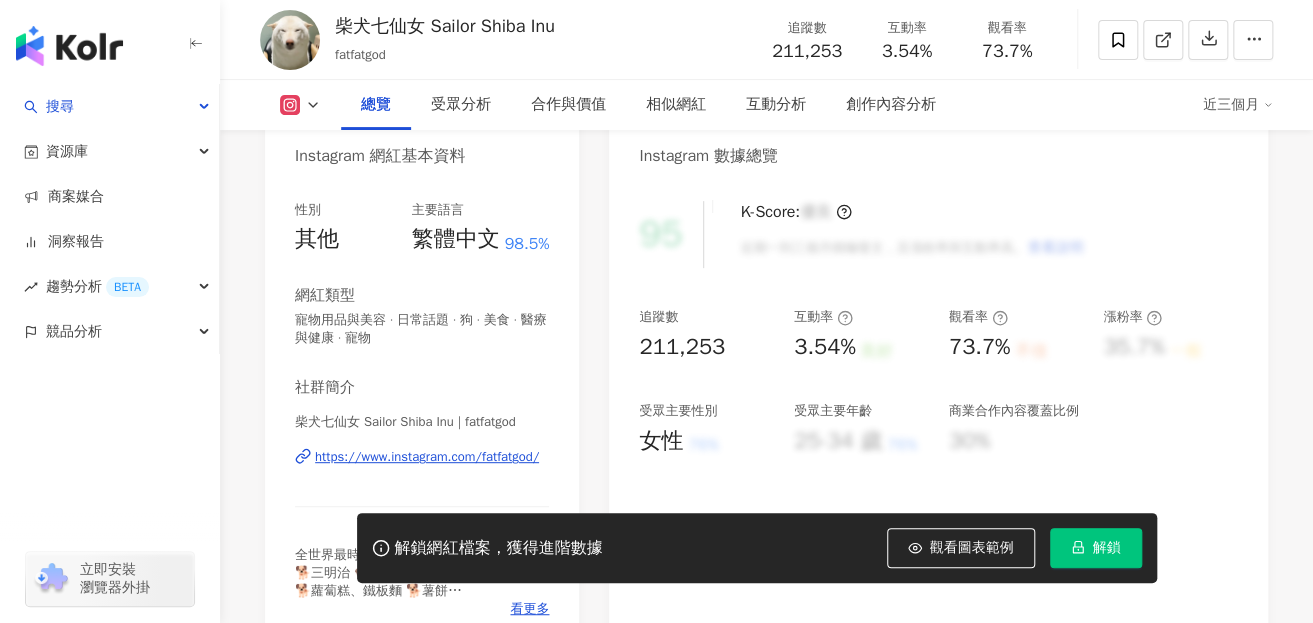 click at bounding box center [1165, 40] 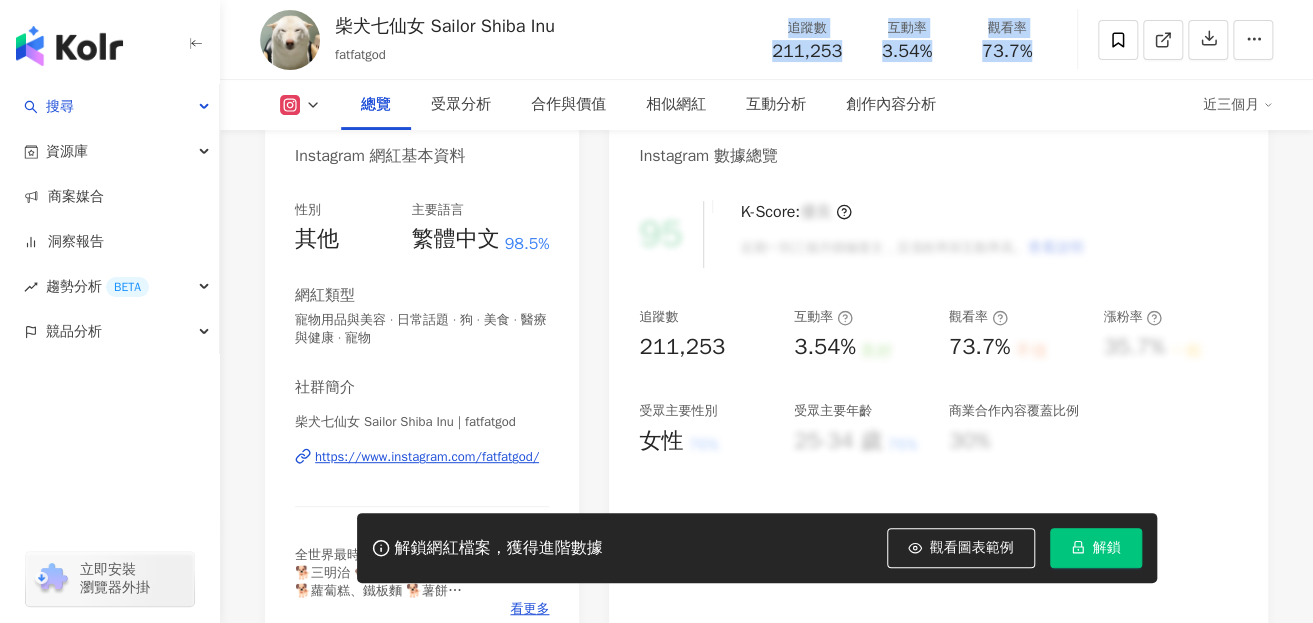 drag, startPoint x: 767, startPoint y: 17, endPoint x: 1050, endPoint y: 61, distance: 286.40005 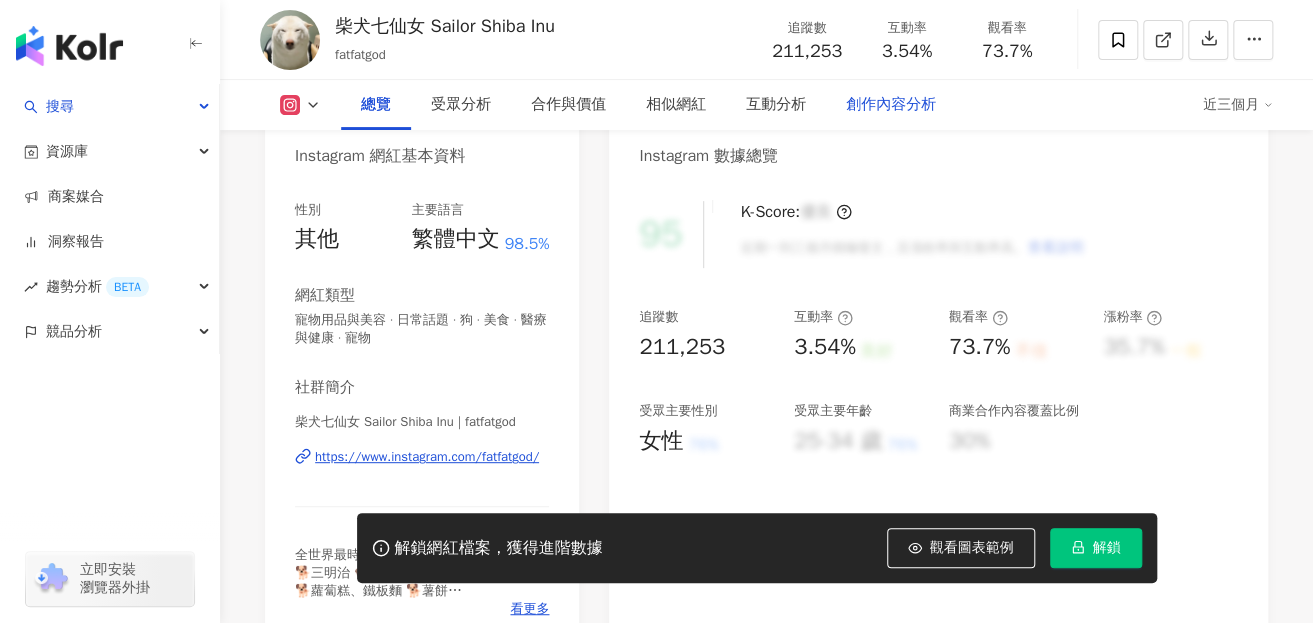 click on "創作內容分析" at bounding box center [891, 105] 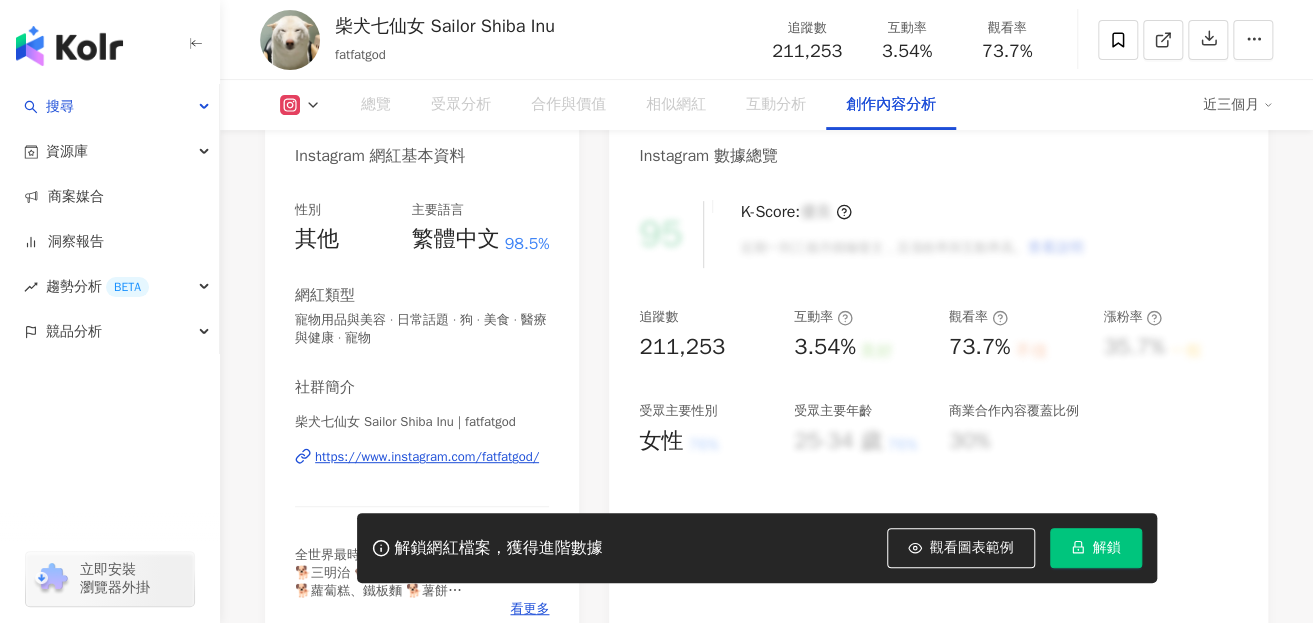 scroll, scrollTop: 5657, scrollLeft: 0, axis: vertical 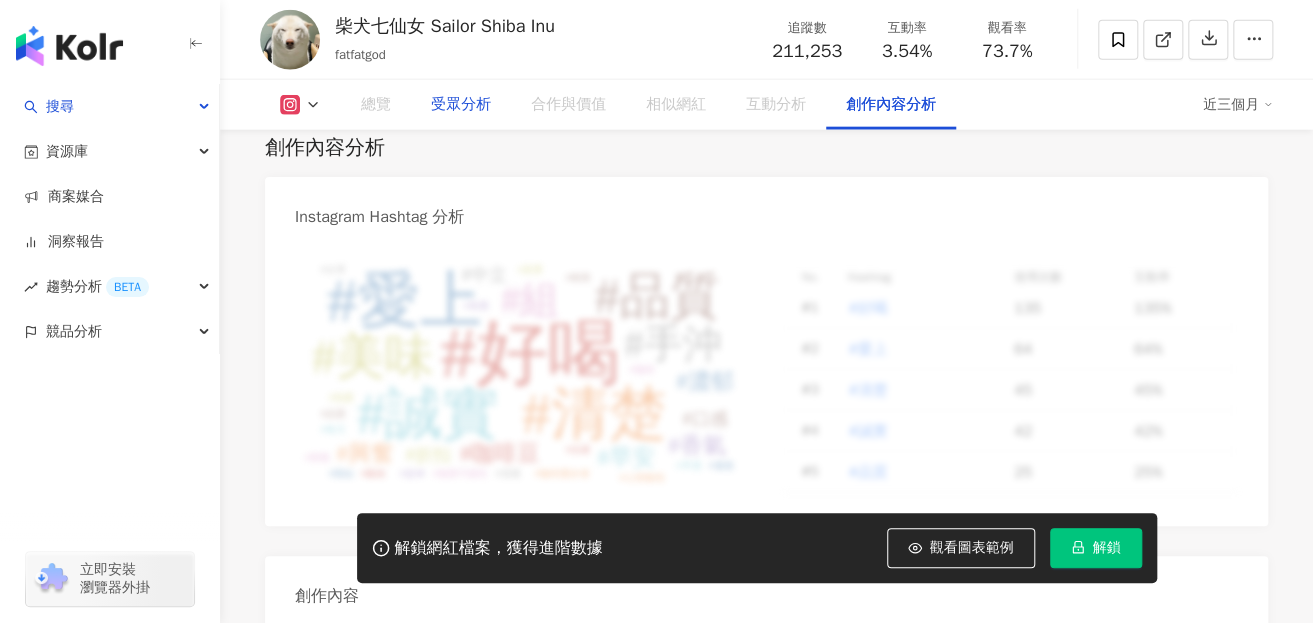 click on "總覽" at bounding box center [376, 105] 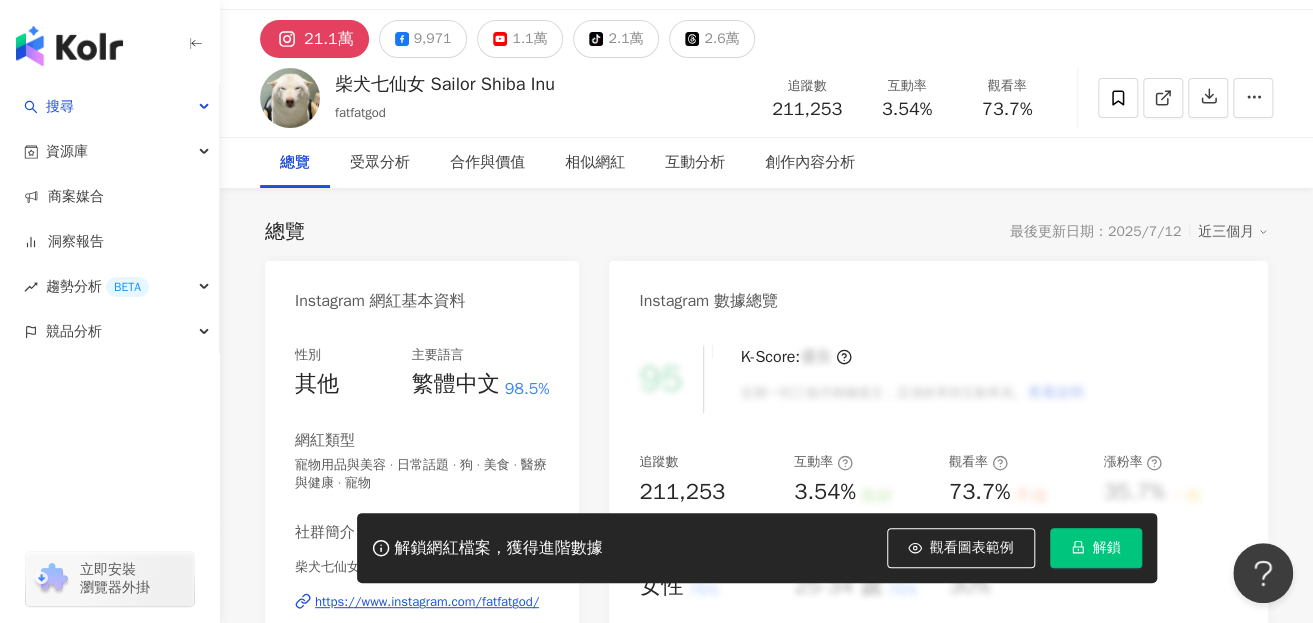 scroll, scrollTop: 200, scrollLeft: 0, axis: vertical 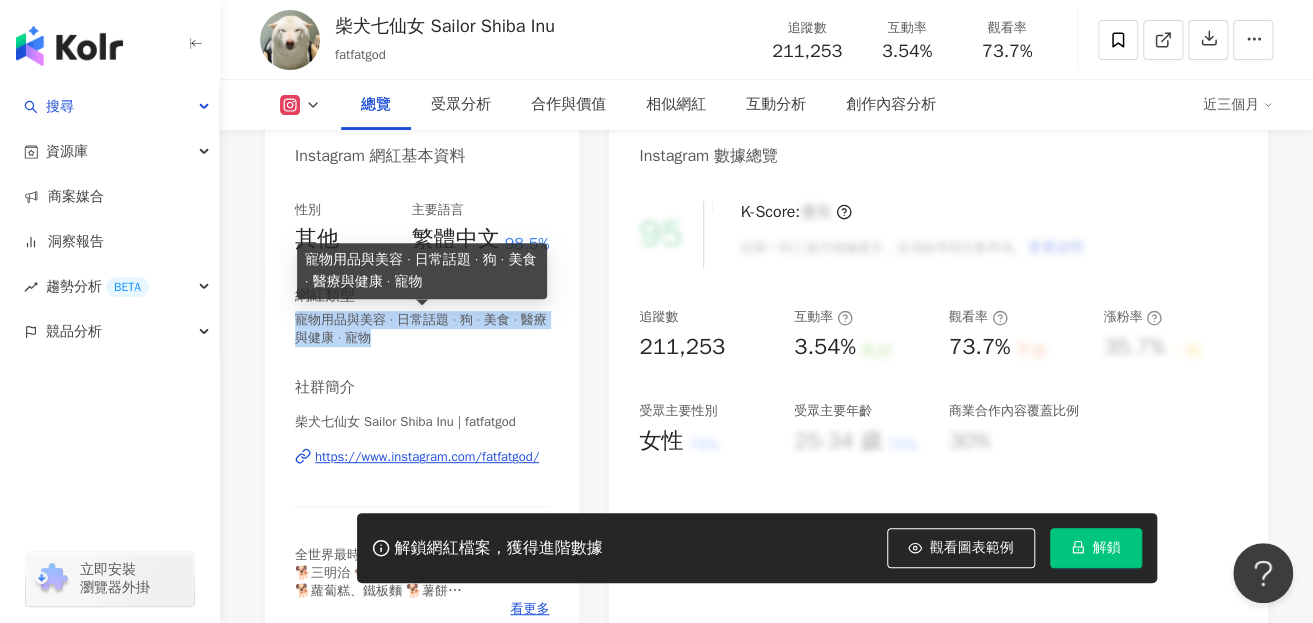 drag, startPoint x: 284, startPoint y: 318, endPoint x: 428, endPoint y: 330, distance: 144.49913 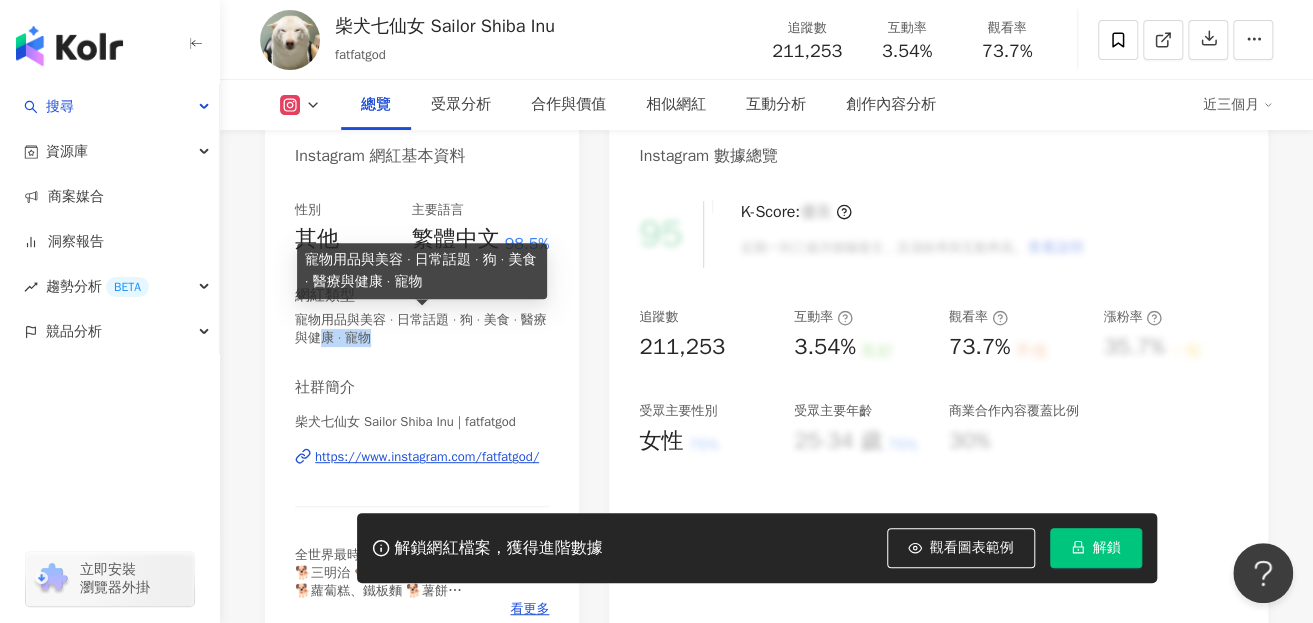 drag, startPoint x: 424, startPoint y: 338, endPoint x: 357, endPoint y: 342, distance: 67.11929 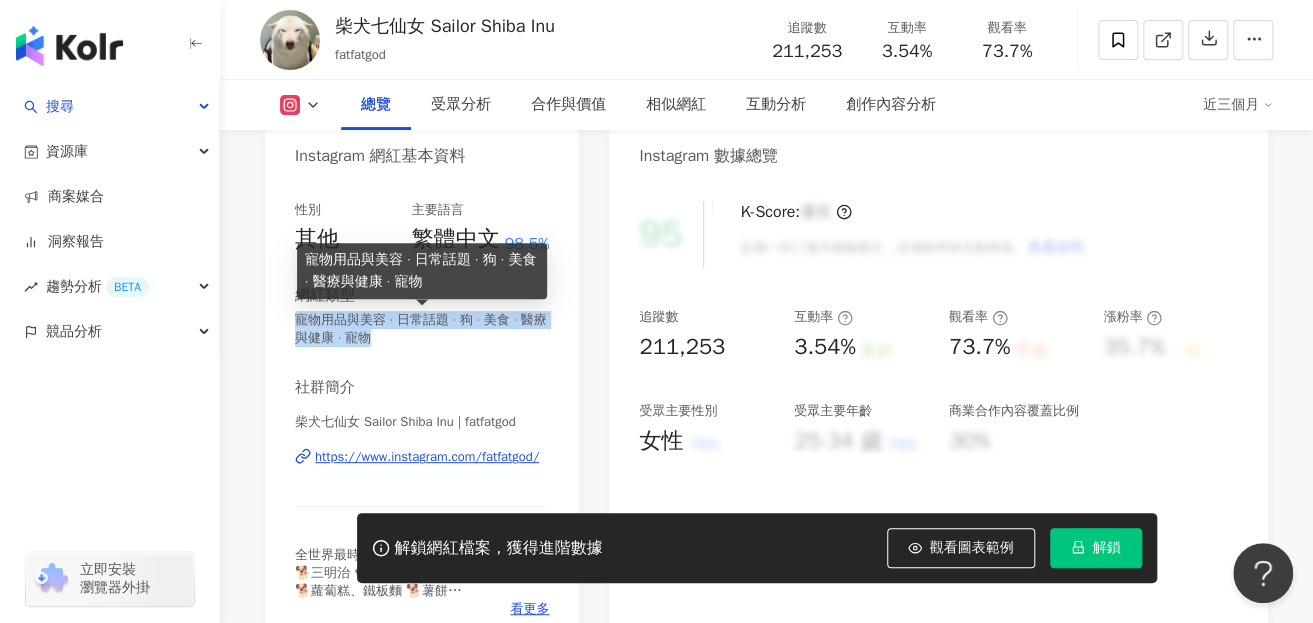 drag, startPoint x: 292, startPoint y: 312, endPoint x: 440, endPoint y: 342, distance: 151.00993 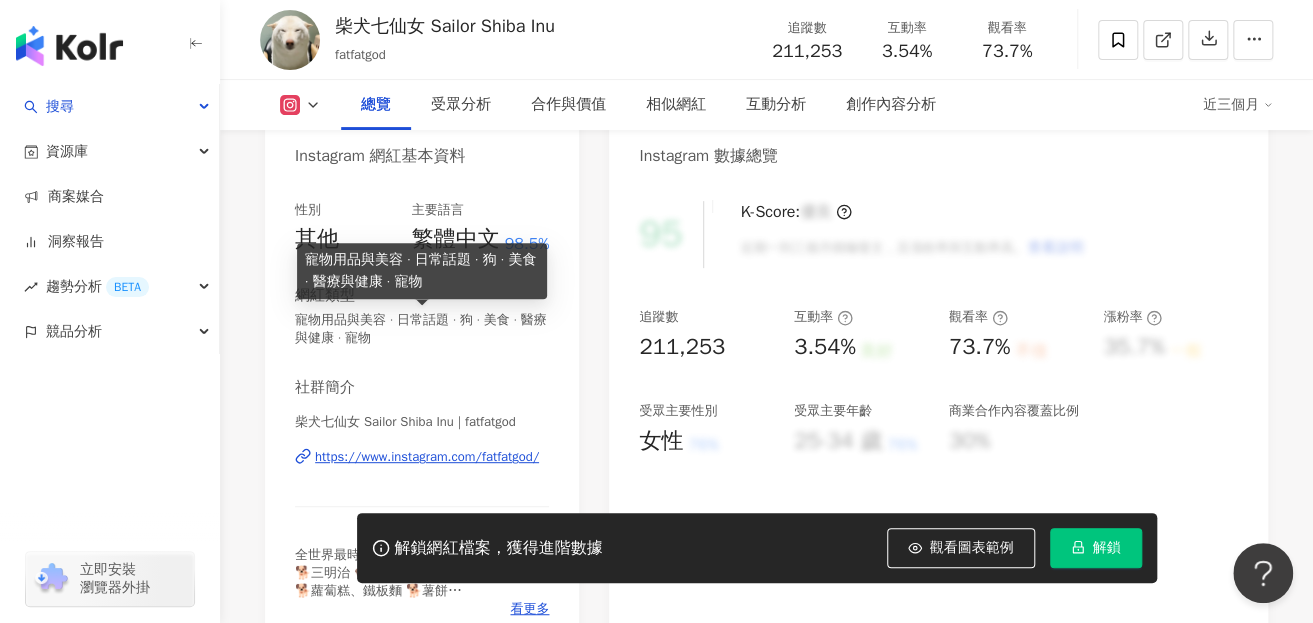 drag, startPoint x: 370, startPoint y: 333, endPoint x: 505, endPoint y: 279, distance: 145.39944 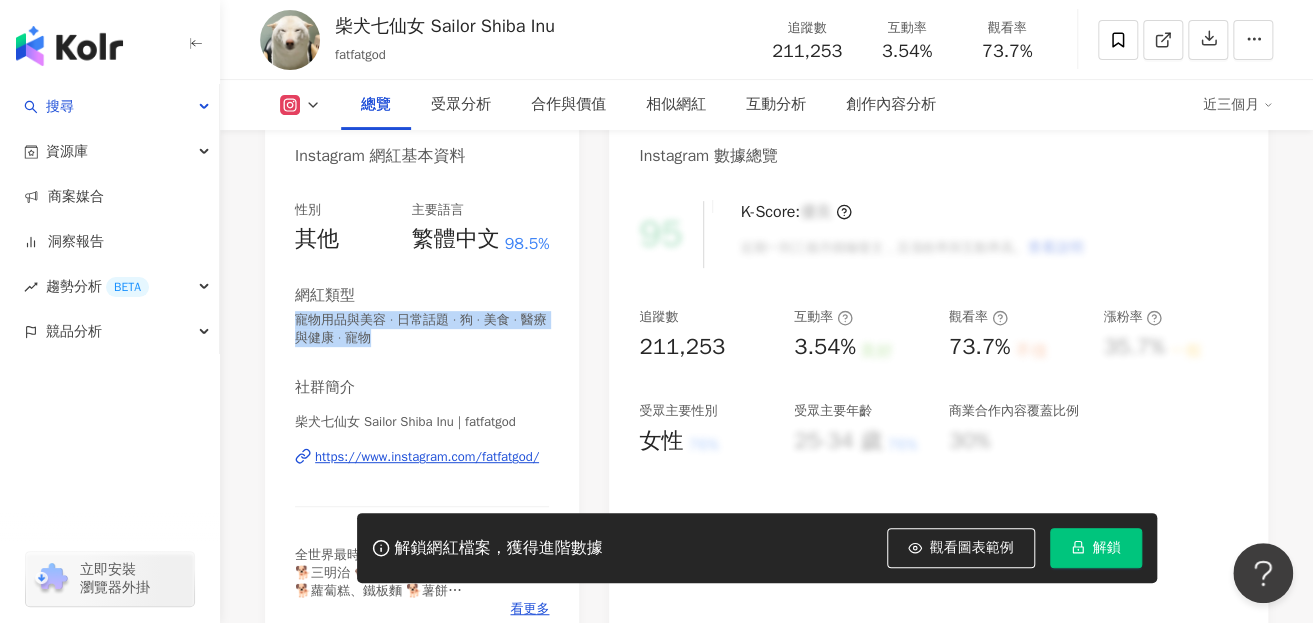 drag, startPoint x: 418, startPoint y: 338, endPoint x: 281, endPoint y: 316, distance: 138.75517 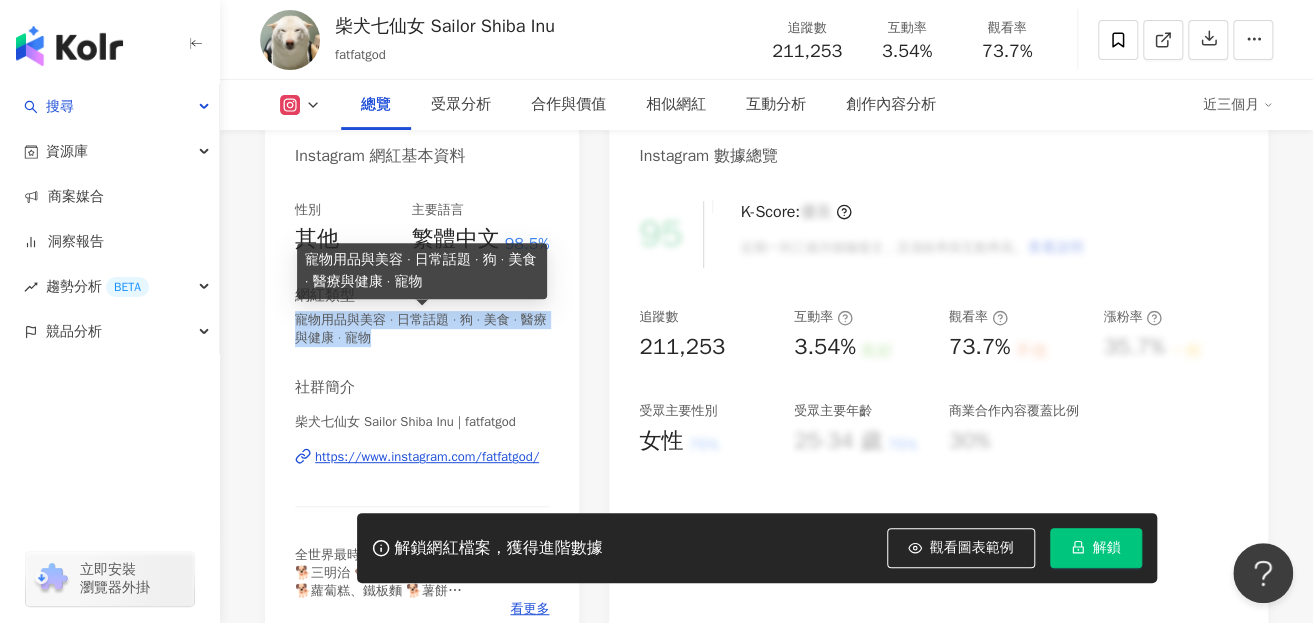 copy on "寵物用品與美容 · 日常話題 · 狗 · 美食 · 醫療與健康 · 寵物" 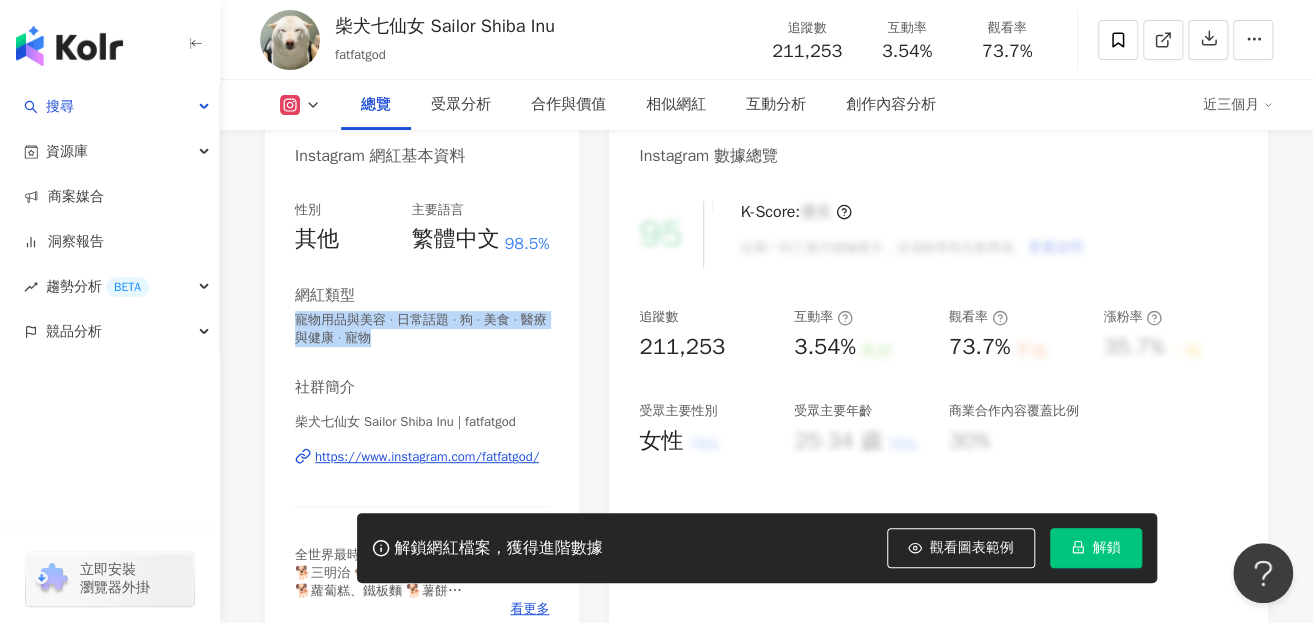 click on "性別   其他 主要語言   繁體中文 98.5% 網紅類型 寵物用品與美容 · 日常話題 · 狗 · 美食 · 醫療與健康 · 寵物 社群簡介 柴犬七仙女 Sailor Shiba Inu | fatfatgod https://www.instagram.com/fatfatgod/ 全世界最時尚幸福的一家人
🐕三明治 🦦 蔡脯 🐱滷肉飯
🐕蘿蔔糕、鐵板麵 🐕薯餅
🐕大冰奶、蔥抓餅、哈娜比
🐈總匯、肉鬆 🐈奶油、蛋餅
🐈巧克力、奶酥 🐈 荷包蛋
🐈‍⬛鐵蛋、茶葉蛋 🐈‍⬛漢堡
#柴犬七仙女 #野人八號倉庫
#時刻影像工作室
合作私訊小盒子或電子郵件📩❤️ 看更多" at bounding box center [422, 414] 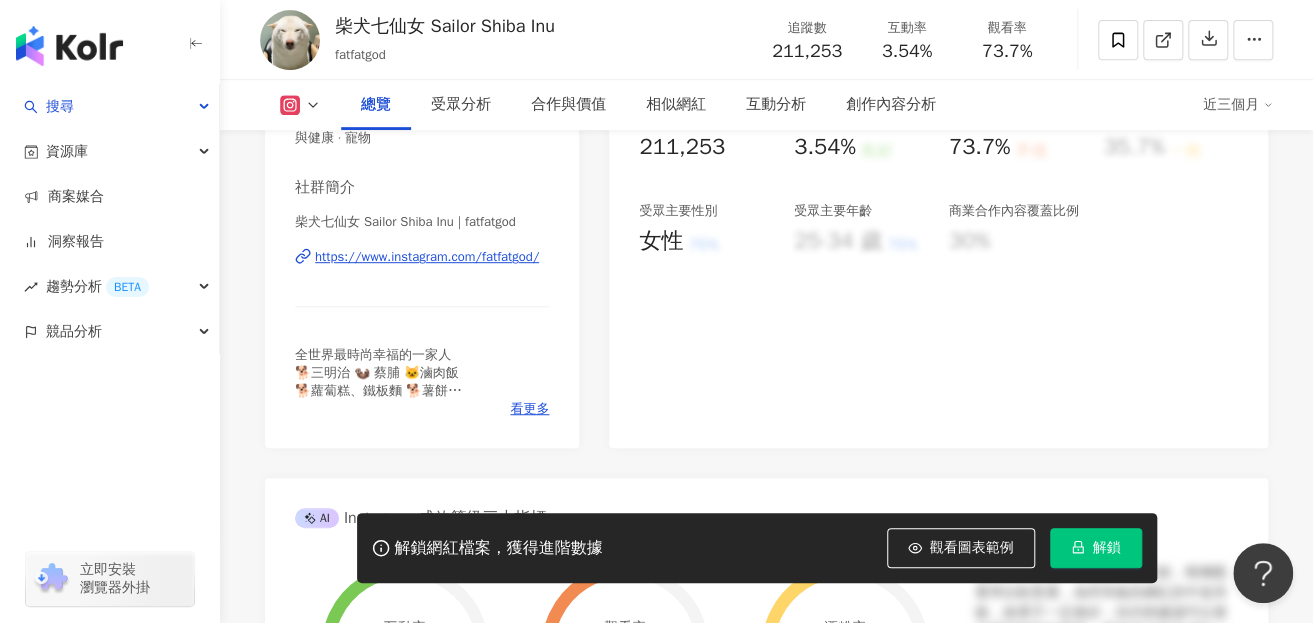 click on "76%" at bounding box center (902, 245) 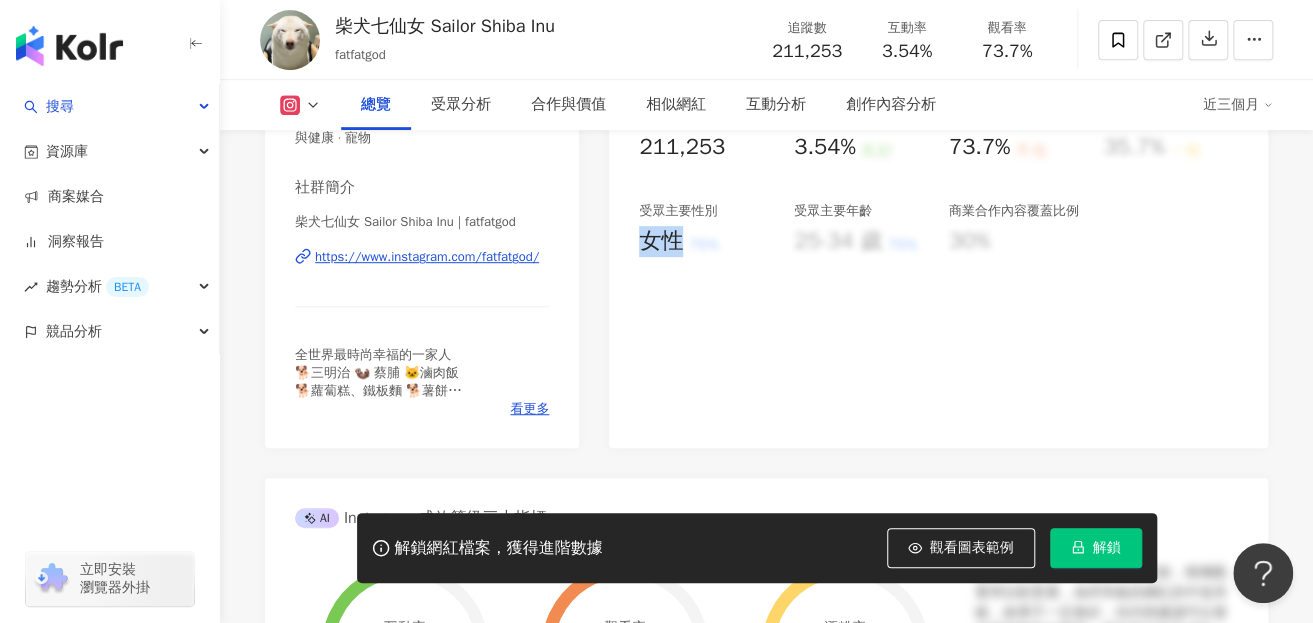 drag, startPoint x: 678, startPoint y: 246, endPoint x: 629, endPoint y: 247, distance: 49.010204 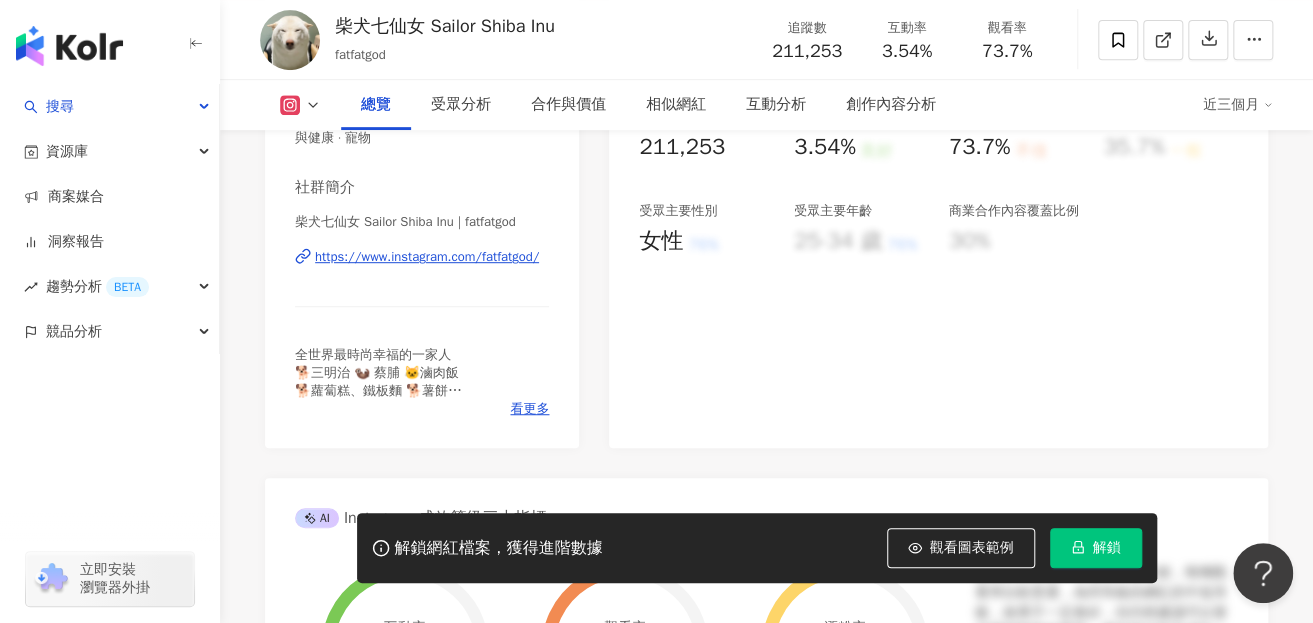 click on "95 K-Score :   優良 近期一到三個月積極發文，且漲粉率與互動率高。 查看說明 追蹤數   211,253 互動率   3.54% 良好 觀看率   73.7% 不佳 漲粉率   35.7% 一般 受眾主要性別   女性 76% 受眾主要年齡   25-34 歲 76% 商業合作內容覆蓋比例   30%" at bounding box center [938, 214] 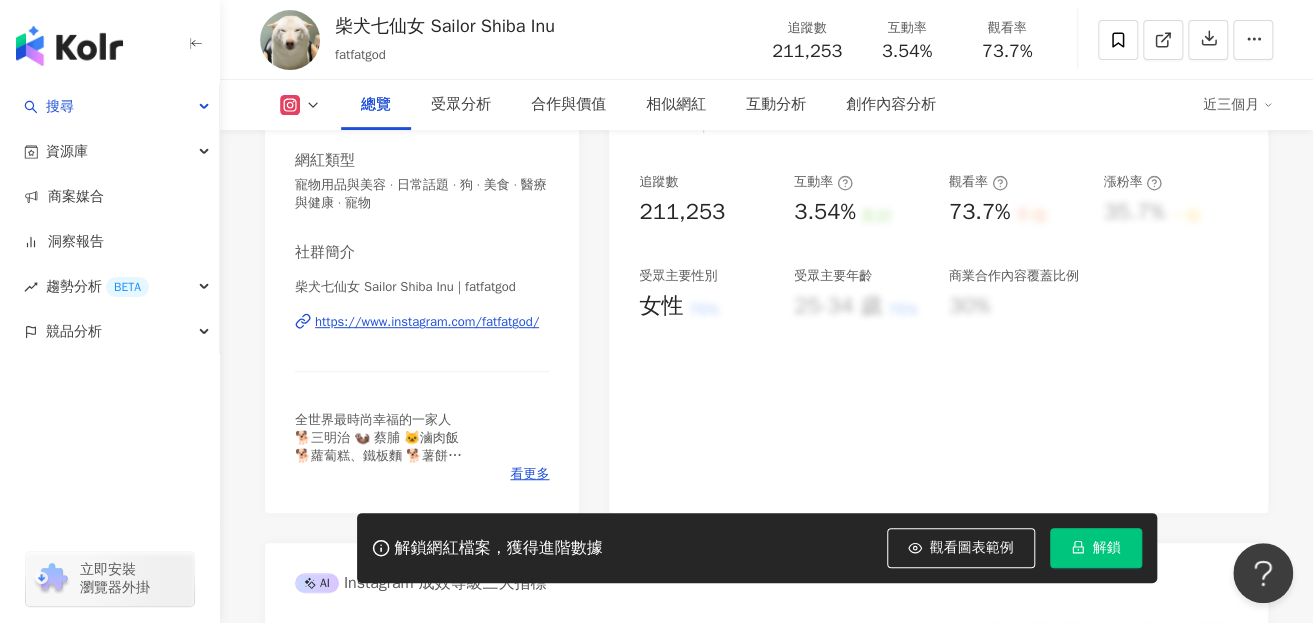 scroll, scrollTop: 300, scrollLeft: 0, axis: vertical 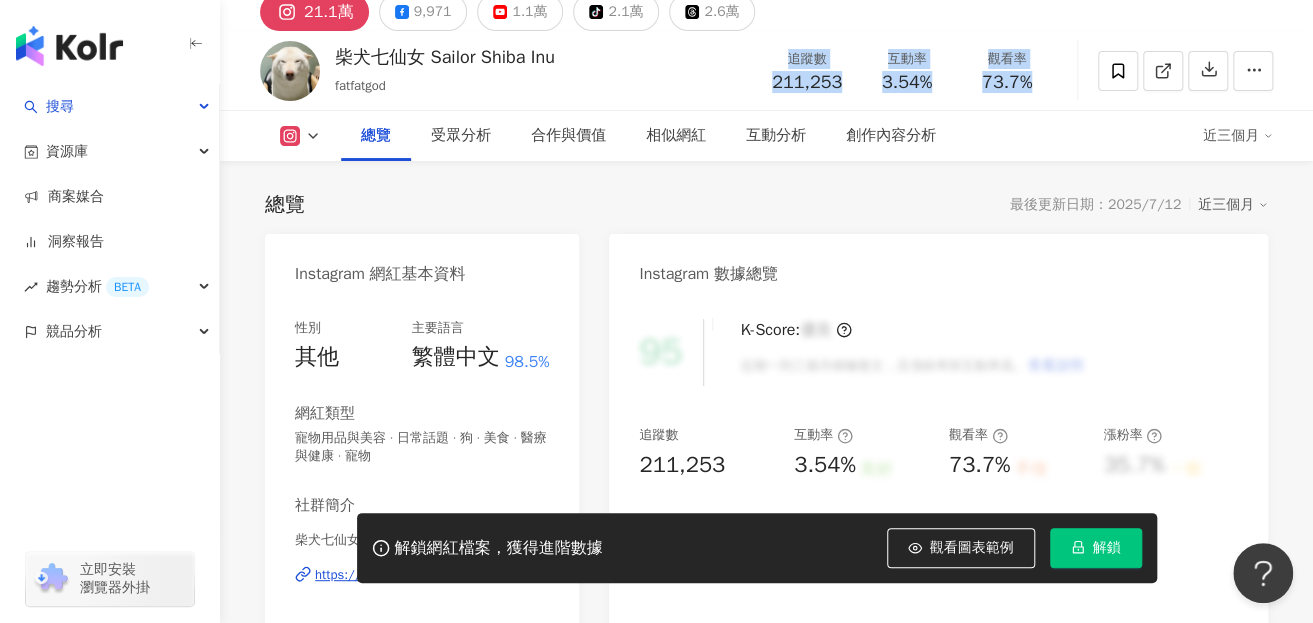 drag, startPoint x: 785, startPoint y: 29, endPoint x: 1035, endPoint y: 73, distance: 253.84247 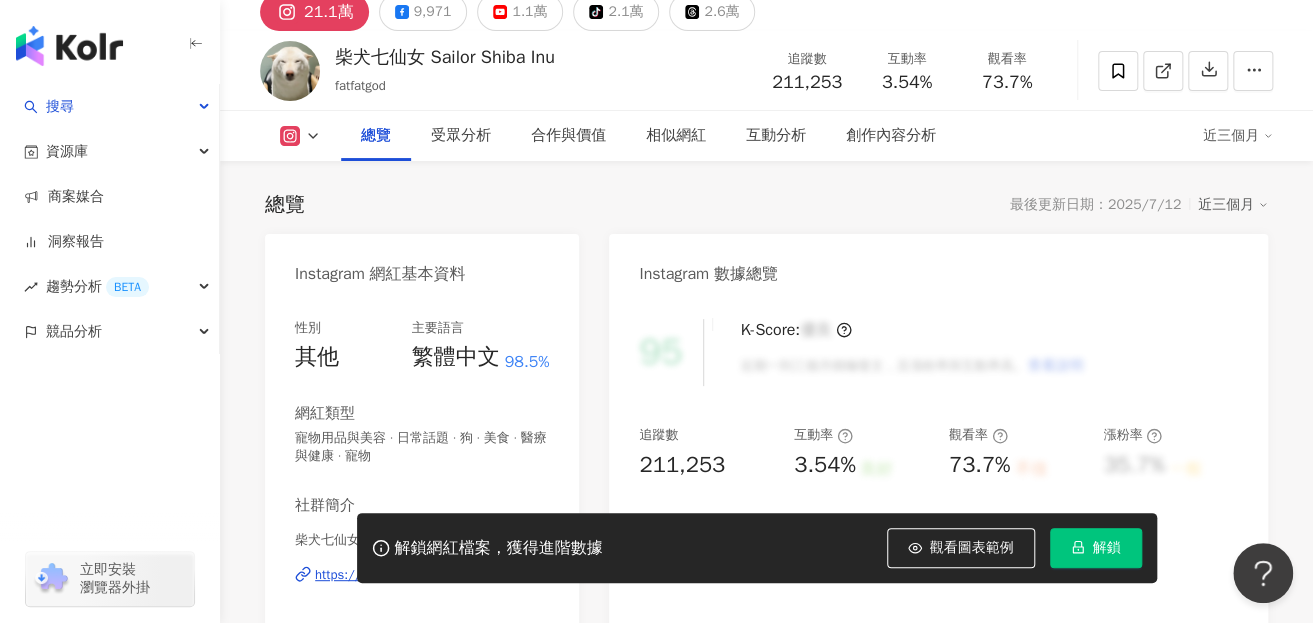 click on "73.7%" at bounding box center (1007, 83) 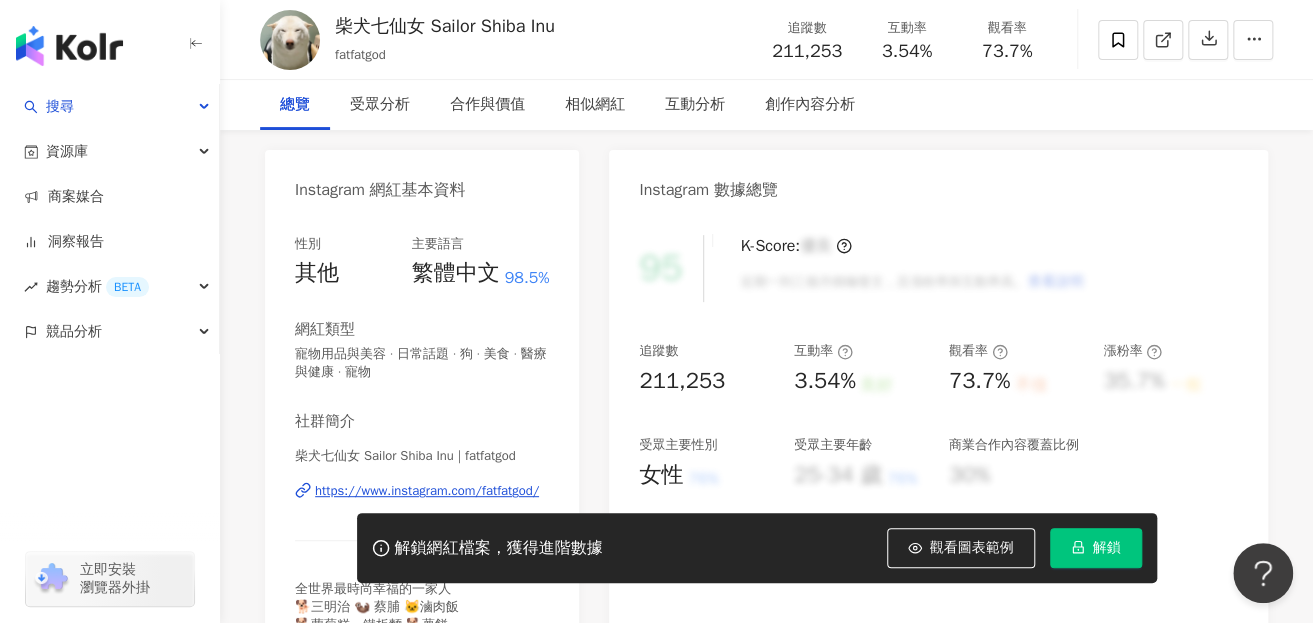scroll, scrollTop: 0, scrollLeft: 0, axis: both 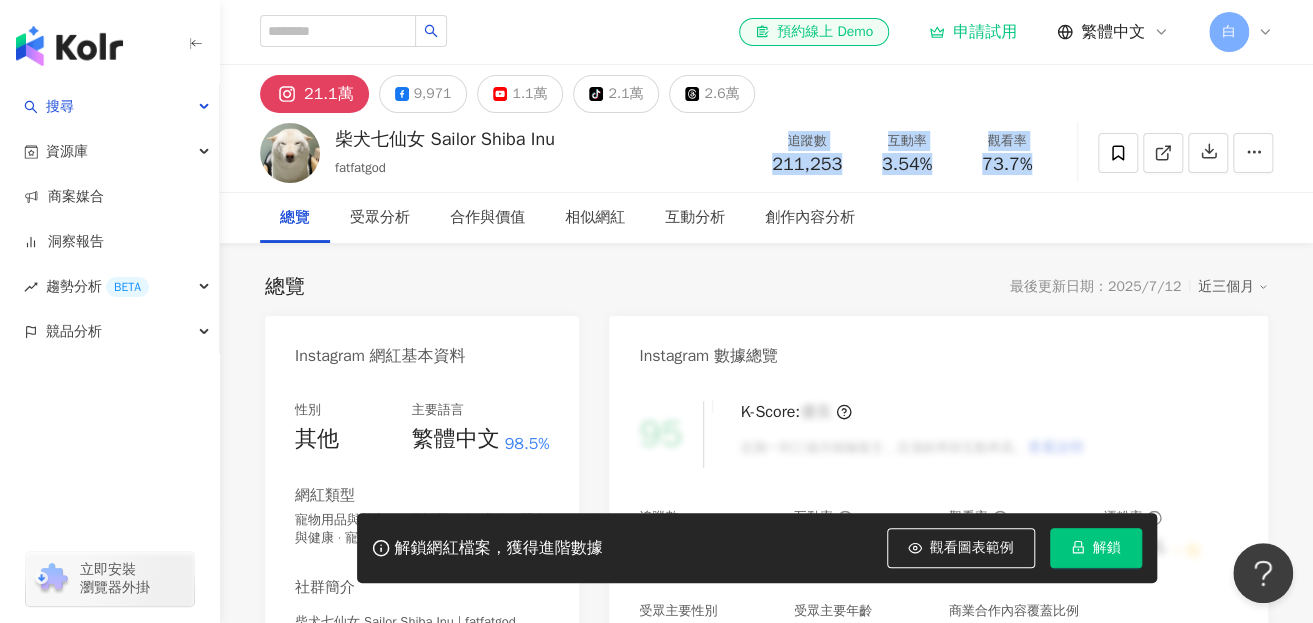 drag, startPoint x: 782, startPoint y: 142, endPoint x: 1049, endPoint y: 182, distance: 269.9796 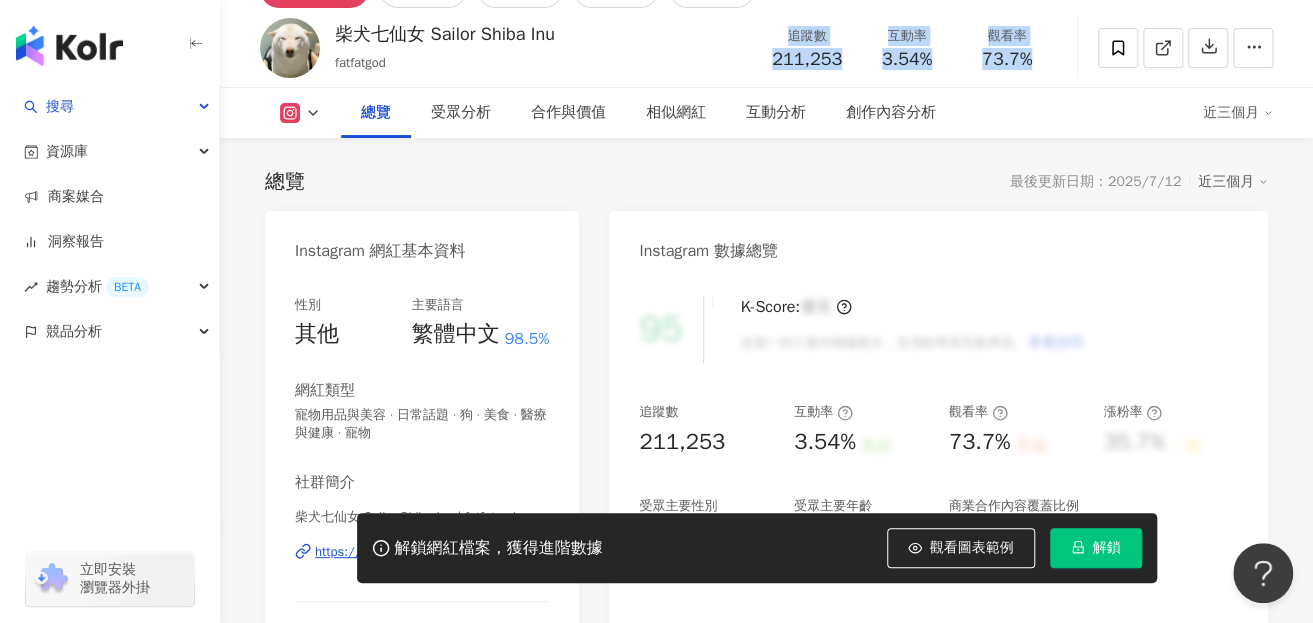 scroll, scrollTop: 300, scrollLeft: 0, axis: vertical 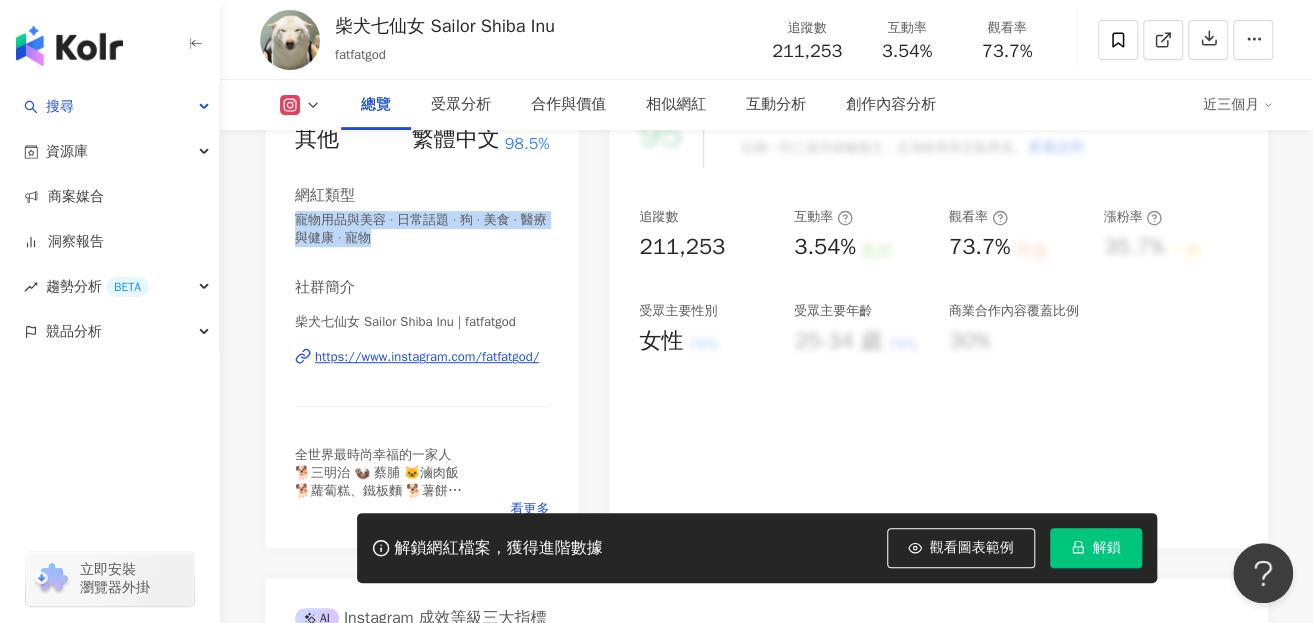 drag, startPoint x: 422, startPoint y: 235, endPoint x: 291, endPoint y: 219, distance: 131.97348 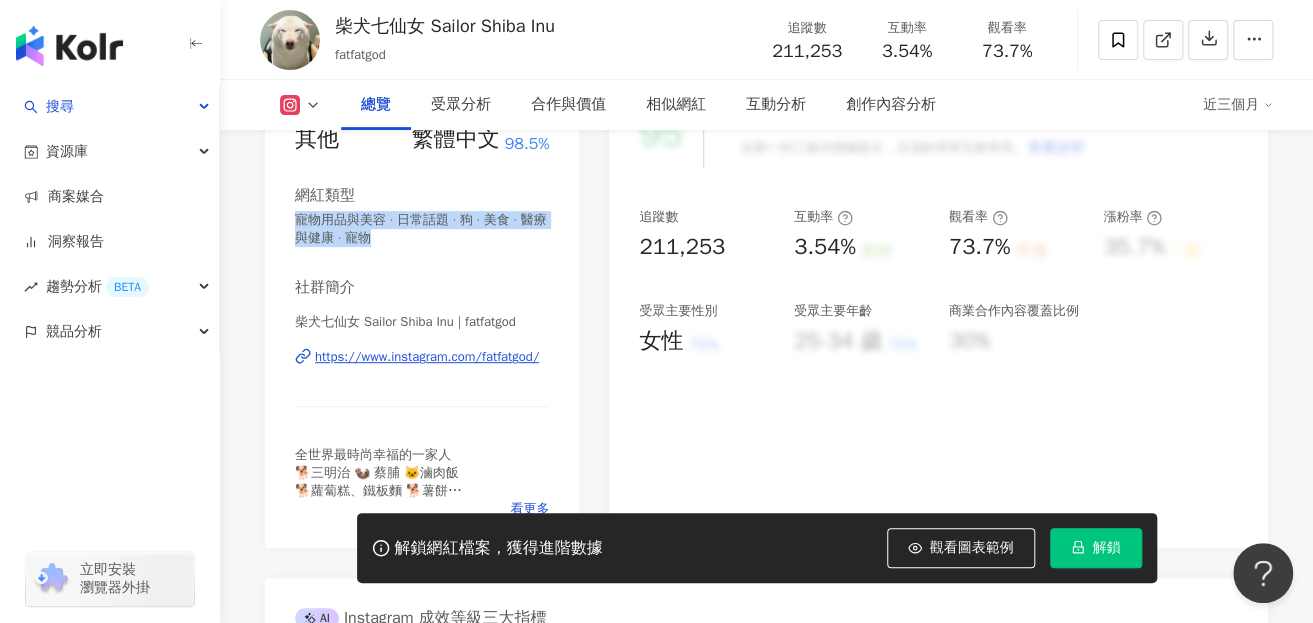 copy on "寵物用品與美容 · 日常話題 · 狗 · 美食 · 醫療與健康 · 寵物" 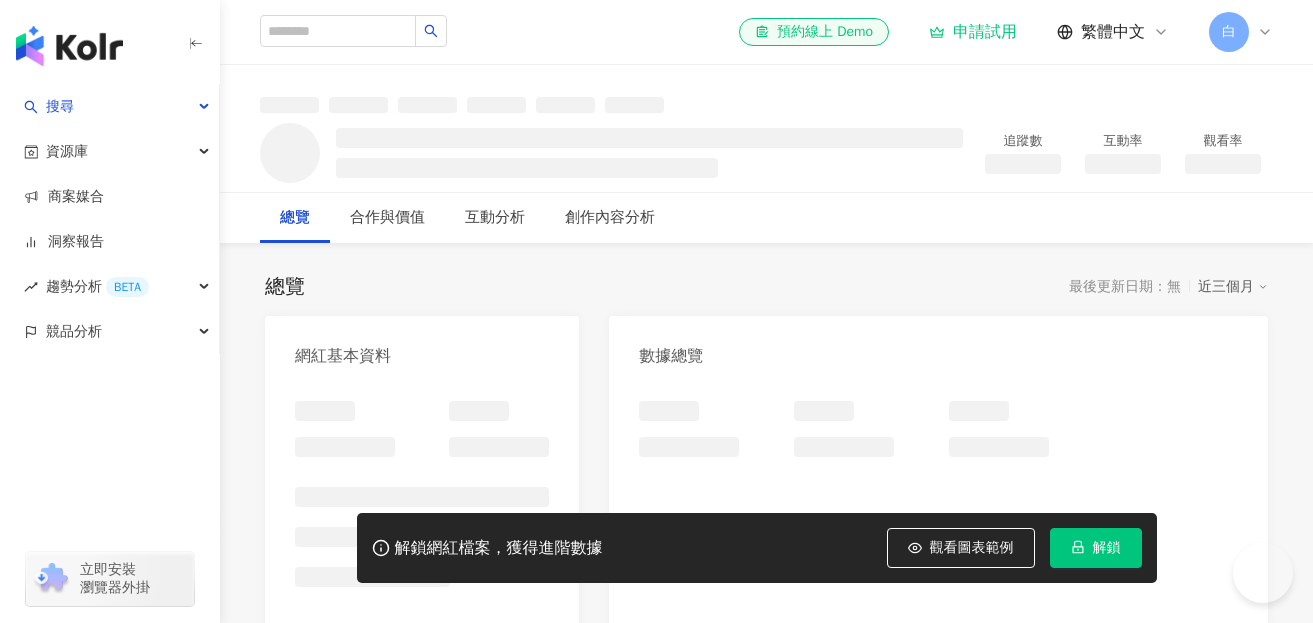 scroll, scrollTop: 0, scrollLeft: 0, axis: both 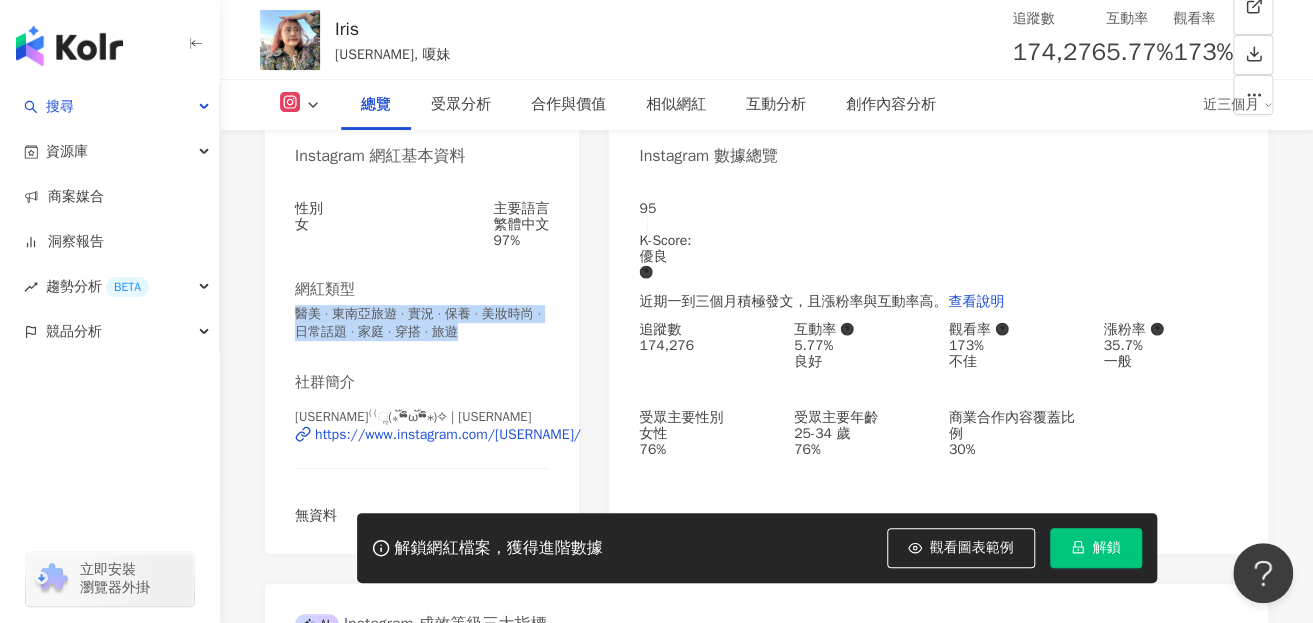drag, startPoint x: 530, startPoint y: 339, endPoint x: 263, endPoint y: 309, distance: 268.6801 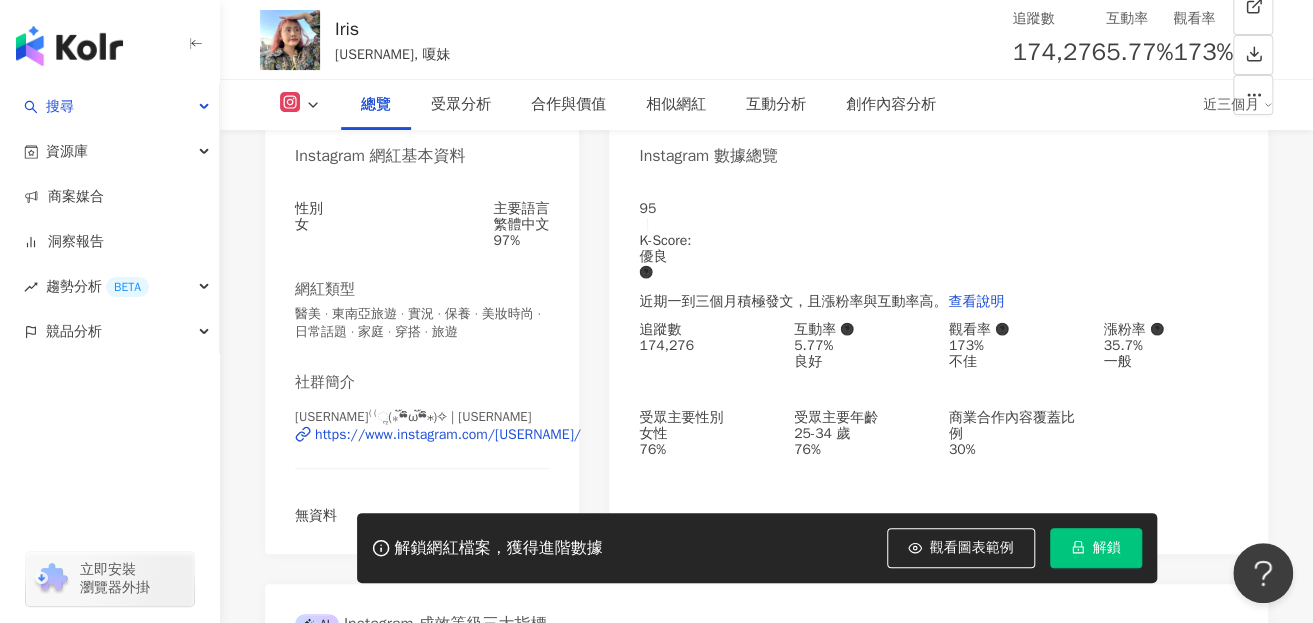 click on "網紅類型 醫美 · 東南亞旅遊 · 實況 · 保養 · 美妝時尚 · 日常話題 · 家庭 · 穿搭 · 旅遊" at bounding box center (422, 310) 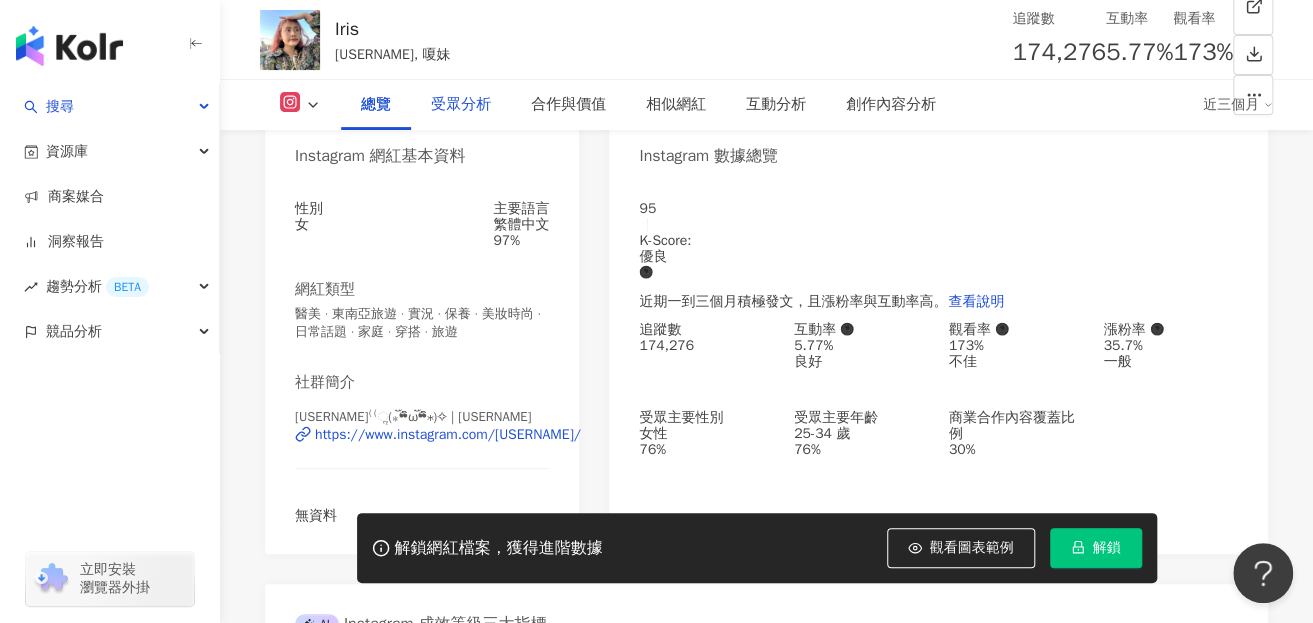 click on "受眾分析" at bounding box center (461, 105) 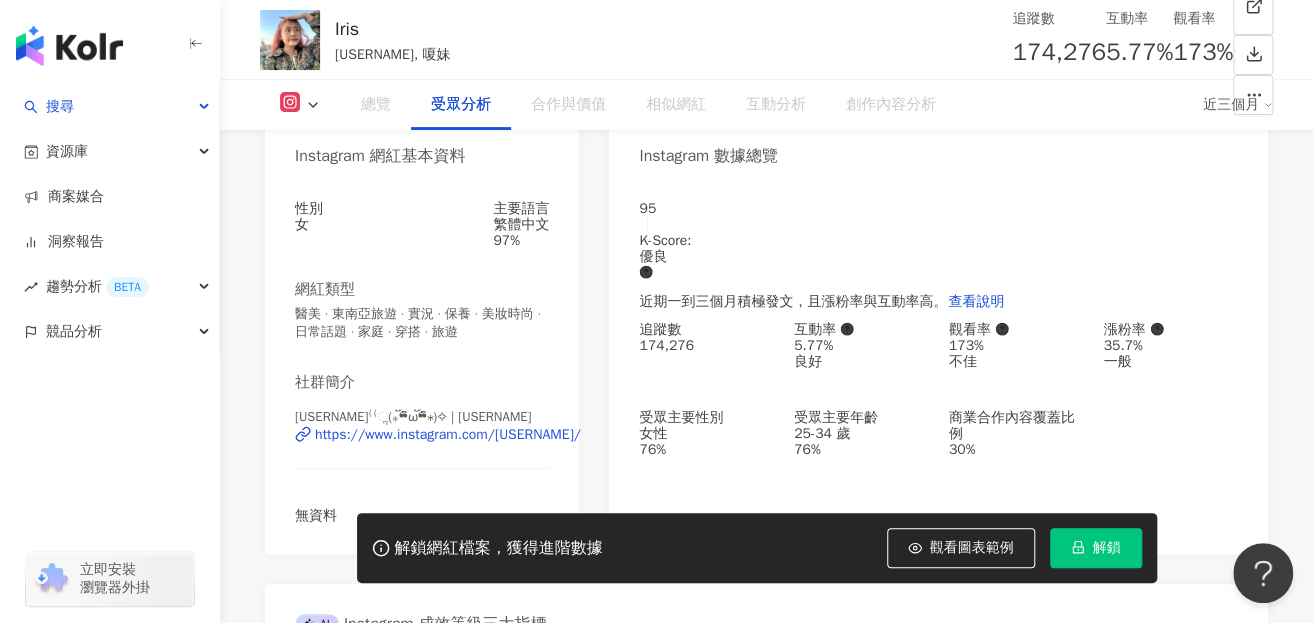 scroll, scrollTop: 1715, scrollLeft: 0, axis: vertical 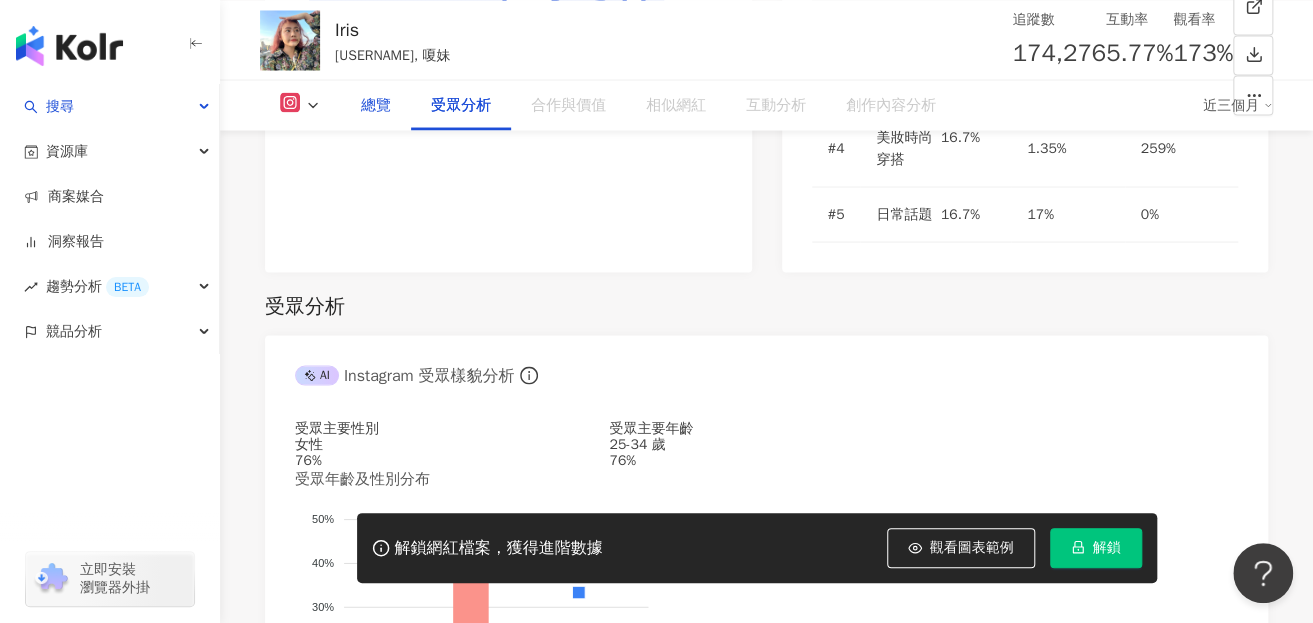 click on "總覽" at bounding box center [376, 105] 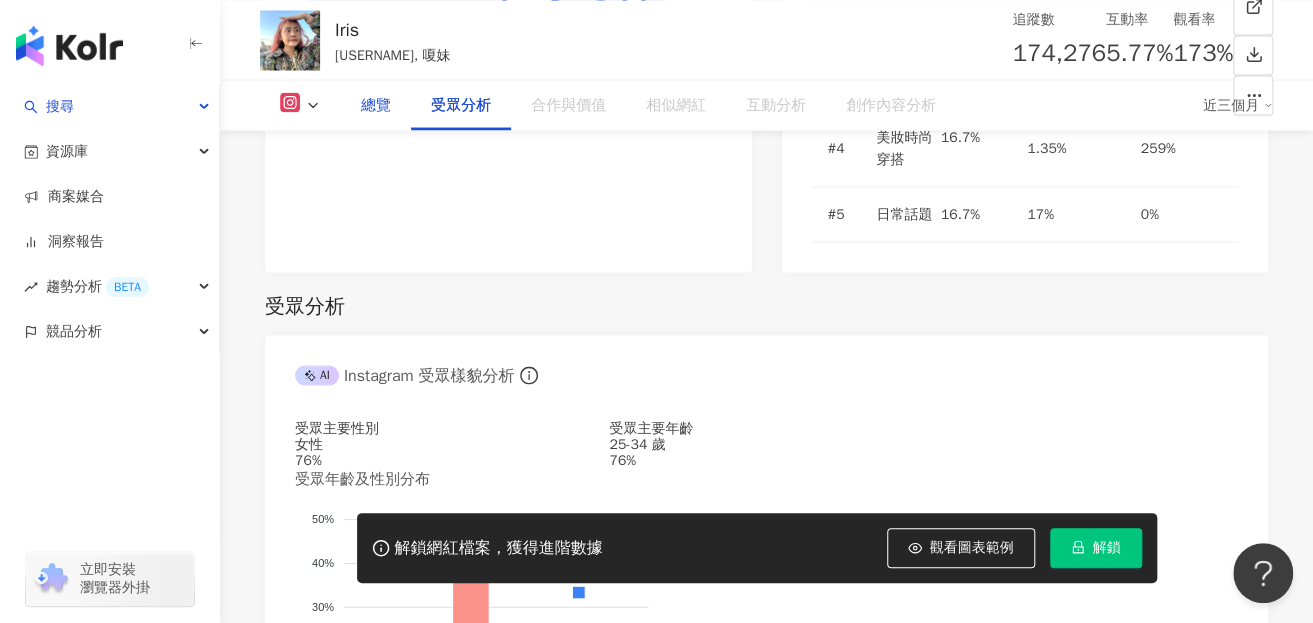 click on "總覽" at bounding box center [376, 105] 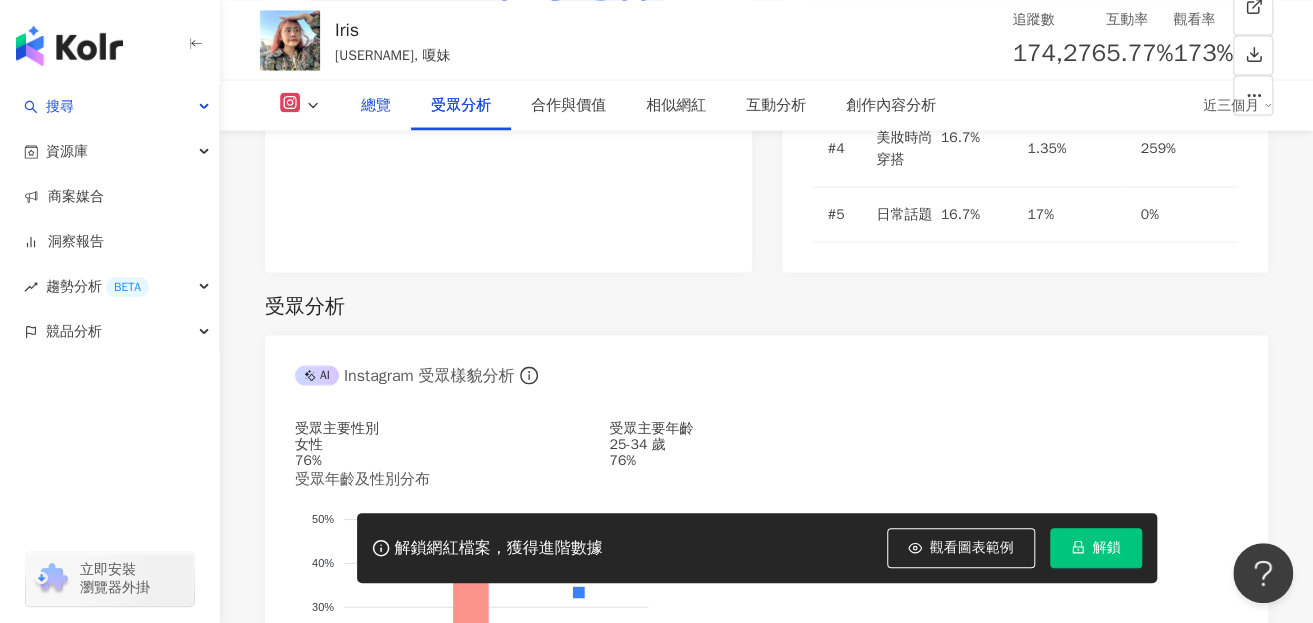 click on "總覽" at bounding box center (376, 105) 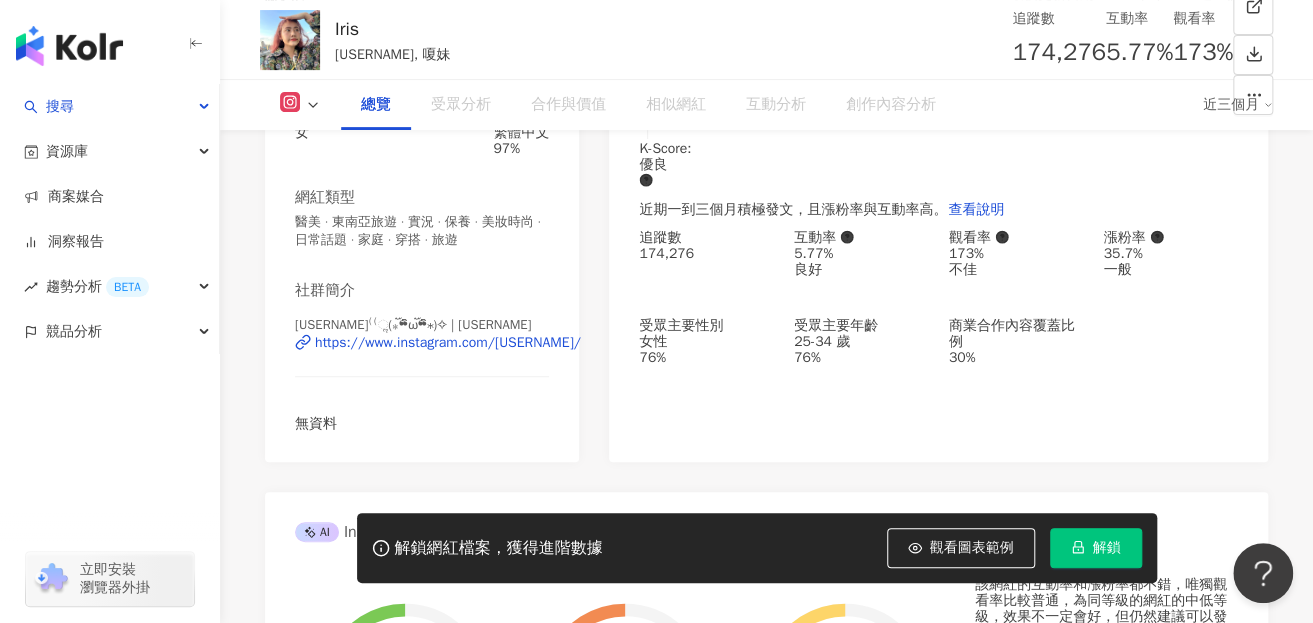 scroll, scrollTop: 323, scrollLeft: 0, axis: vertical 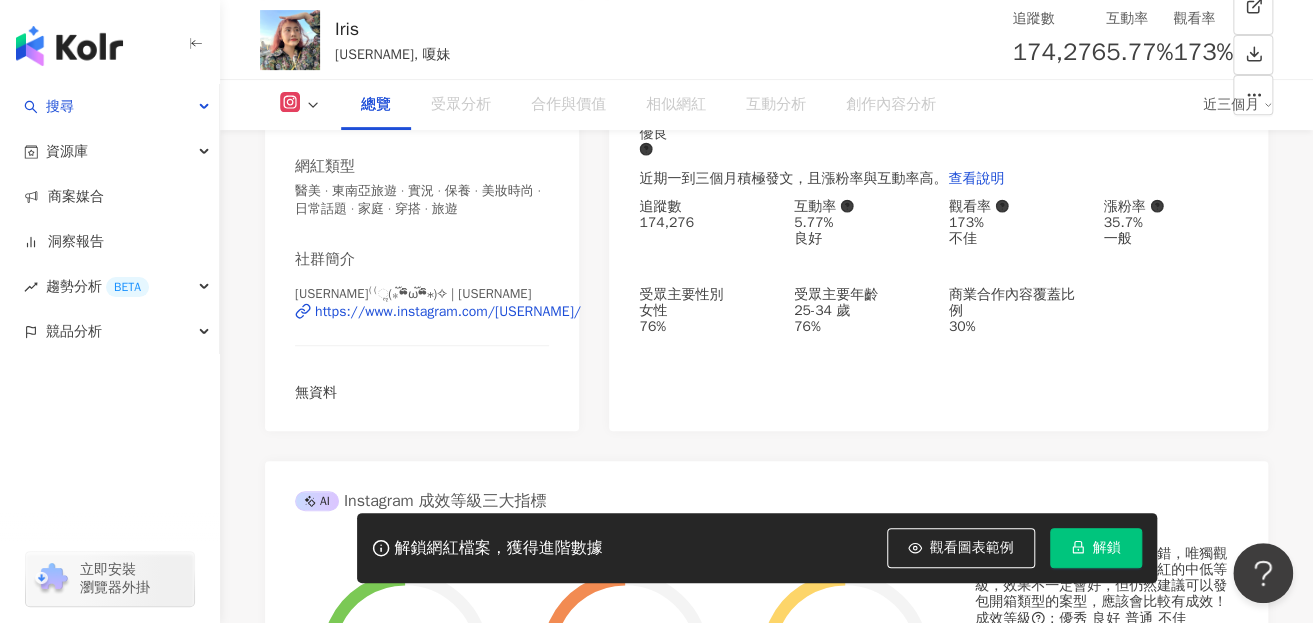 drag, startPoint x: 674, startPoint y: 319, endPoint x: 633, endPoint y: 221, distance: 106.23088 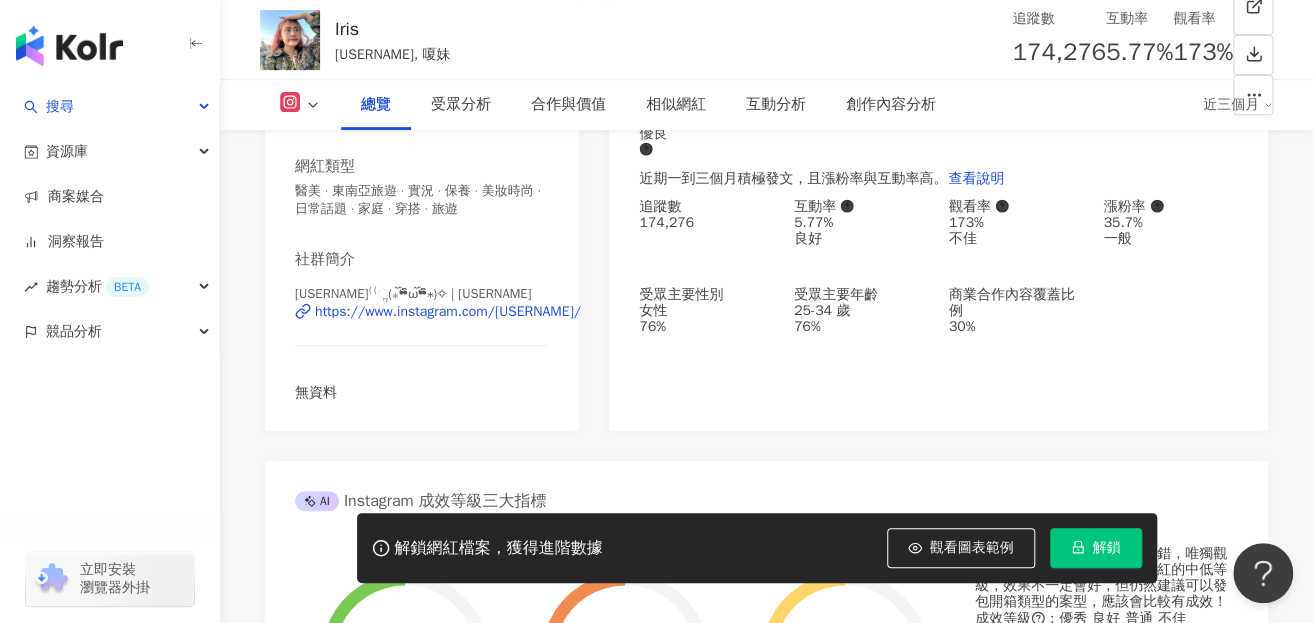 drag, startPoint x: 633, startPoint y: 221, endPoint x: 1042, endPoint y: 212, distance: 409.099 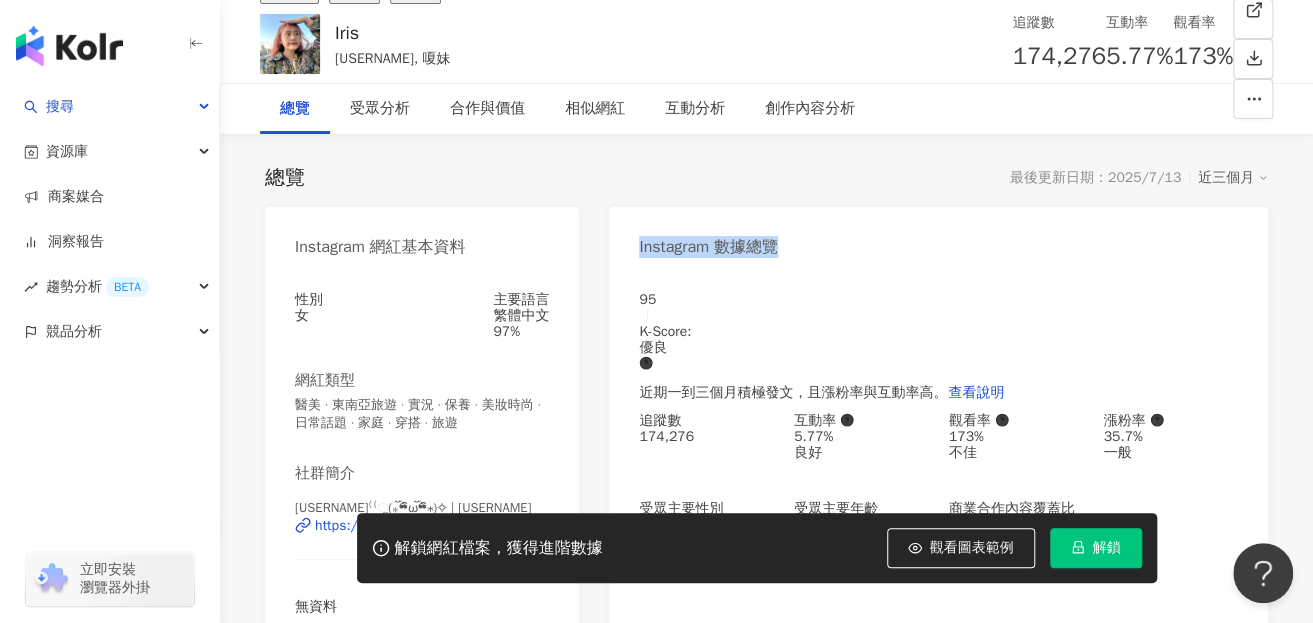 scroll, scrollTop: 0, scrollLeft: 0, axis: both 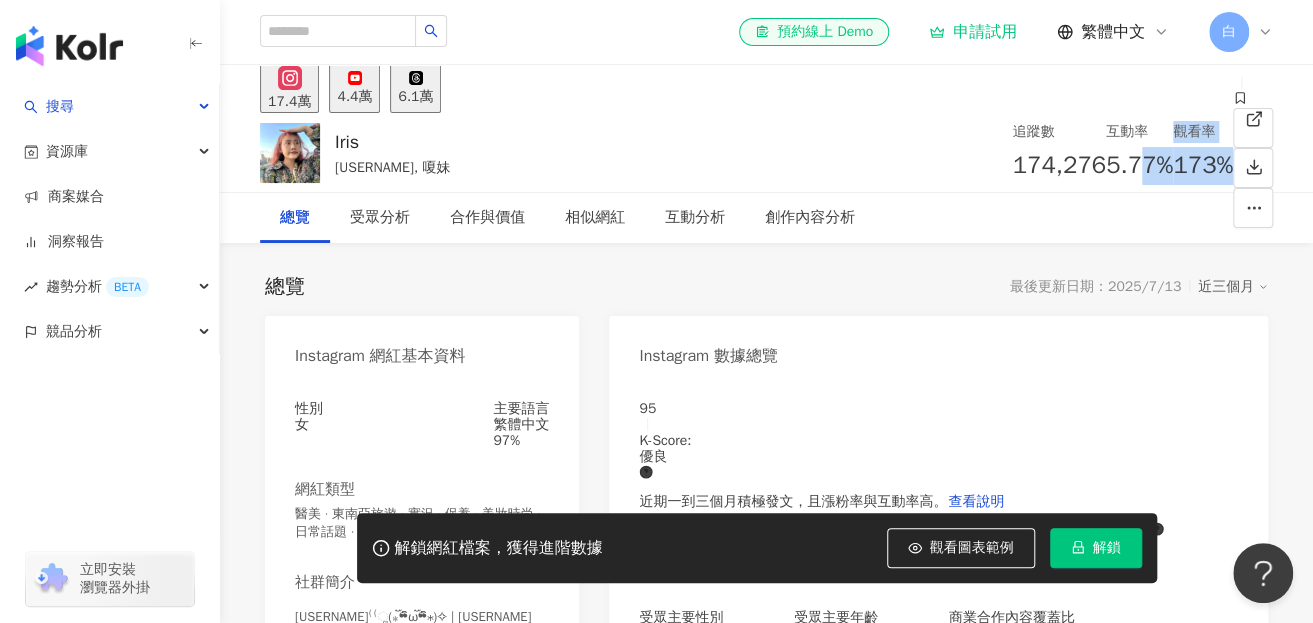drag, startPoint x: 1026, startPoint y: 161, endPoint x: 910, endPoint y: 164, distance: 116.03879 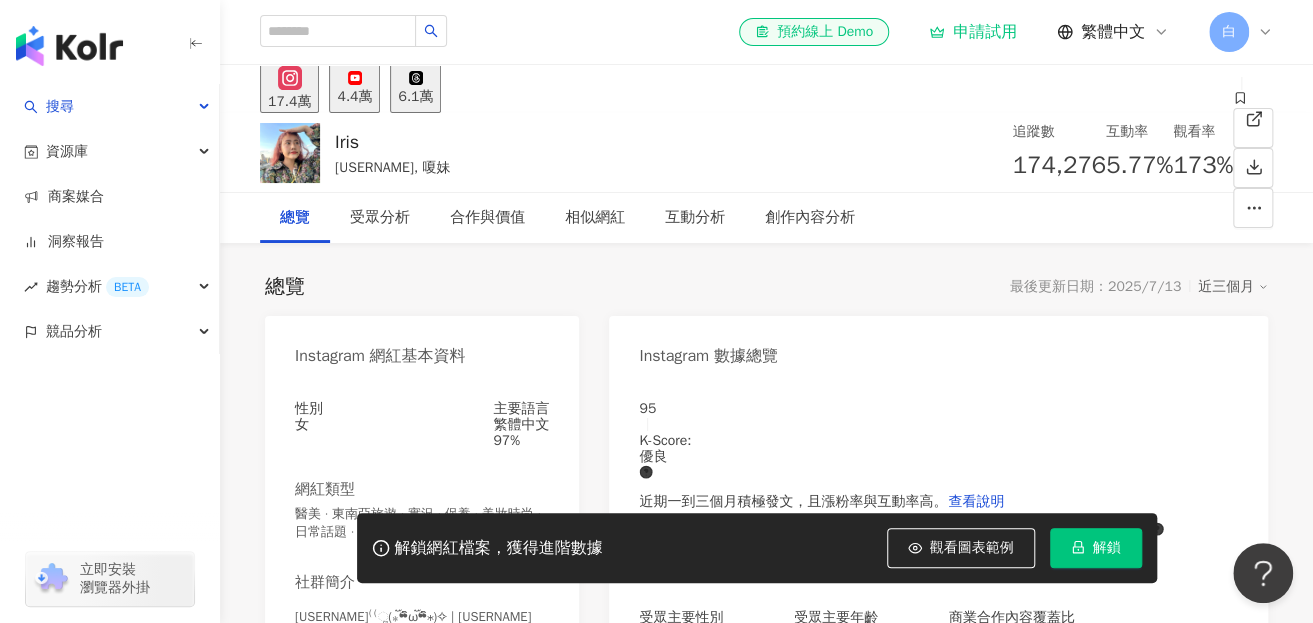 click on "[USERNAME], 嗄妹 追蹤數 174,276 互動率 5.77% 觀看率 173%" at bounding box center (766, 152) 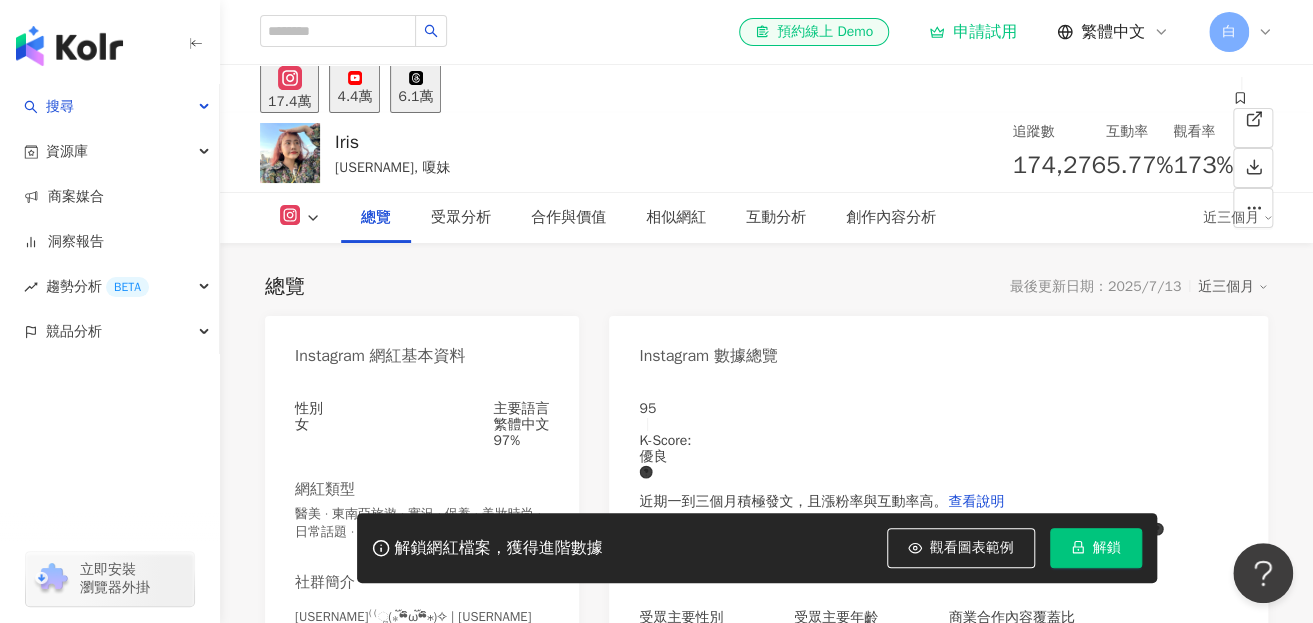 scroll, scrollTop: 300, scrollLeft: 0, axis: vertical 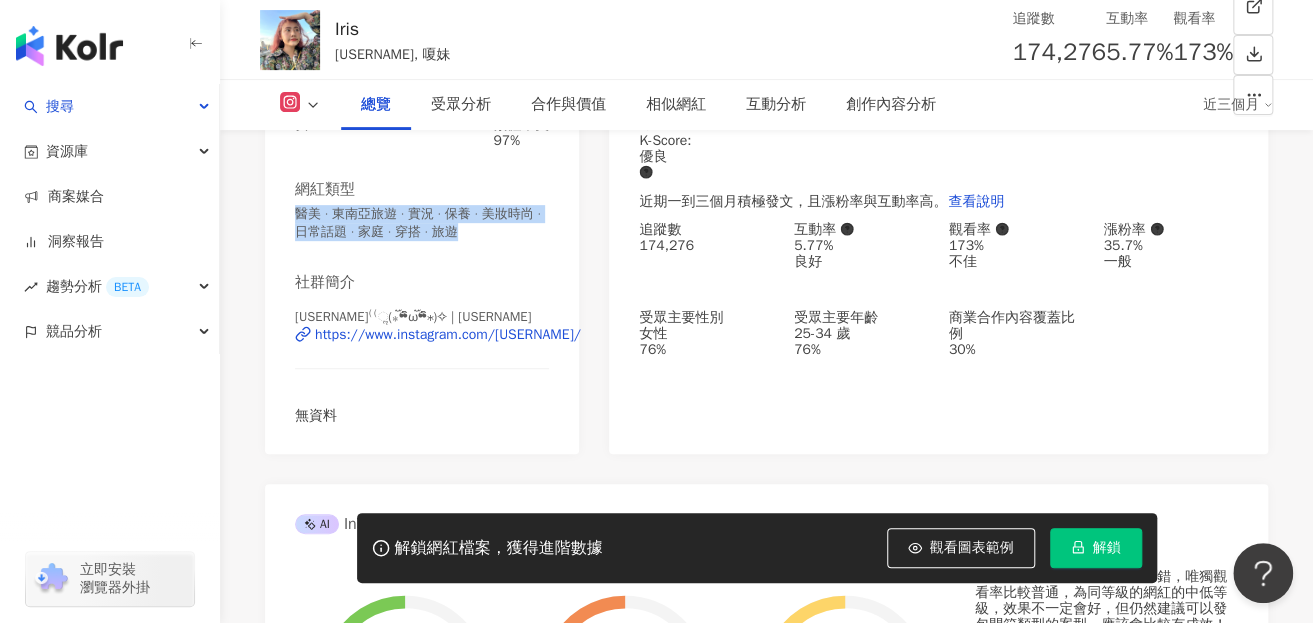 drag, startPoint x: 286, startPoint y: 218, endPoint x: 566, endPoint y: 242, distance: 281.0267 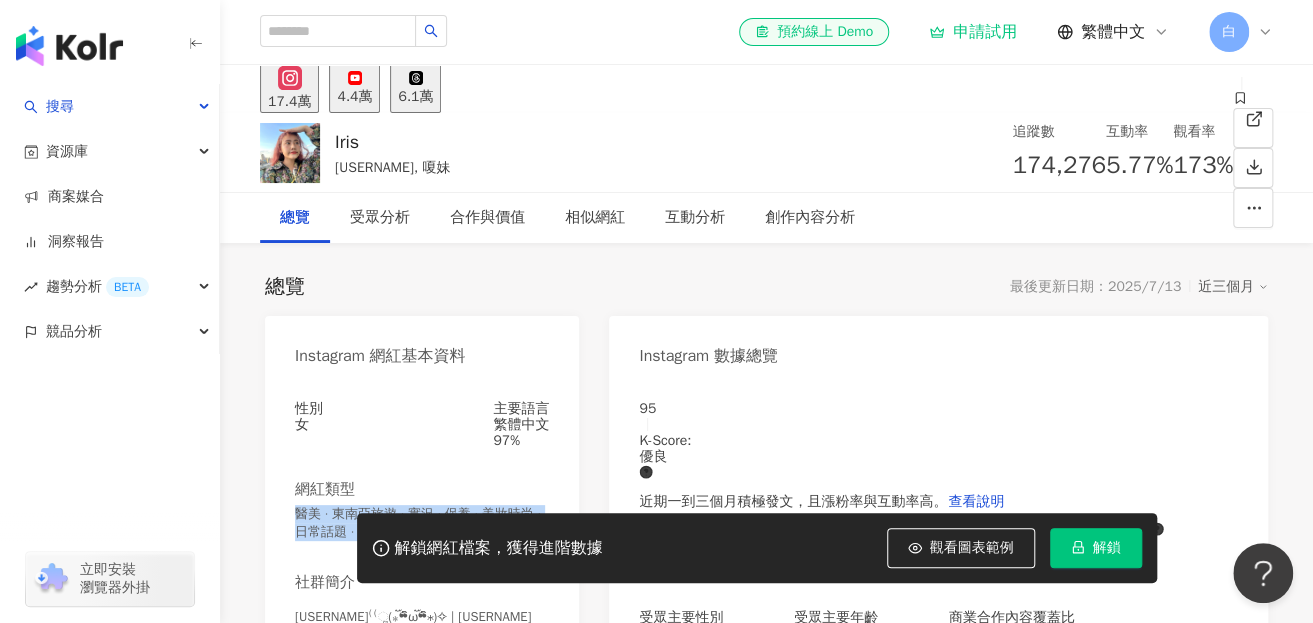 scroll, scrollTop: 500, scrollLeft: 0, axis: vertical 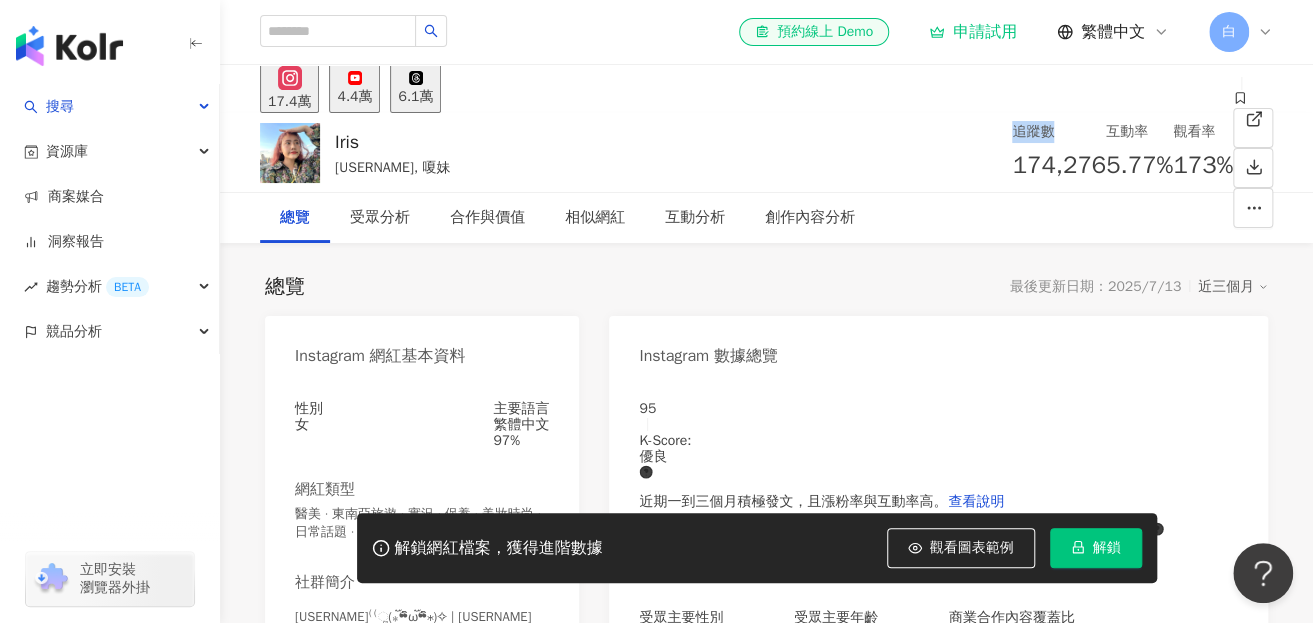 drag, startPoint x: 782, startPoint y: 143, endPoint x: 853, endPoint y: 141, distance: 71.02816 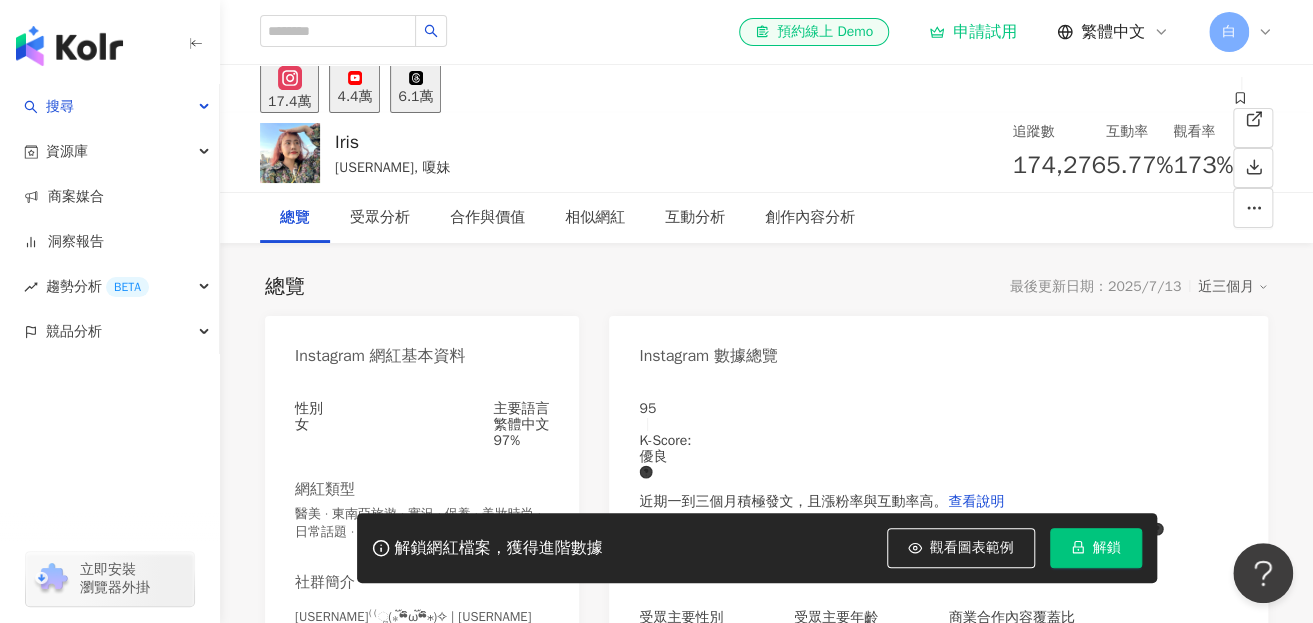 scroll, scrollTop: 300, scrollLeft: 0, axis: vertical 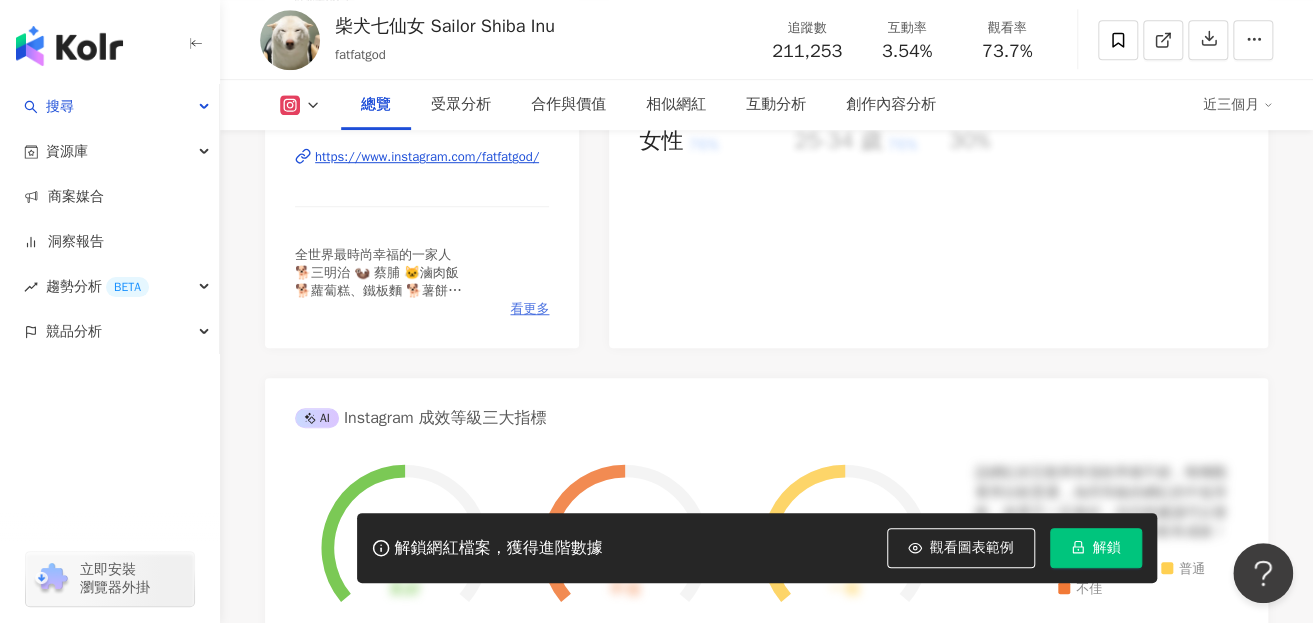 click on "看更多" at bounding box center [529, 309] 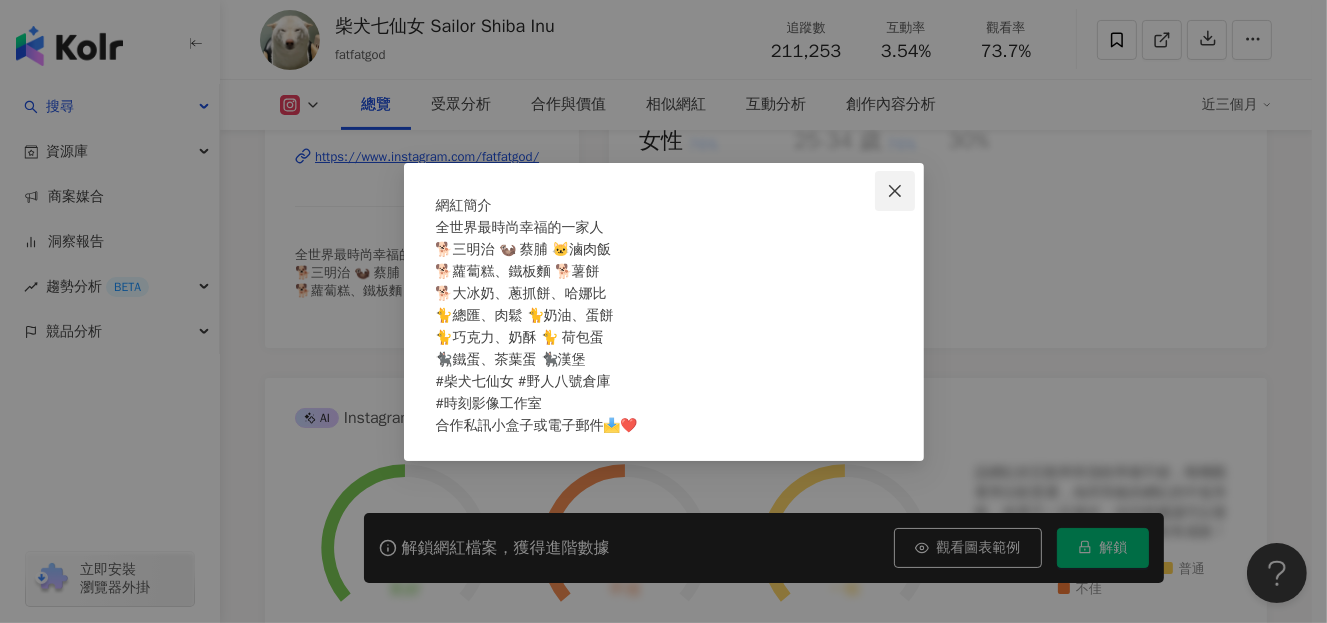 click 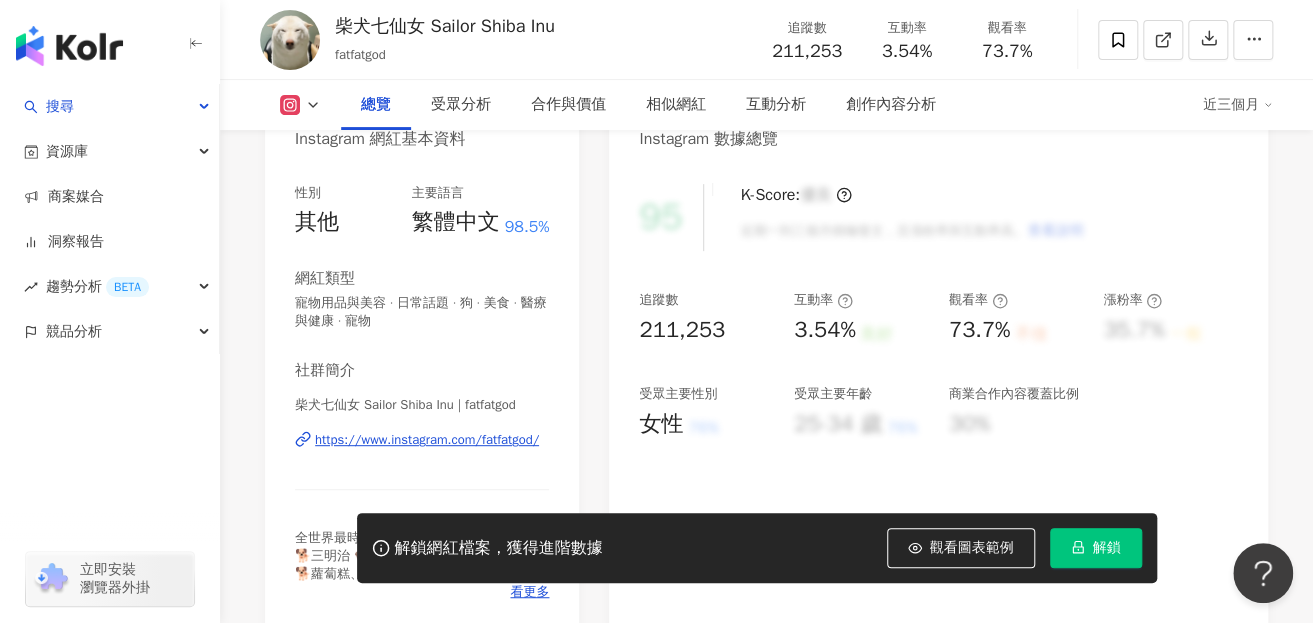 scroll, scrollTop: 200, scrollLeft: 0, axis: vertical 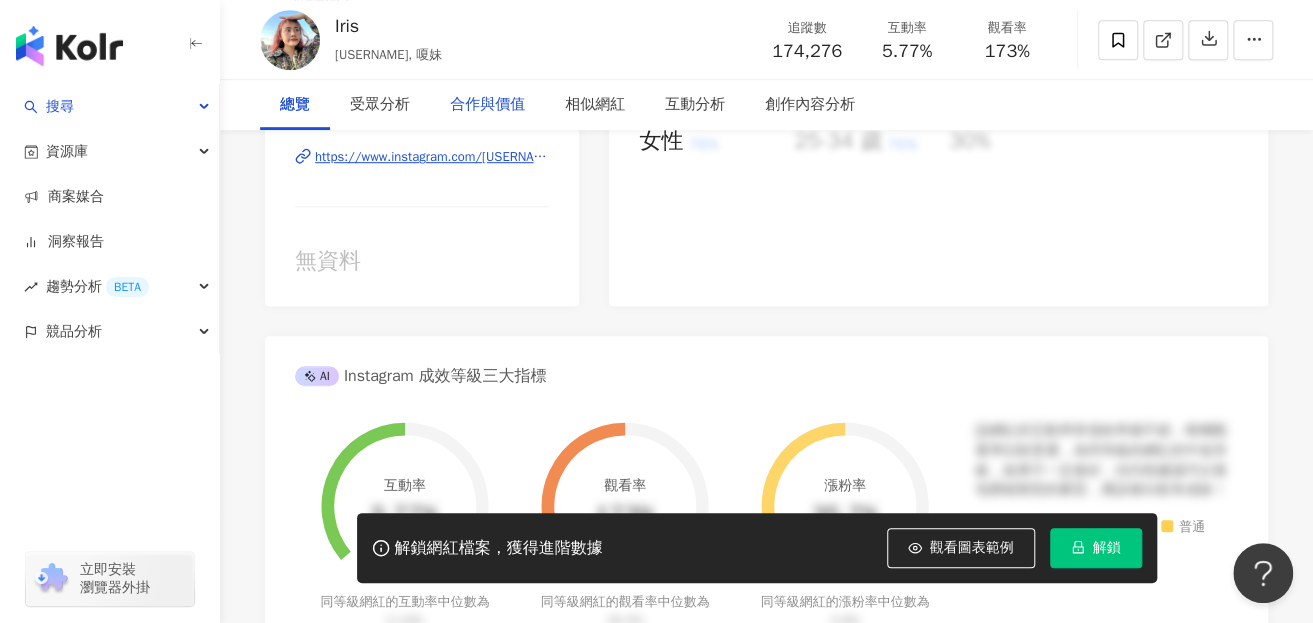click on "合作與價值" at bounding box center [487, 105] 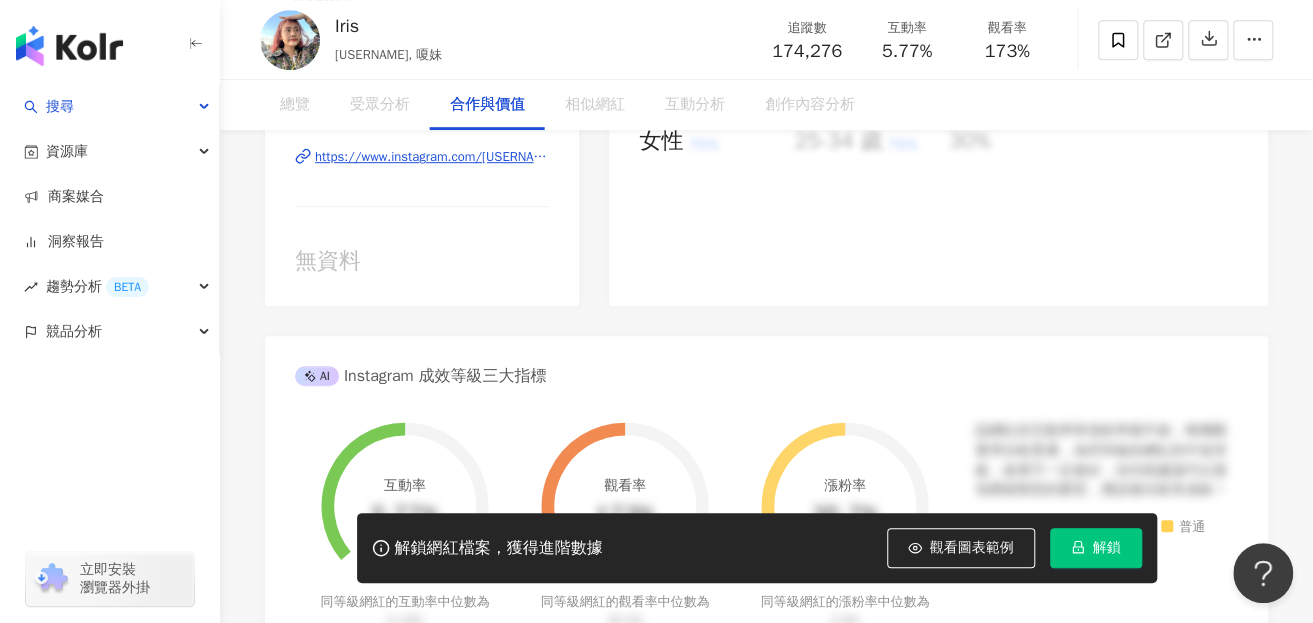 scroll, scrollTop: 2663, scrollLeft: 0, axis: vertical 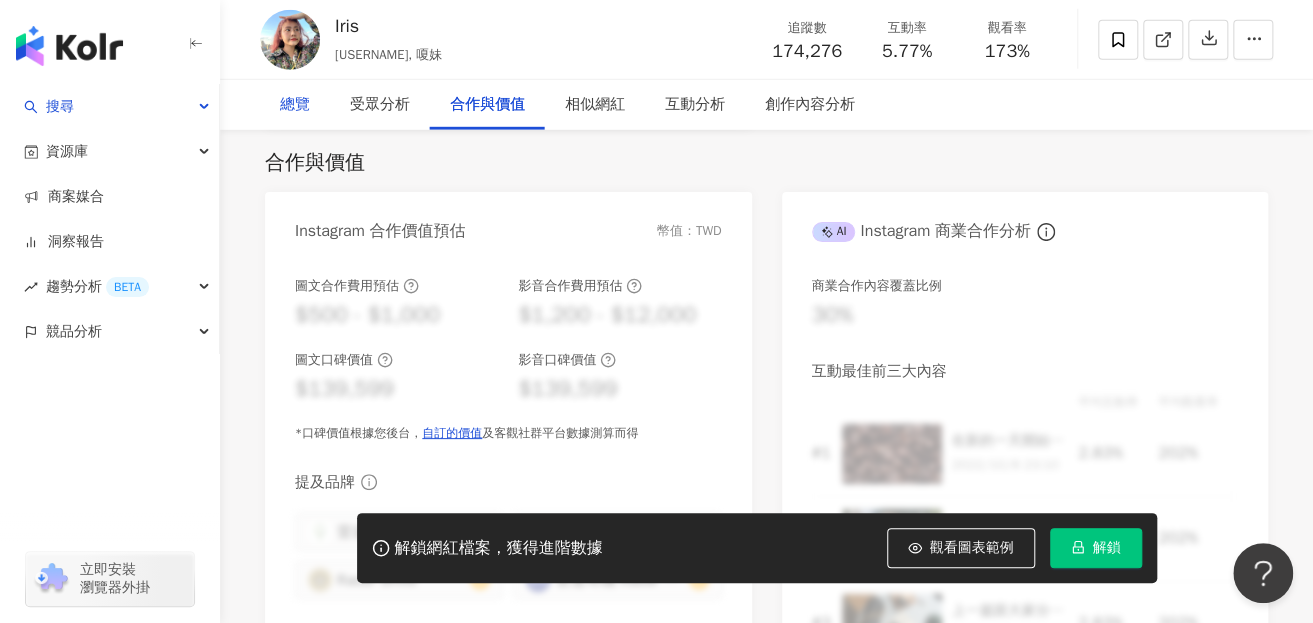 click on "總覽" at bounding box center [295, 105] 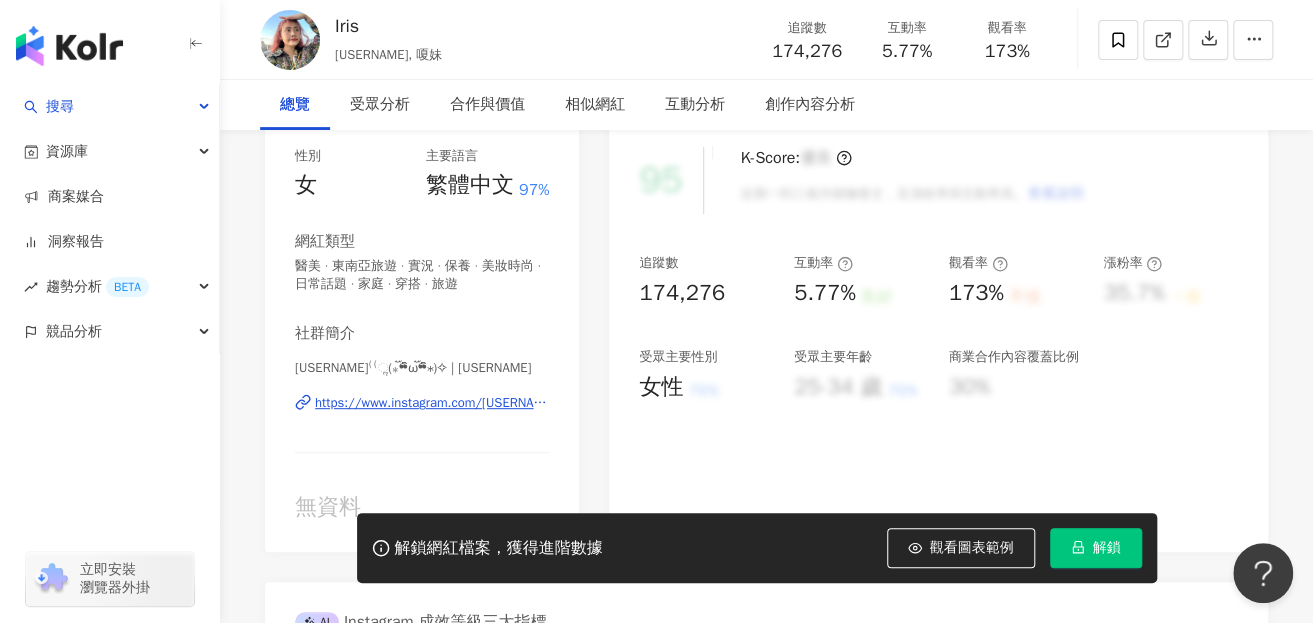 scroll, scrollTop: 423, scrollLeft: 0, axis: vertical 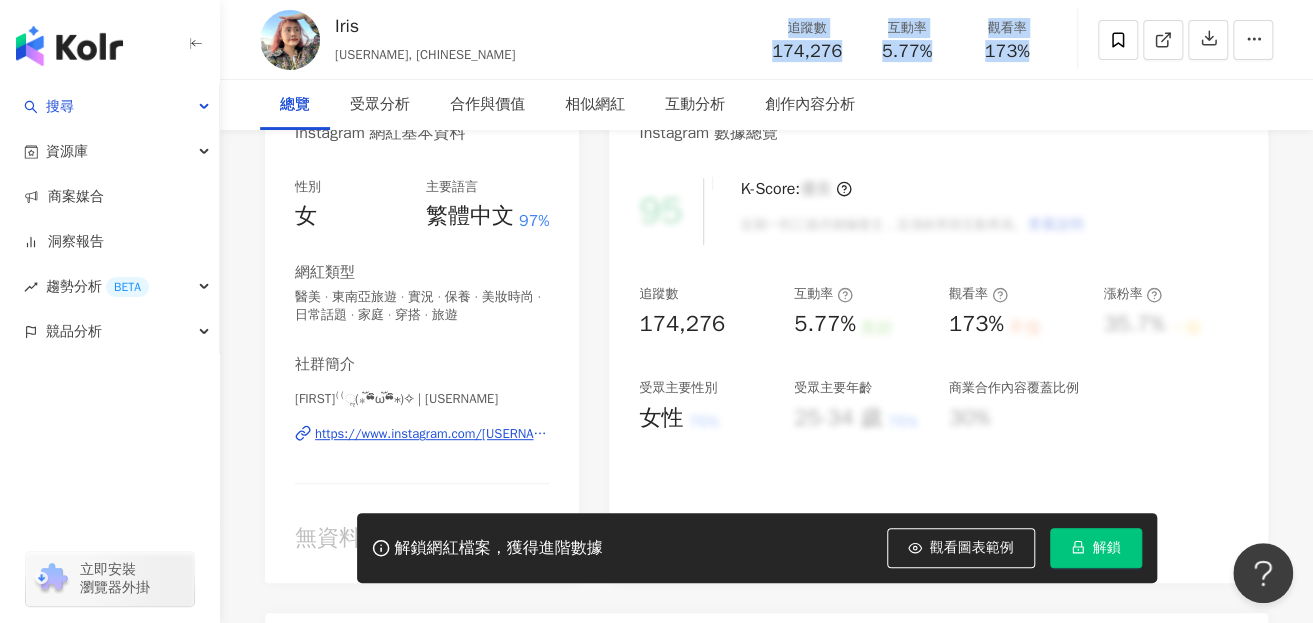 drag, startPoint x: 782, startPoint y: 23, endPoint x: 1100, endPoint y: 72, distance: 321.75302 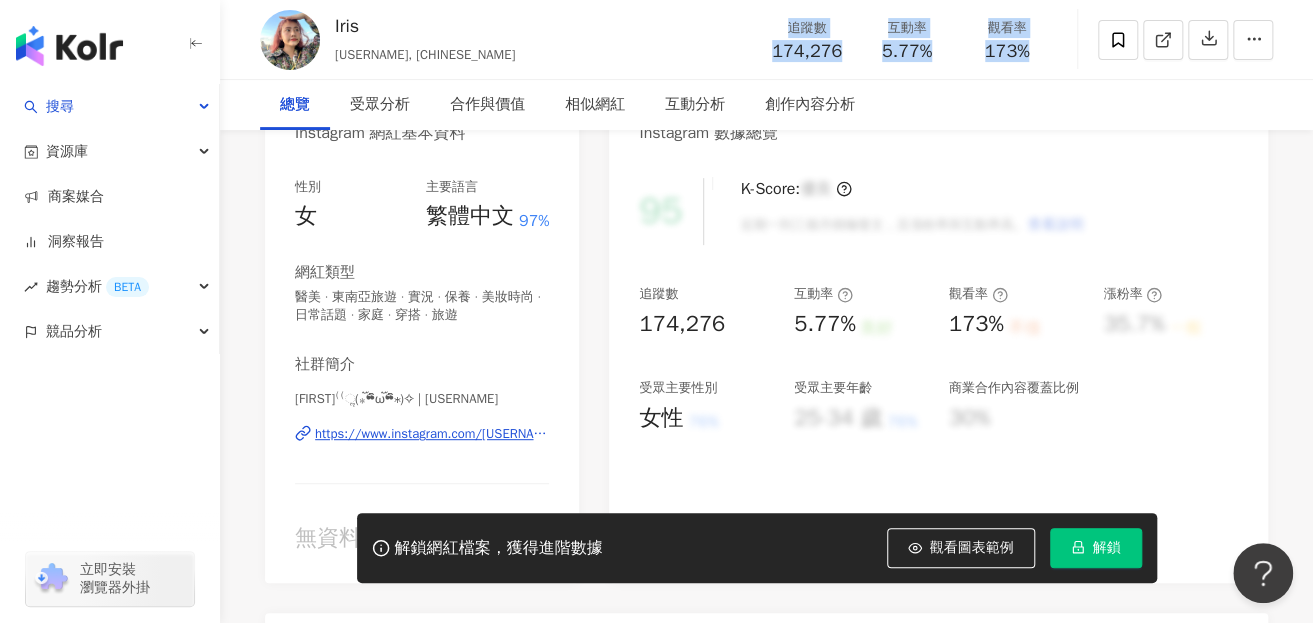 copy on "追蹤數 174,276 互動率 5.77% 觀看率 173%" 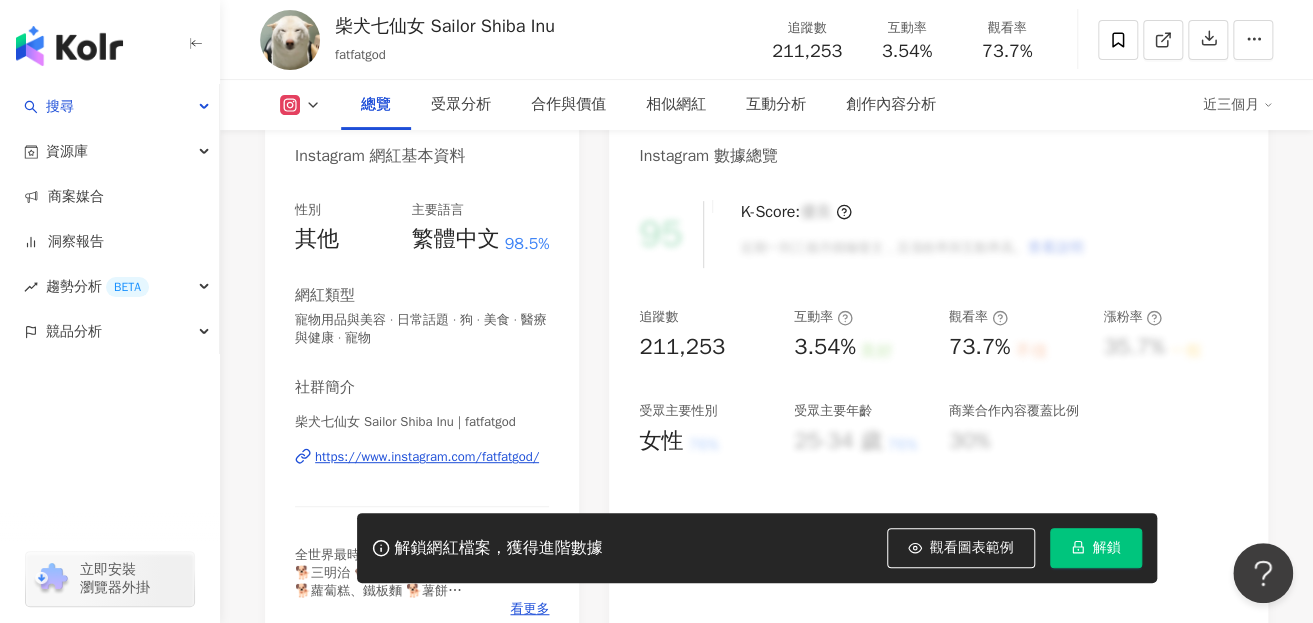 scroll, scrollTop: 0, scrollLeft: 0, axis: both 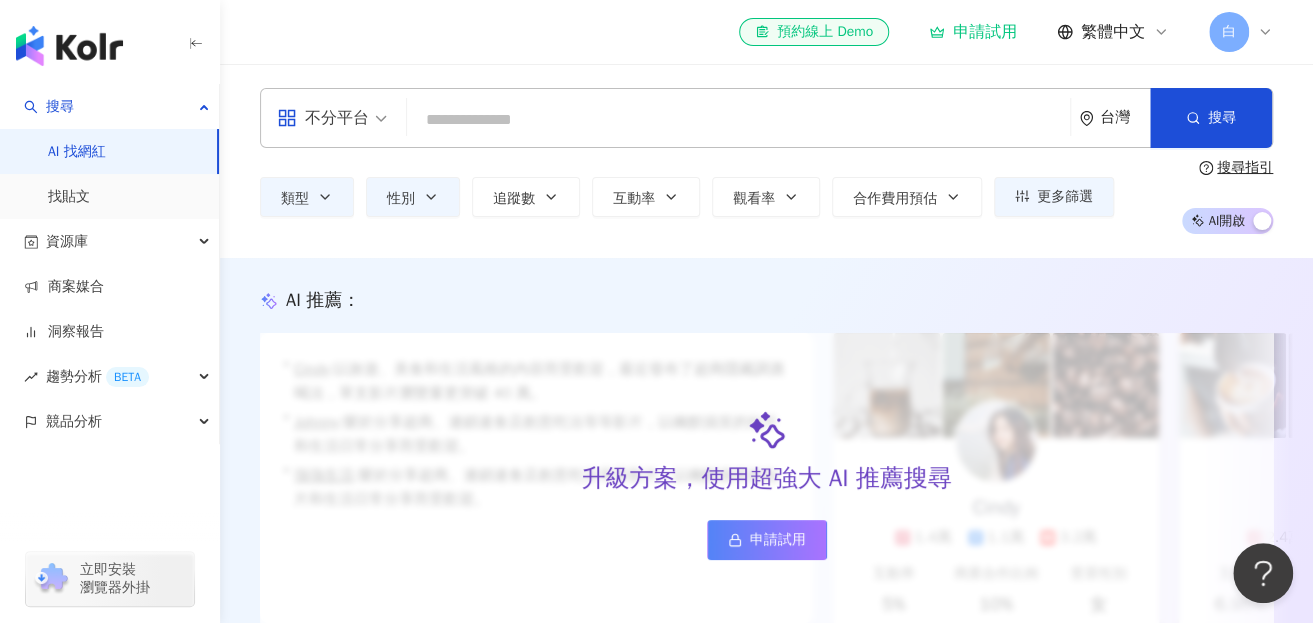 click at bounding box center (738, 120) 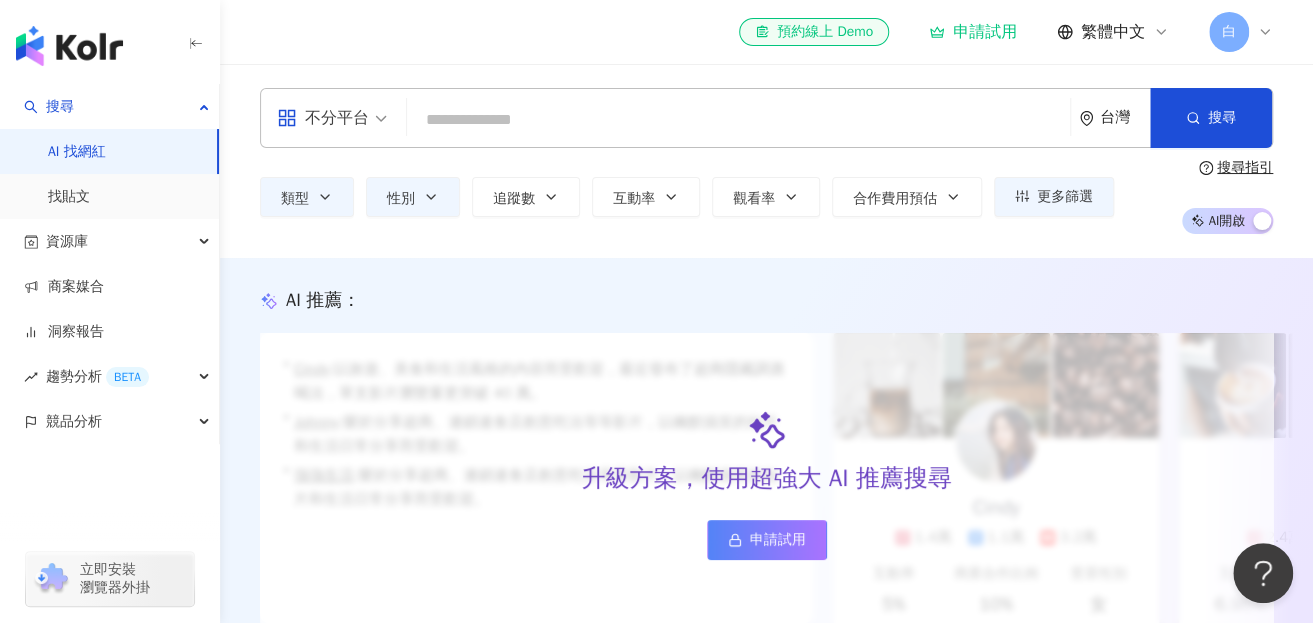 click on "類型 性別 追蹤數 互動率 觀看率 合作費用預估  更多篩選 不限 女 男 其他 *  -  ******* 不限 小型 奈米網紅 (<1萬) 微型網紅 (1萬-3萬) 小型網紅 (3萬-5萬) 中型 中小型網紅 (5萬-10萬) 中型網紅 (10萬-30萬) 中大型網紅 (30萬-50萬) 大型 大型網紅 (50萬-100萬) 百萬網紅 (>100萬) %  -  % 不限 5% 以下 5%~20% 20% 以上 搜尋指引 AI  開啟 AI  關閉" at bounding box center (766, 197) 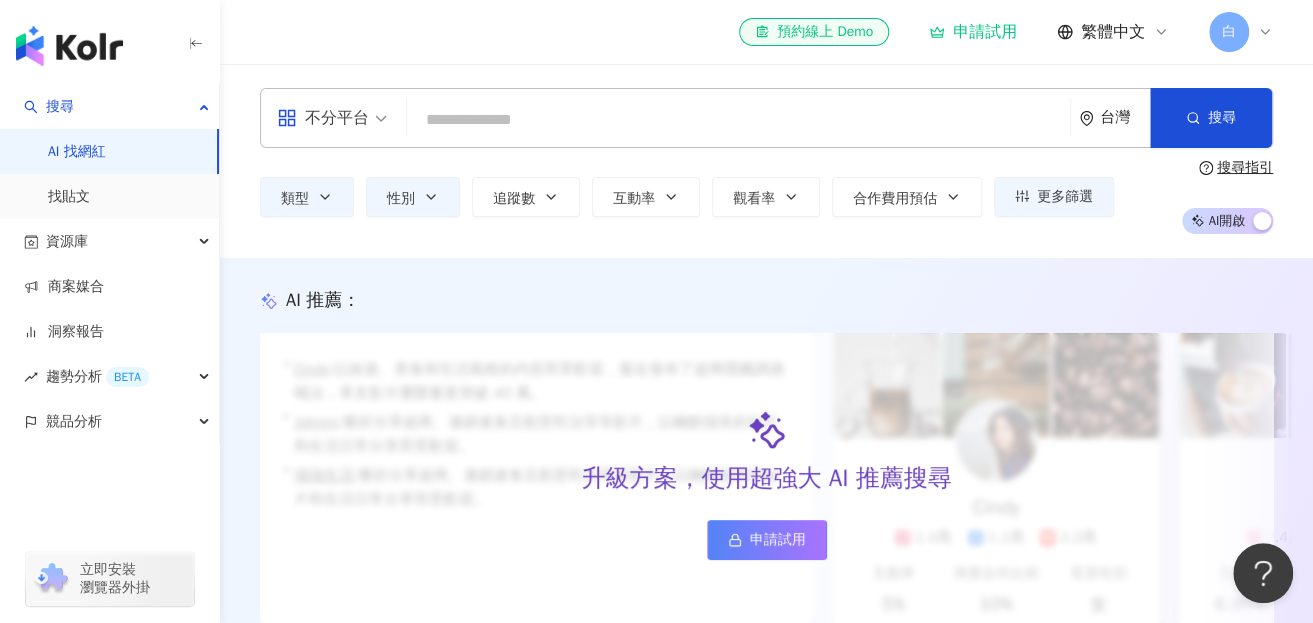 click at bounding box center (738, 120) 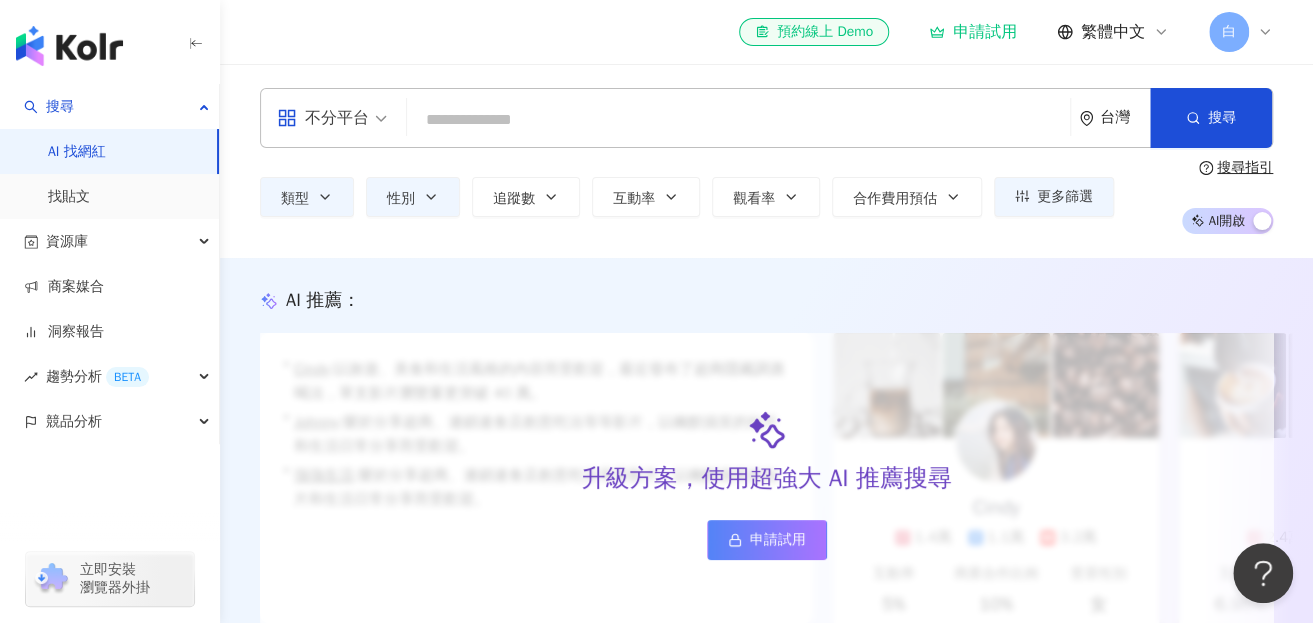 type on "*" 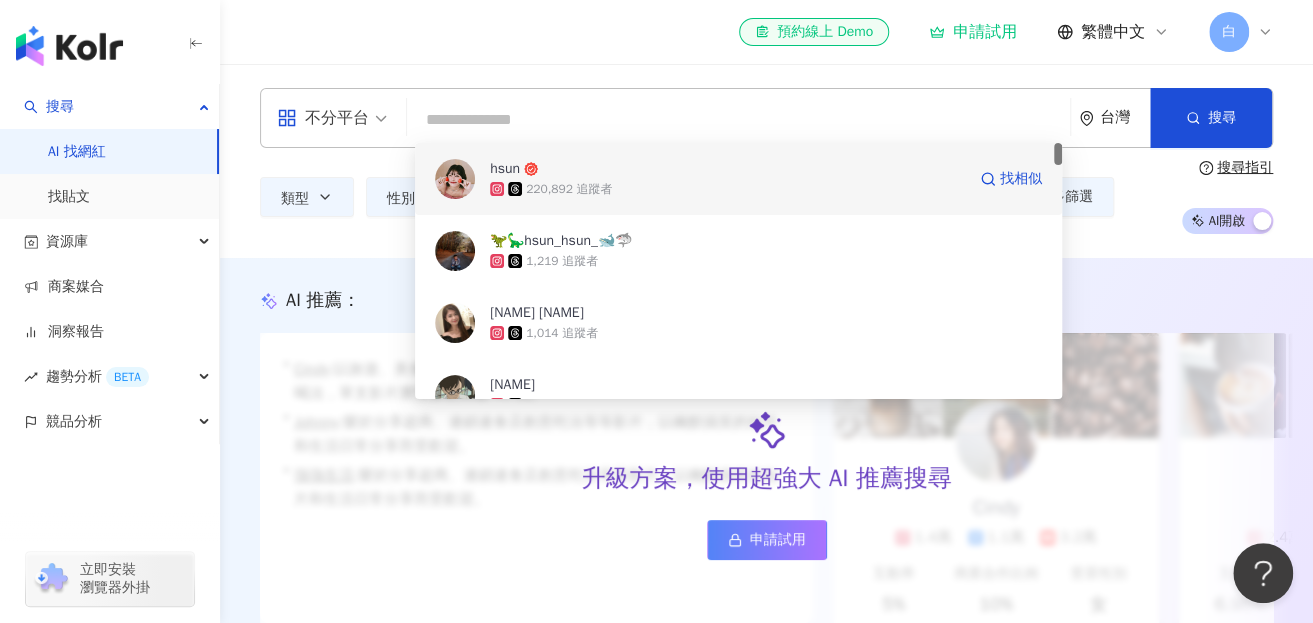 click on "不分平台 台灣 搜尋 f2256cd6-3f19-40fb-8d3e-f33ec8ebb7e9 bef54513-d014-43b7-b1fa-af4eb050d980 hsun 220,892   追蹤者 找相似 🦖🦕hsun_hsun_🐋🦈 1,219   追蹤者 Hsun Tsai 1,014   追蹤者 簡子勛 2,051   追蹤者 Hsueh Hsun Wu 1,491   追蹤者" at bounding box center [766, 118] 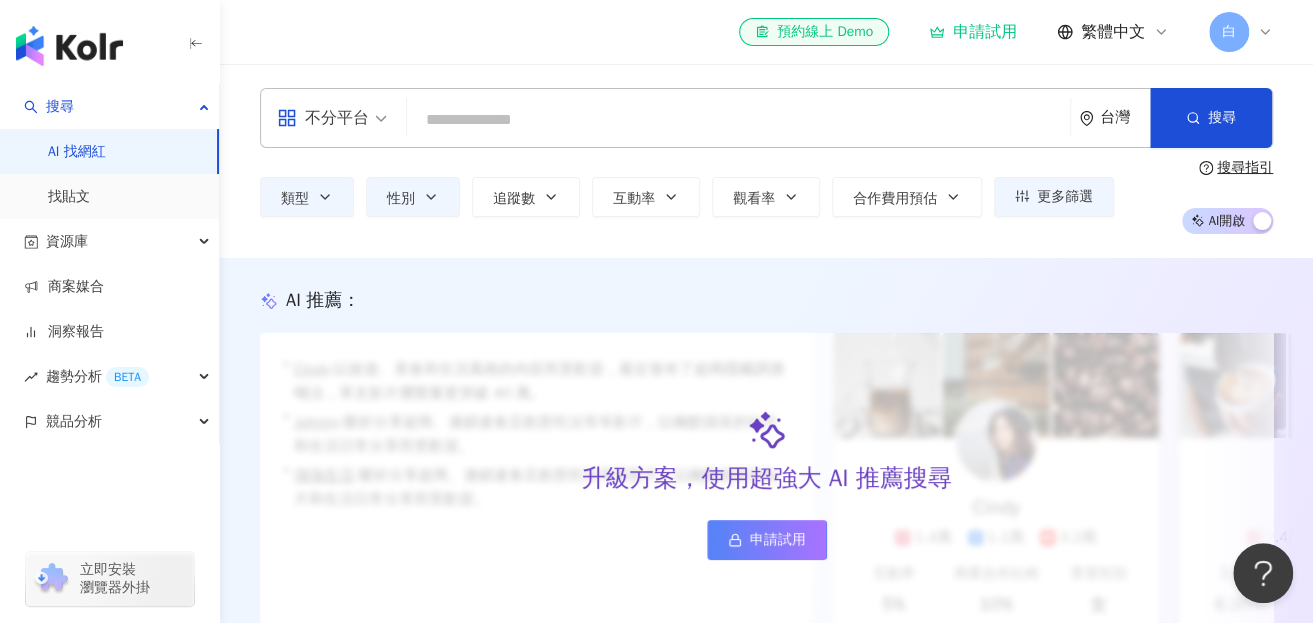 click on "不分平台 台灣 搜尋 f2256cd6-3f19-40fb-8d3e-f33ec8ebb7e9 hsun 220,892   追蹤者 🦖🦕hsun_hsun_🐋🦈 1,219   追蹤者 Hsun Tsai 1,014   追蹤者 簡子勛 2,051   追蹤者 Hsueh Hsun Wu 1,491   追蹤者" at bounding box center (766, 118) 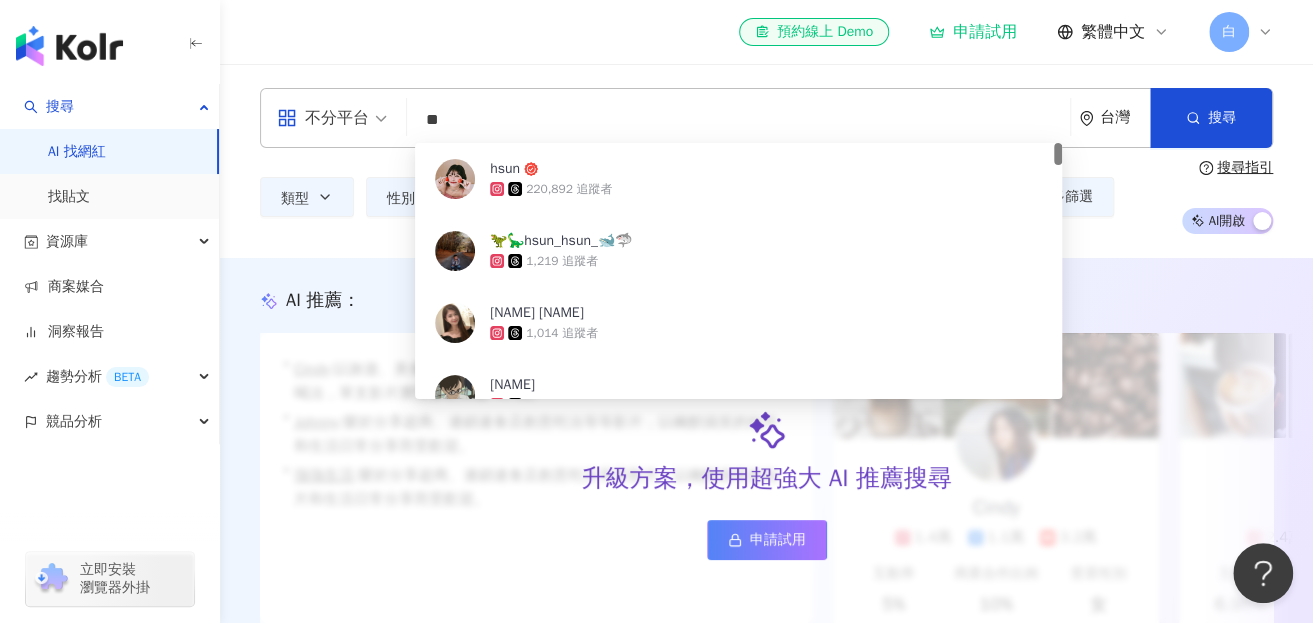 type on "**" 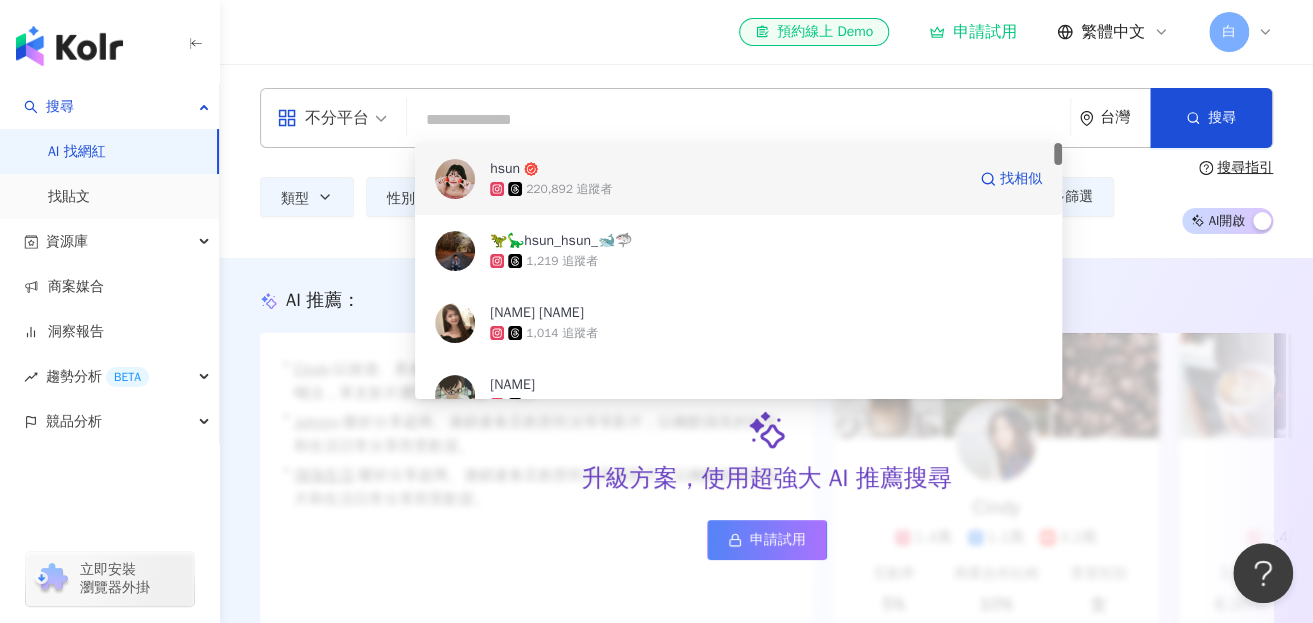 click on "互動率" at bounding box center [646, 197] 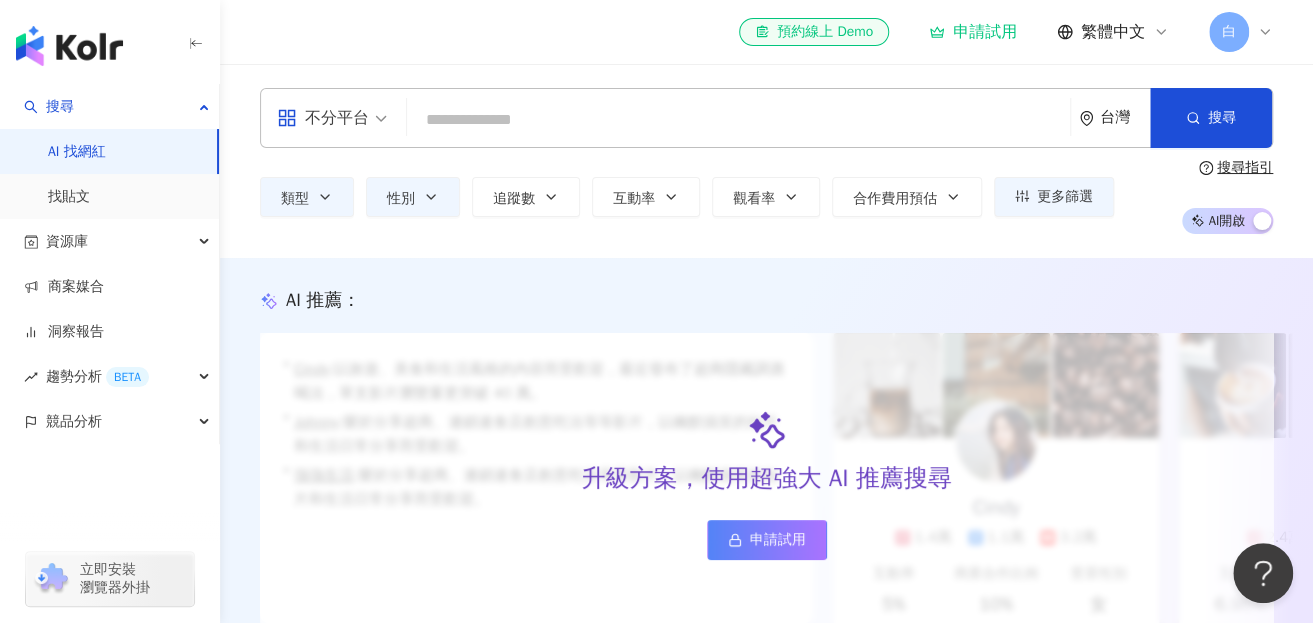 click at bounding box center (738, 120) 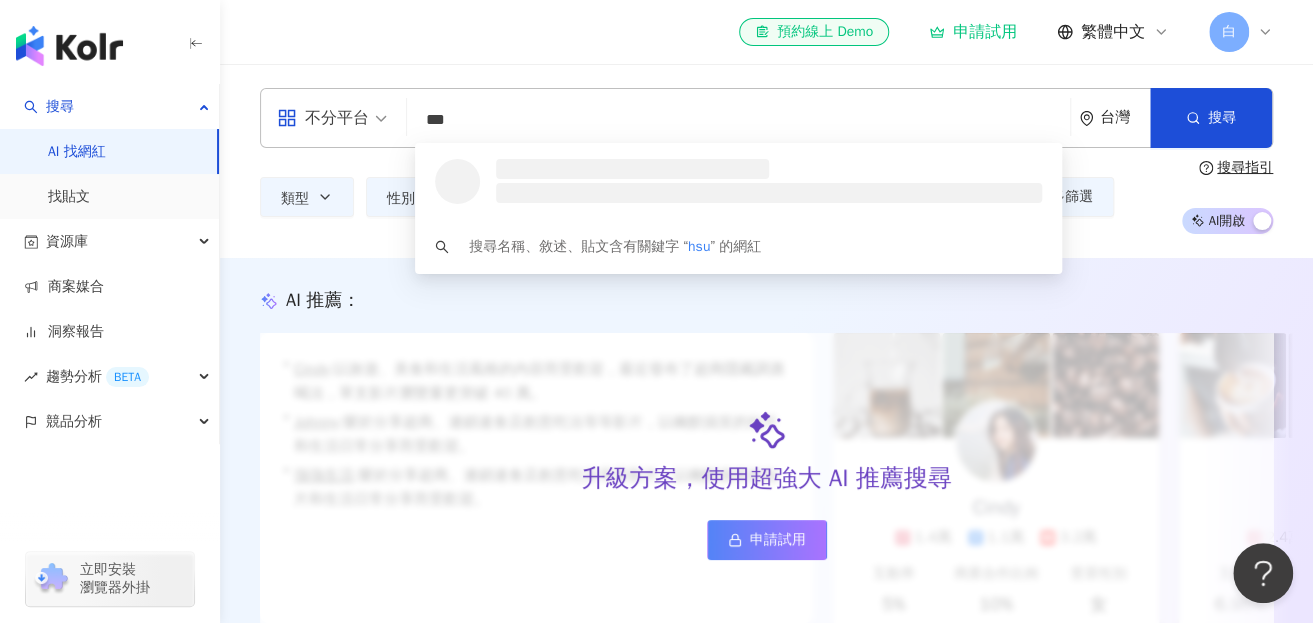 type on "****" 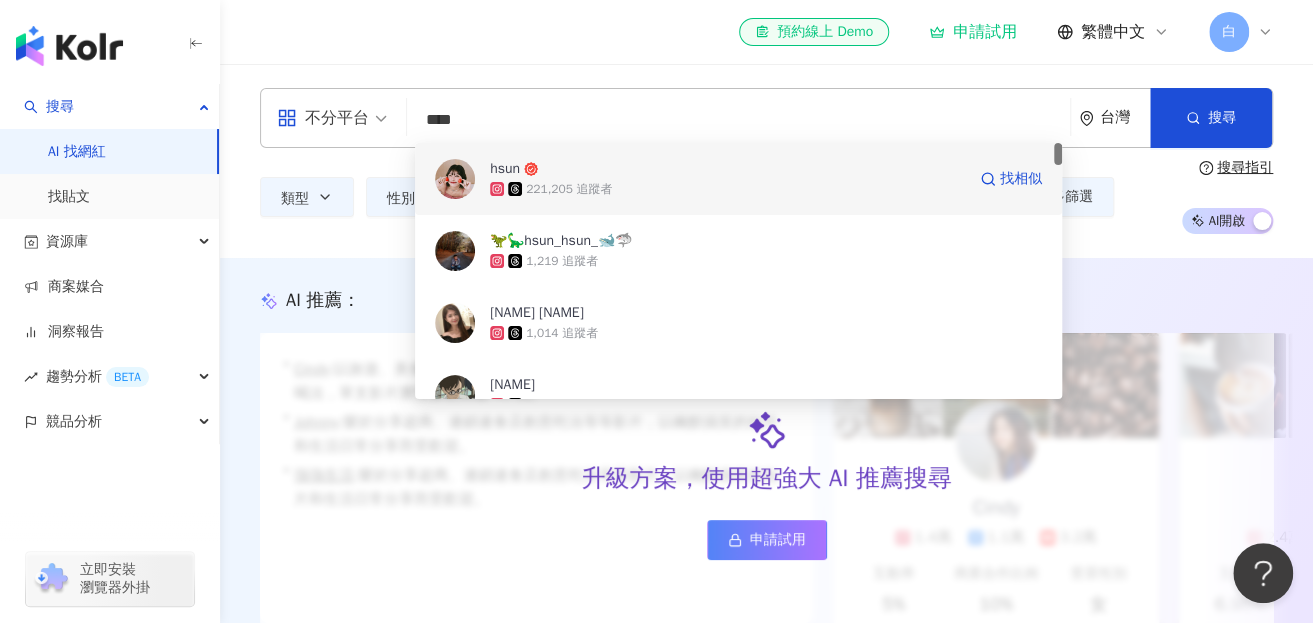 click at bounding box center (455, 179) 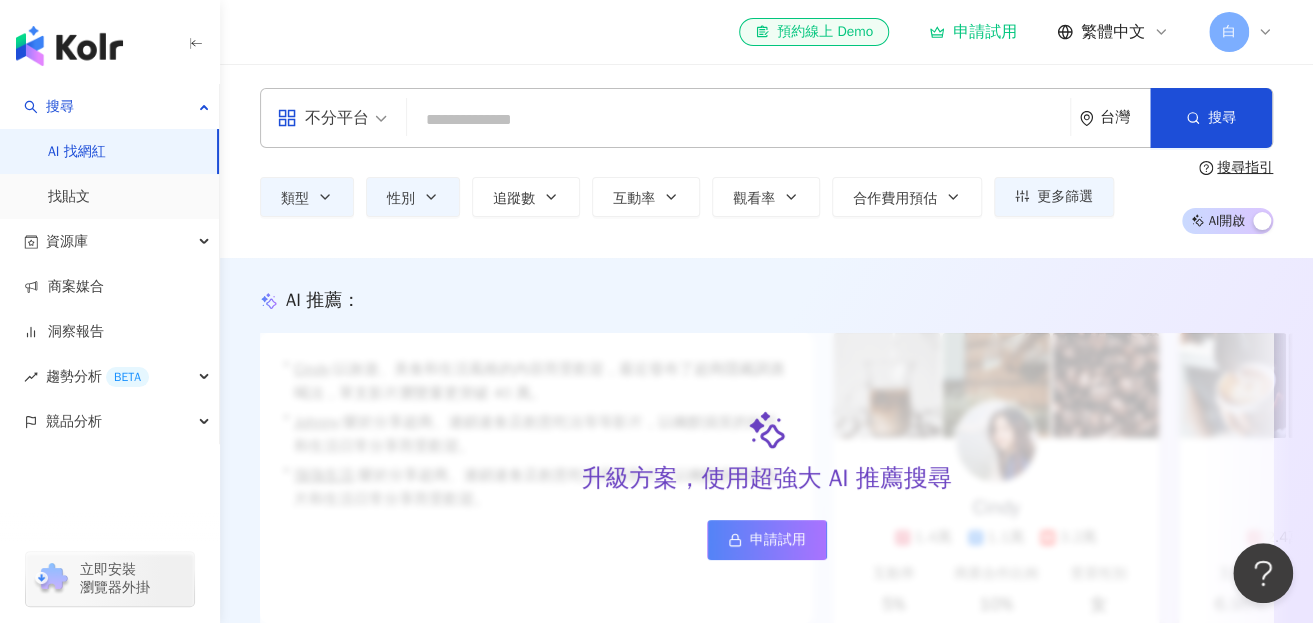 click at bounding box center (738, 120) 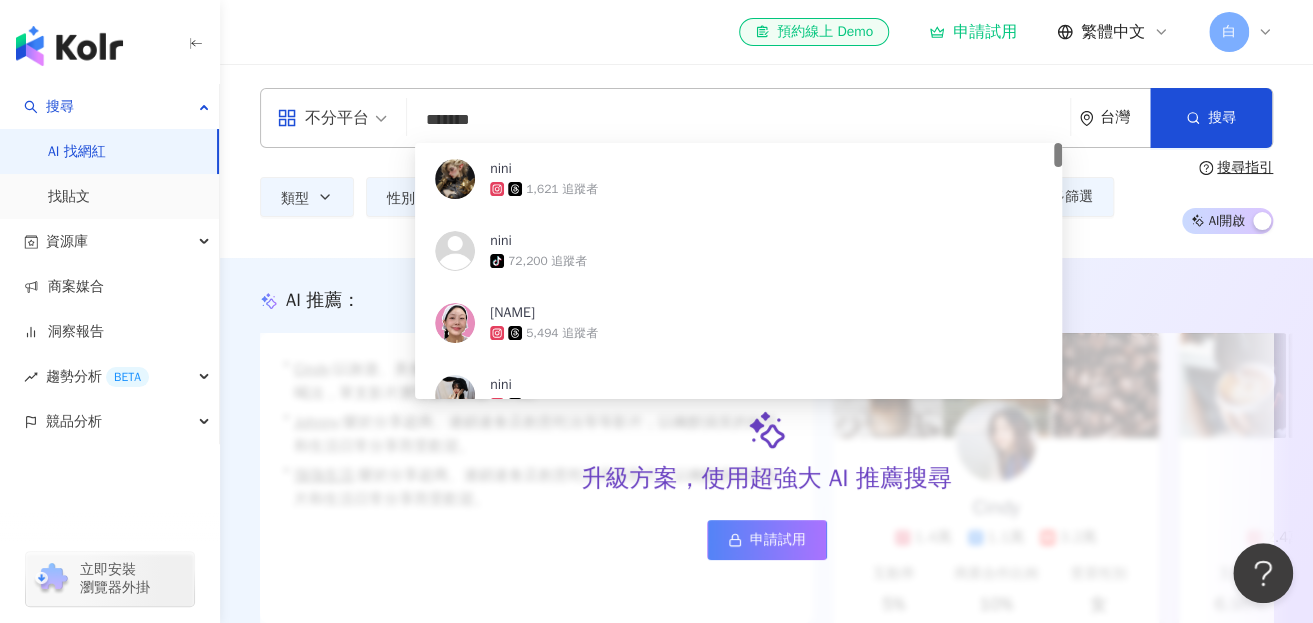 type on "******" 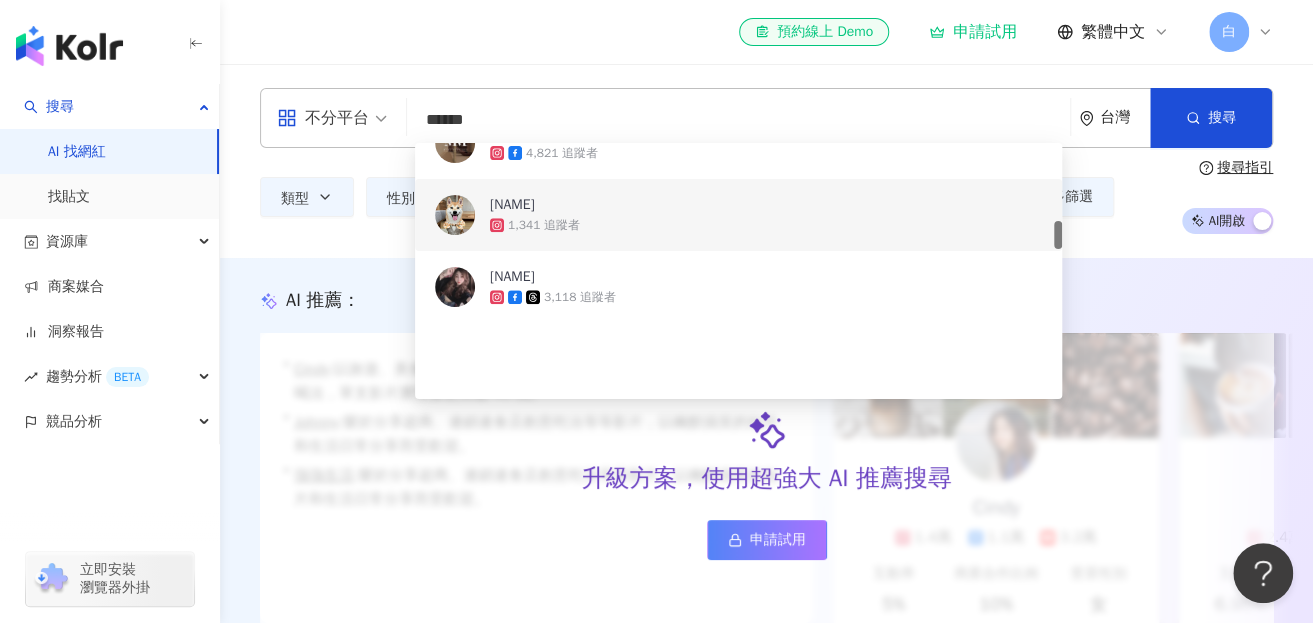 scroll, scrollTop: 700, scrollLeft: 0, axis: vertical 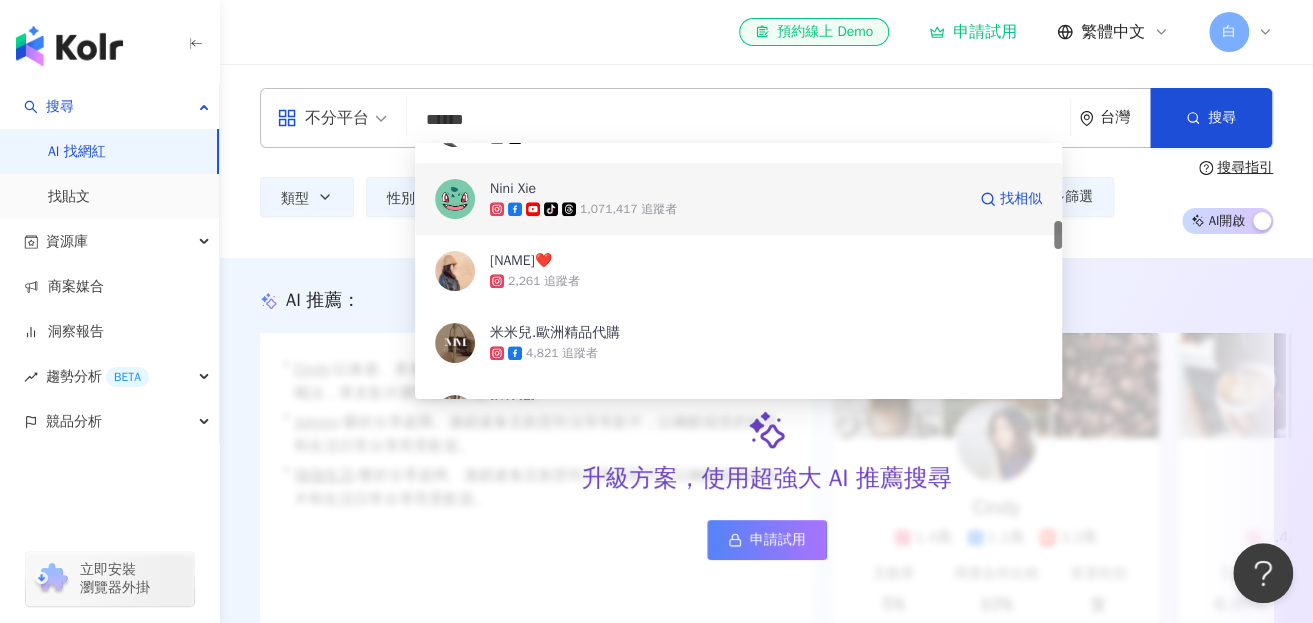 click at bounding box center (455, 199) 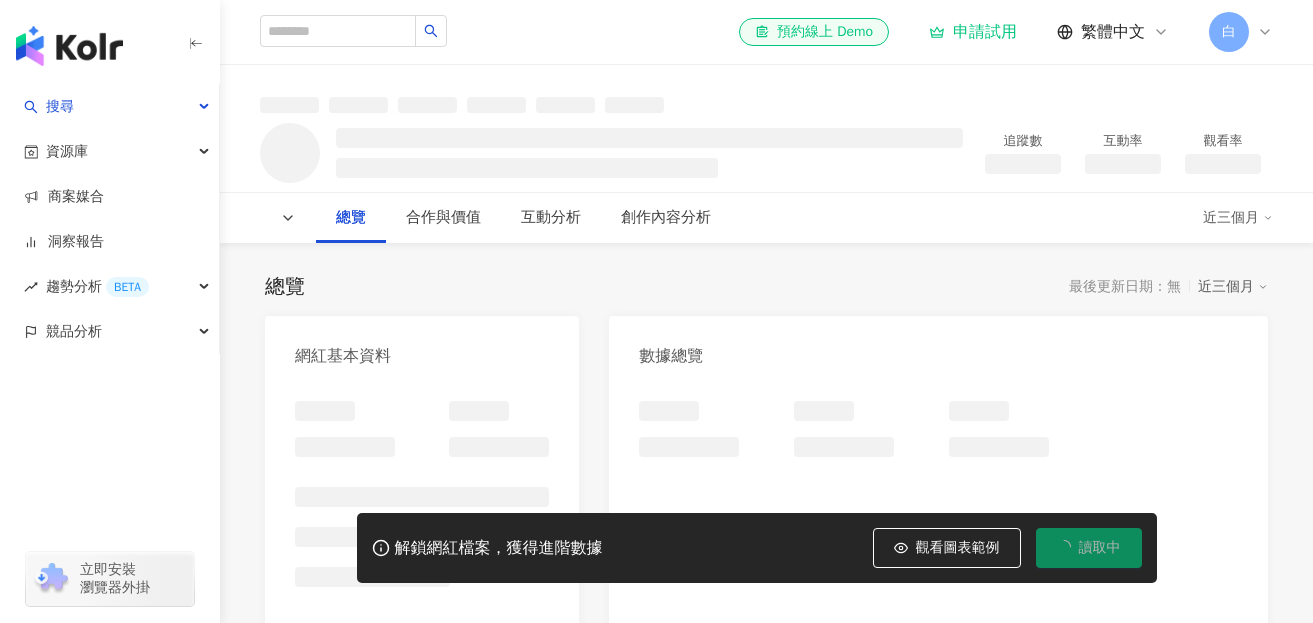 scroll, scrollTop: 0, scrollLeft: 0, axis: both 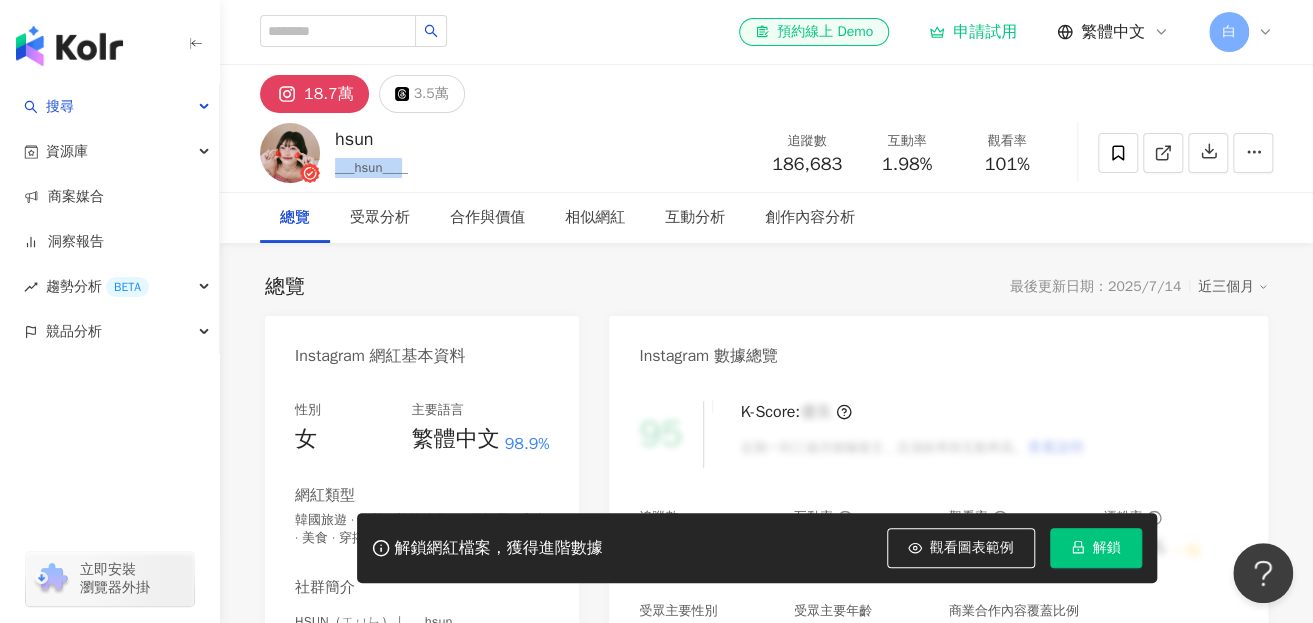 drag, startPoint x: 411, startPoint y: 172, endPoint x: 337, endPoint y: 171, distance: 74.00676 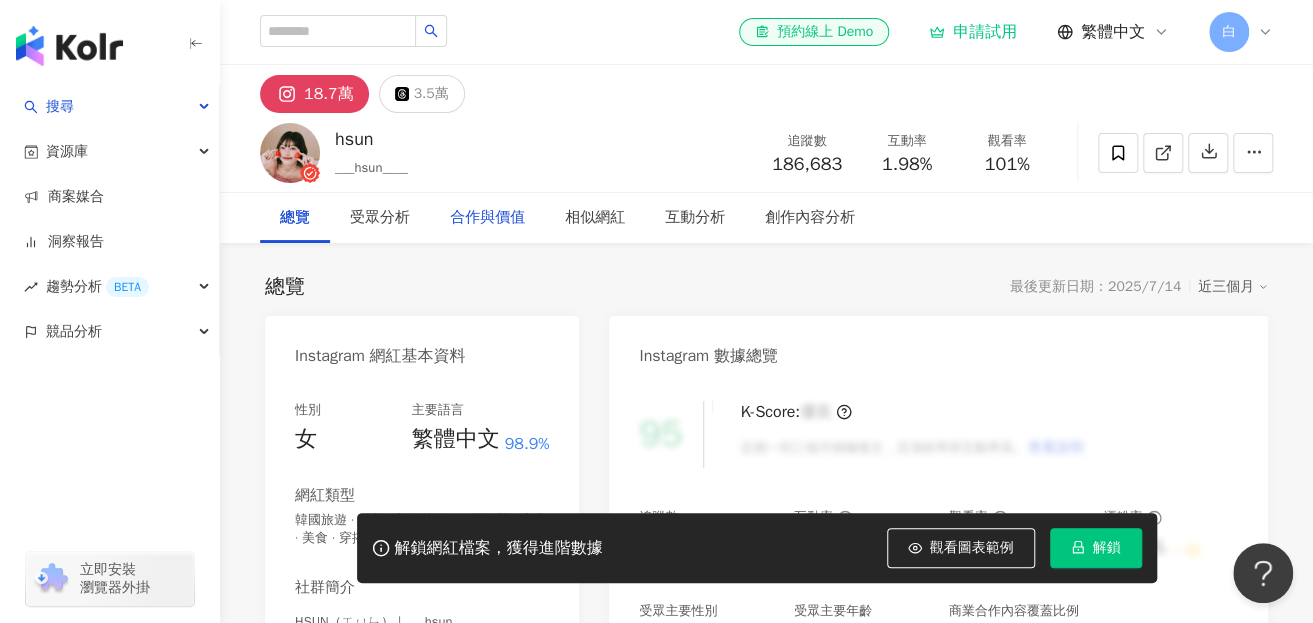 drag, startPoint x: 544, startPoint y: 264, endPoint x: 536, endPoint y: 209, distance: 55.578773 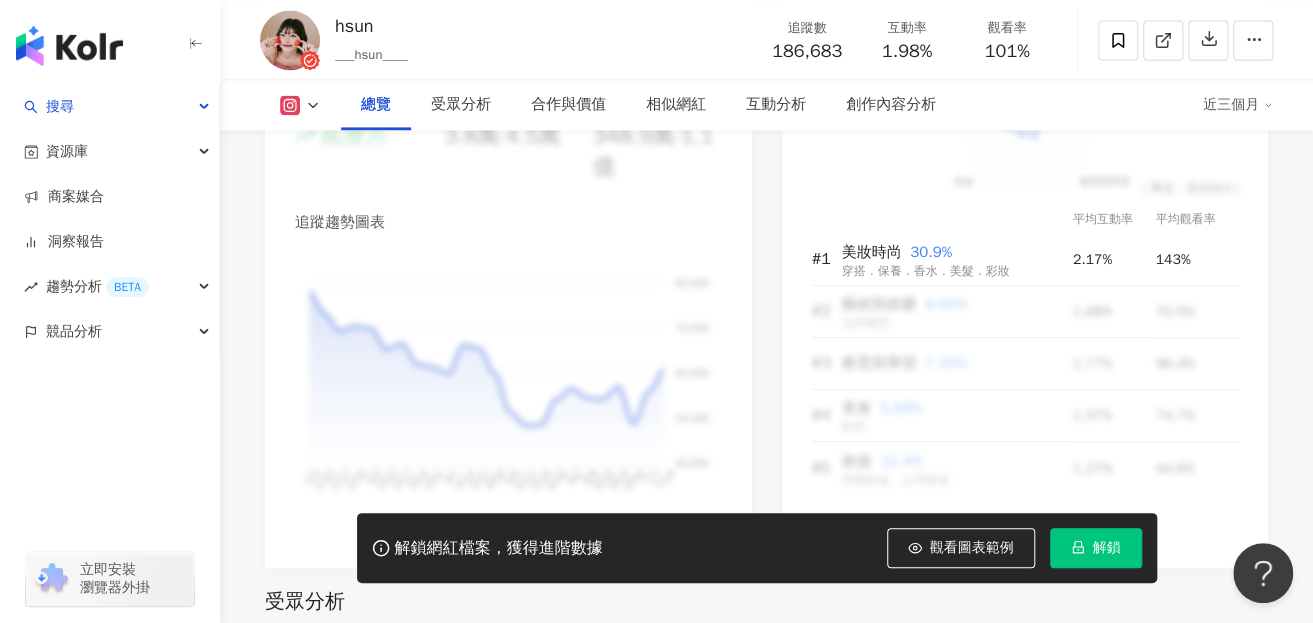 scroll, scrollTop: 0, scrollLeft: 0, axis: both 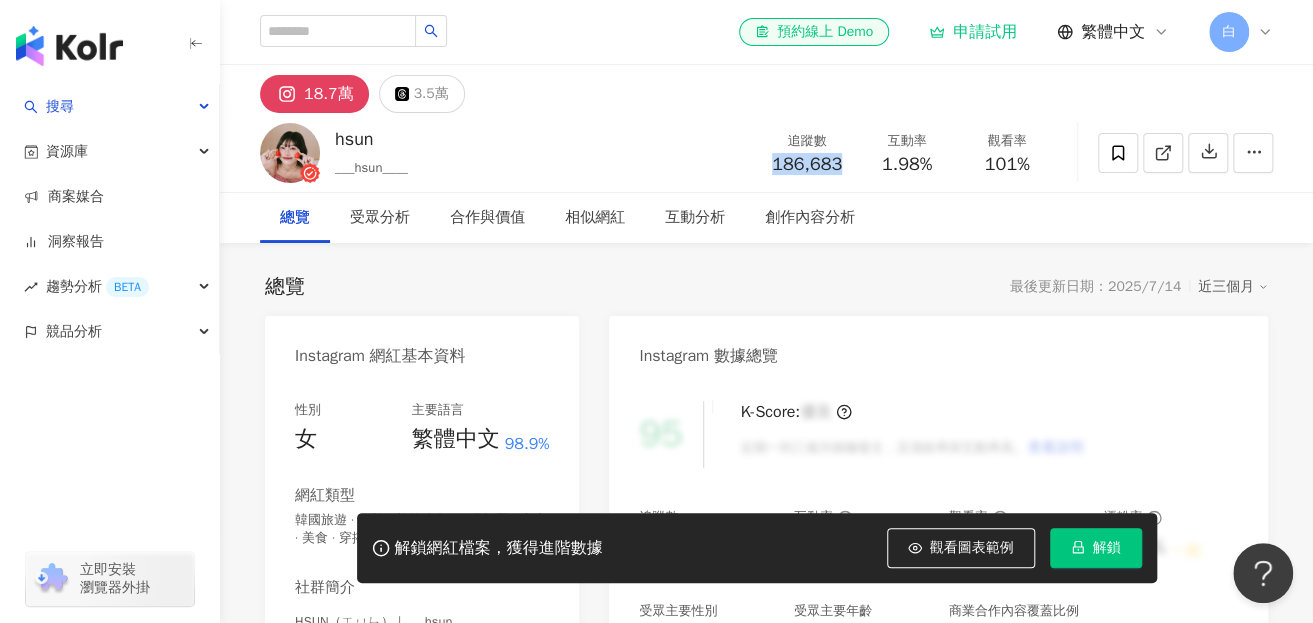 drag, startPoint x: 838, startPoint y: 161, endPoint x: 737, endPoint y: 162, distance: 101.00495 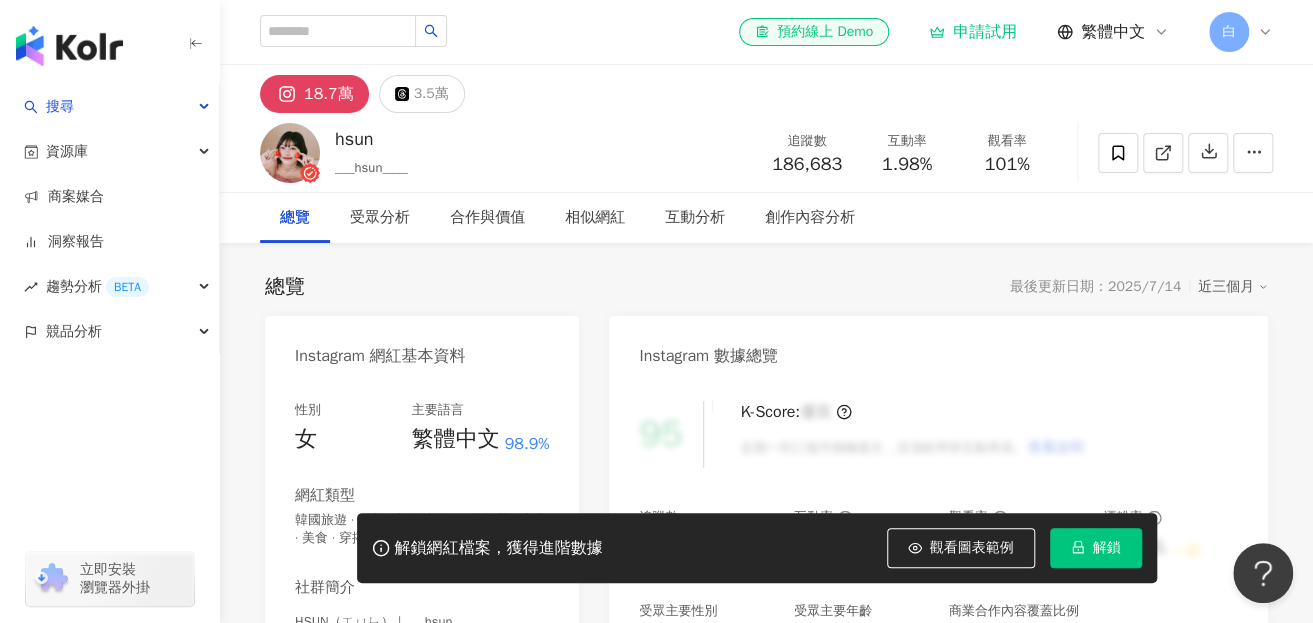 drag, startPoint x: 902, startPoint y: 99, endPoint x: 906, endPoint y: 71, distance: 28.284271 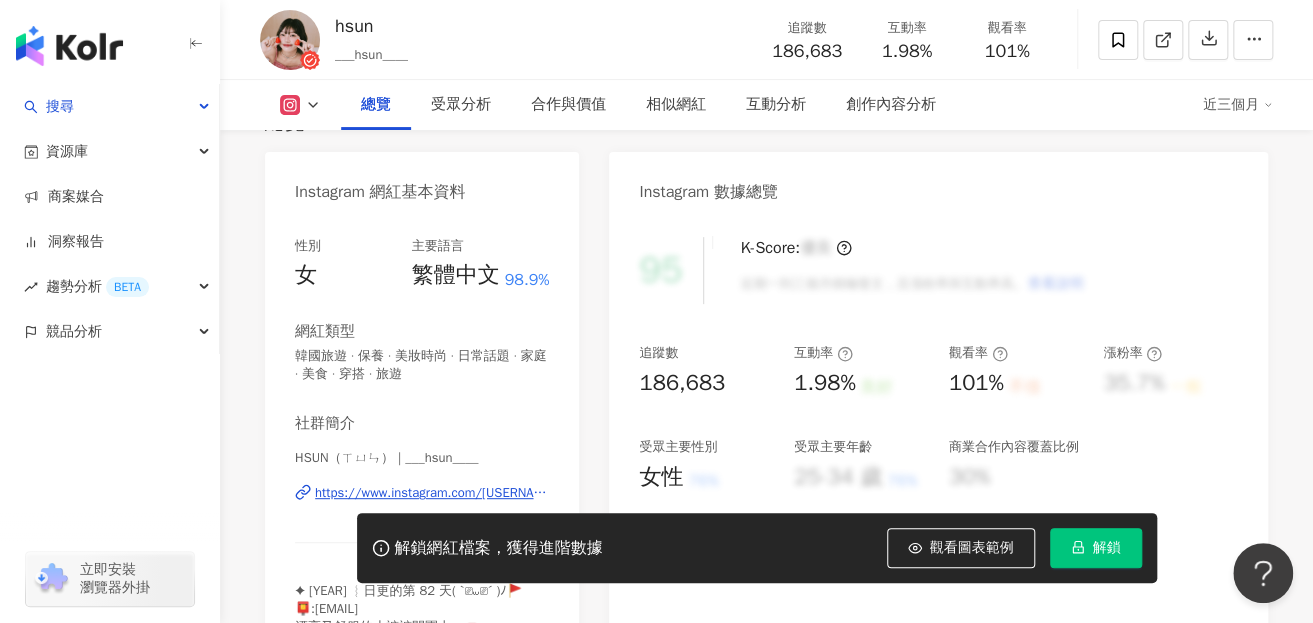 scroll, scrollTop: 200, scrollLeft: 0, axis: vertical 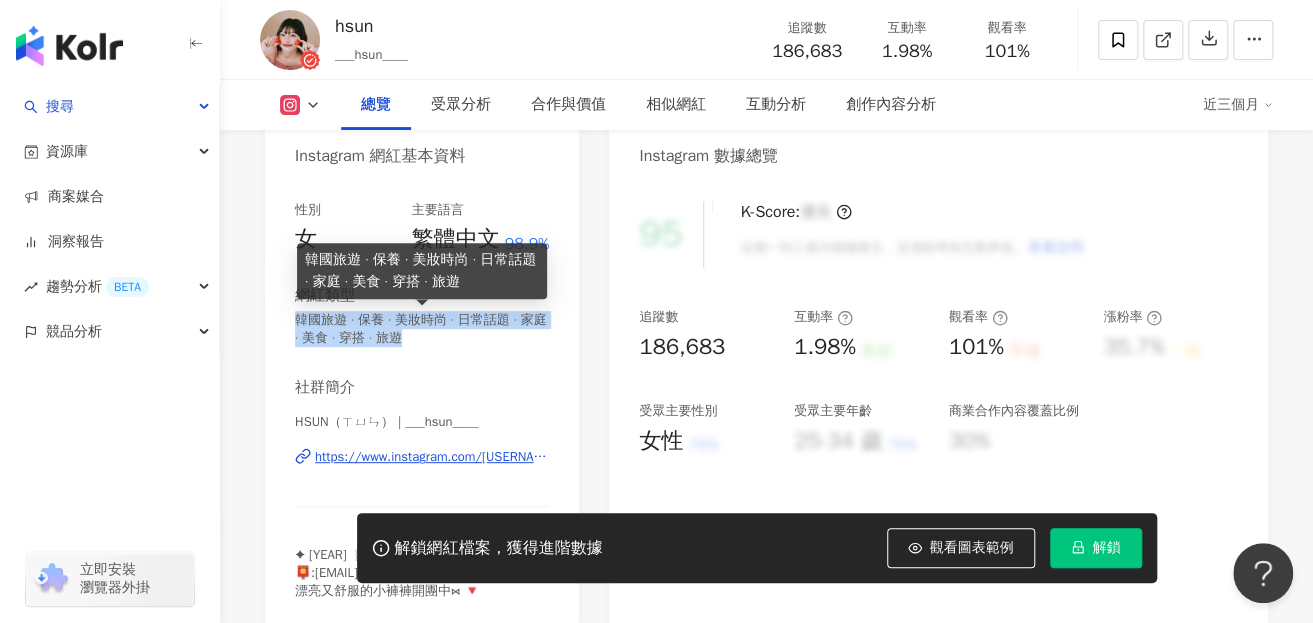 drag, startPoint x: 294, startPoint y: 320, endPoint x: 515, endPoint y: 344, distance: 222.29935 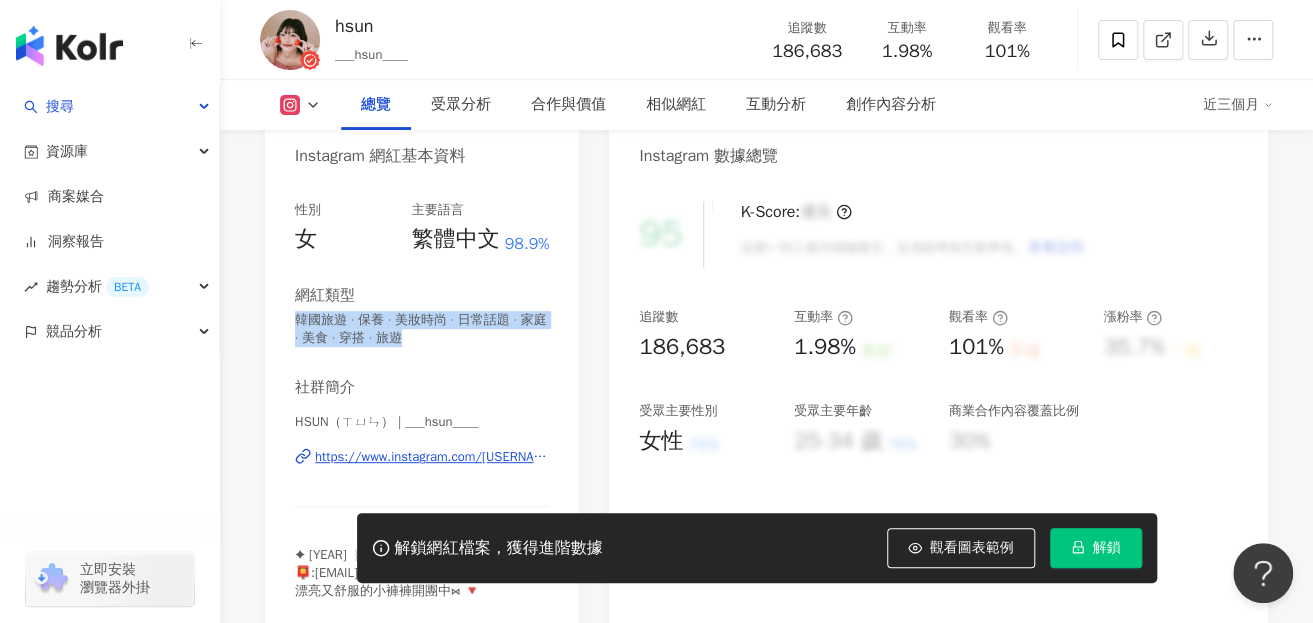 copy on "韓國旅遊 · 保養 · 美妝時尚 · 日常話題 · 家庭 · 美食 · 穿搭 · 旅遊" 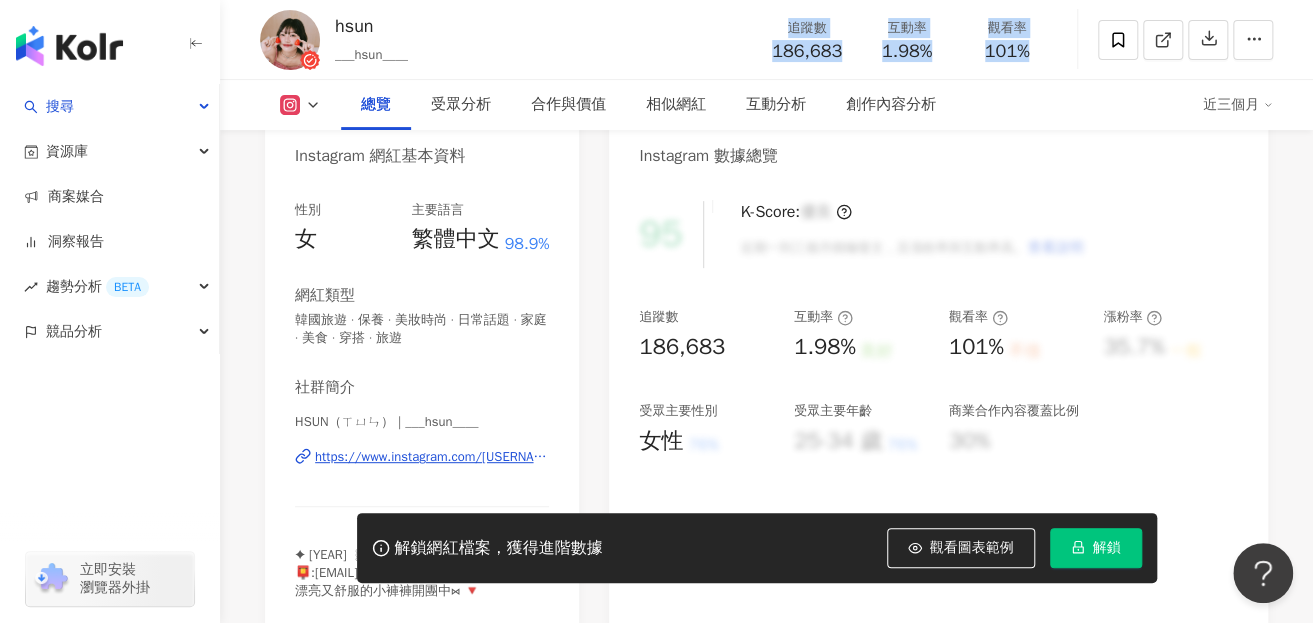 drag, startPoint x: 772, startPoint y: 24, endPoint x: 1042, endPoint y: 68, distance: 273.5617 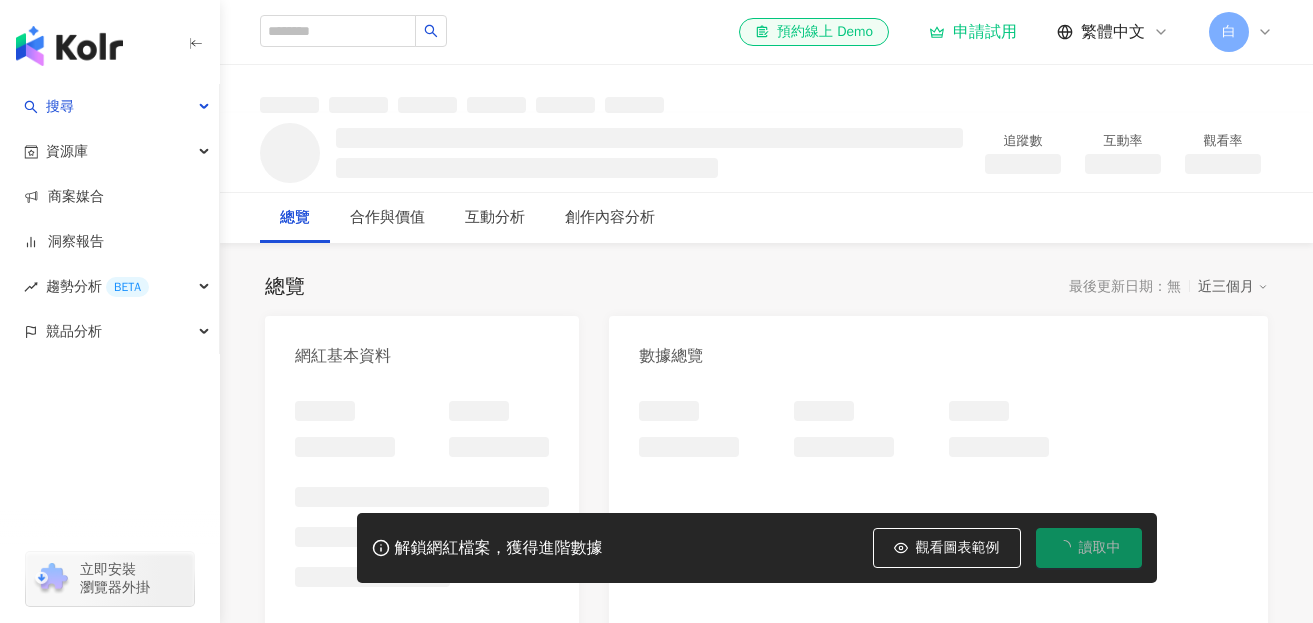 scroll, scrollTop: 0, scrollLeft: 0, axis: both 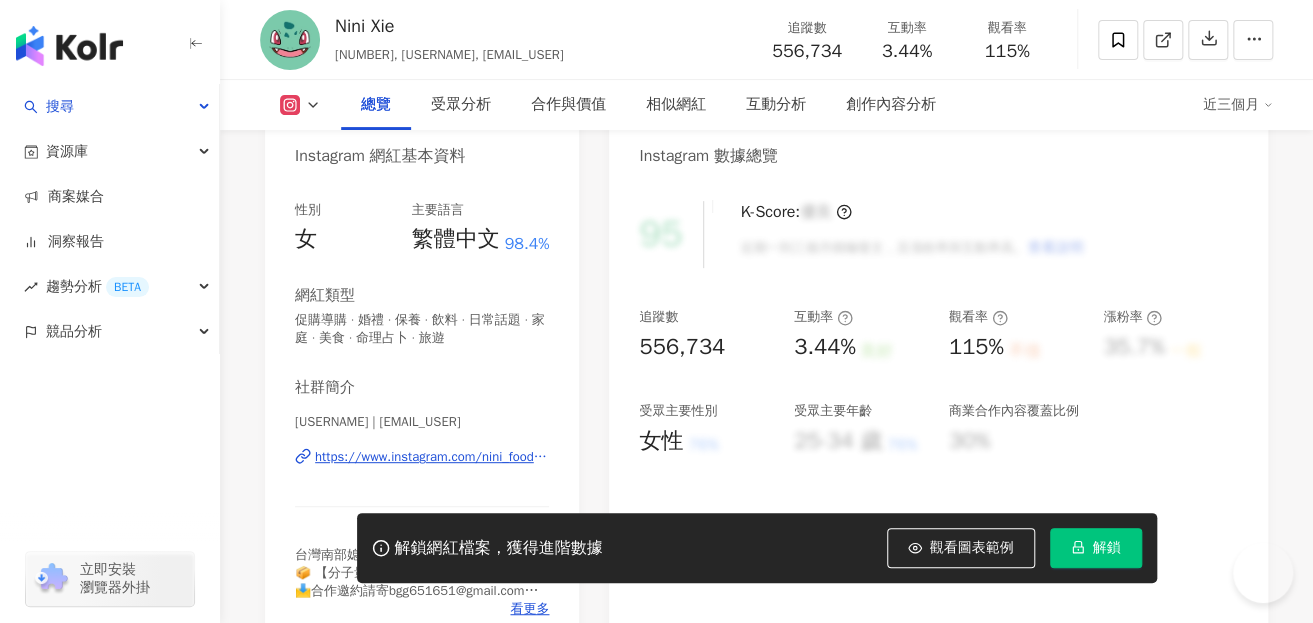 drag, startPoint x: 677, startPoint y: 438, endPoint x: 700, endPoint y: 426, distance: 25.942244 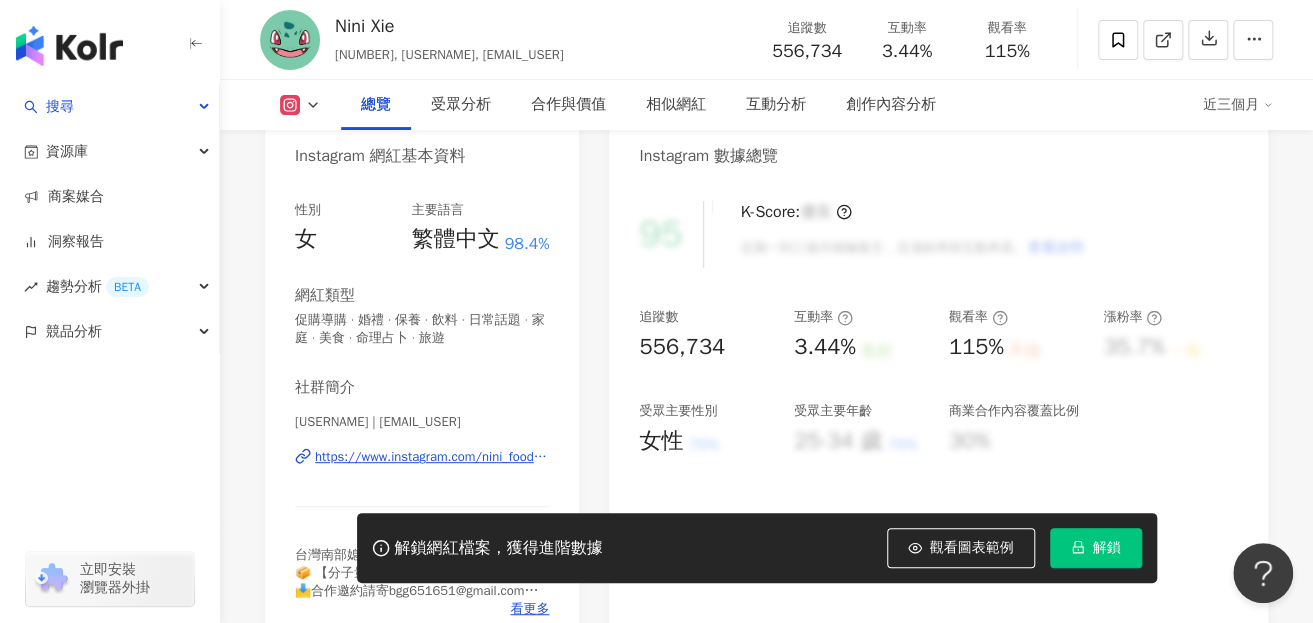 scroll, scrollTop: 0, scrollLeft: 0, axis: both 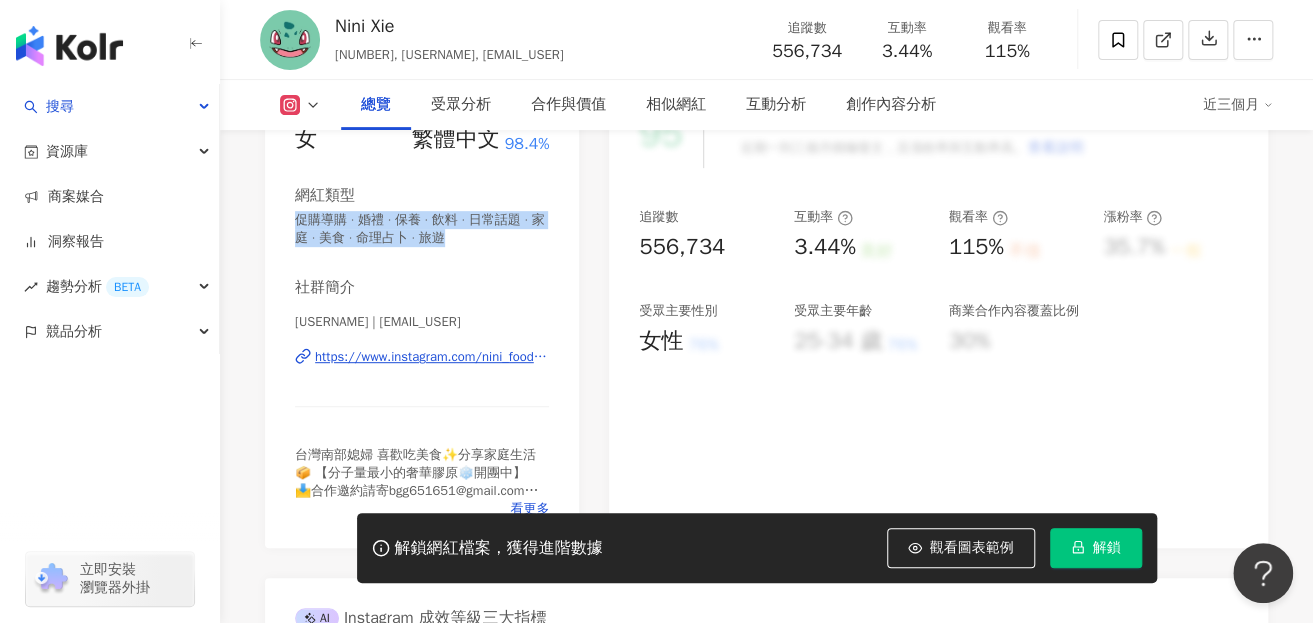 drag, startPoint x: 519, startPoint y: 243, endPoint x: 269, endPoint y: 209, distance: 252.3014 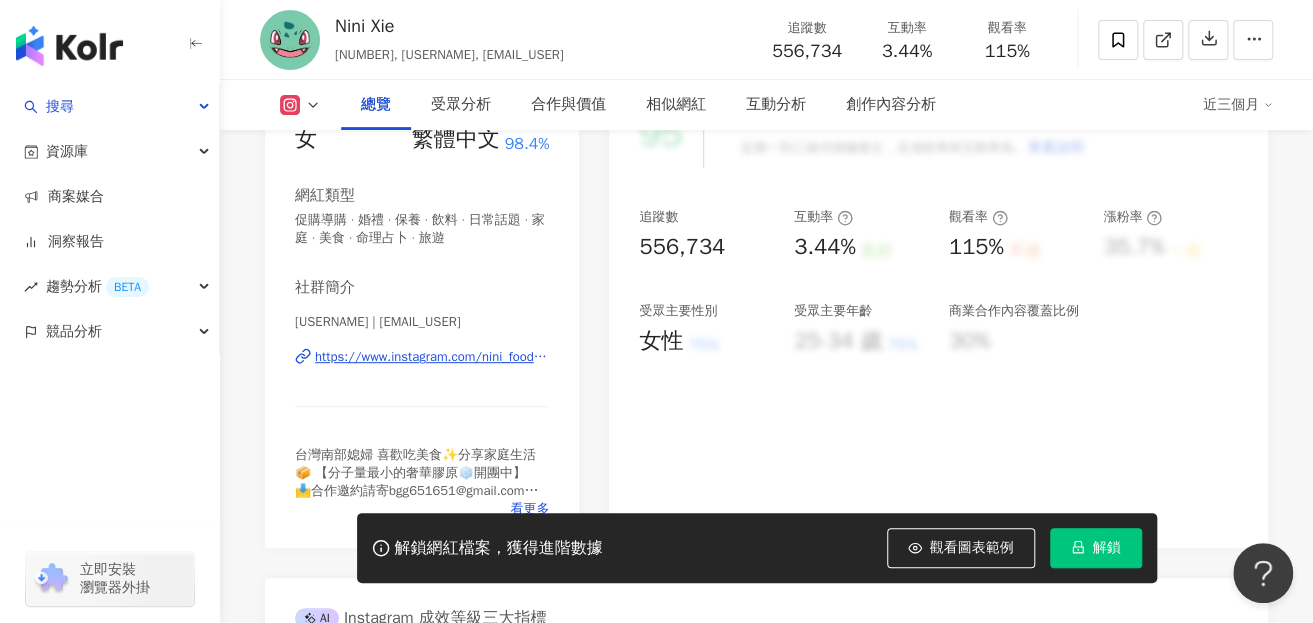 click on "性別   女 主要語言   繁體中文 98.4% 網紅類型 促購導購 · 婚禮 · 保養 · 飲料 · 日常話題 · 家庭 · 美食 · 命理占卜 · 旅遊 社群簡介 Nini 妮妮 | nini_food0822 https://www.instagram.com/nini_food0822/ 台灣南部媳婦 喜歡吃美食✨分享家庭生活
📦 【分子量最小的奢華膠原❄️開團中】
📩合作邀約請寄bgg651651@gmail.com
溫ㄤ @jam_steak  喵咪與兒 @jam_cat0000 看更多" at bounding box center (422, 309) 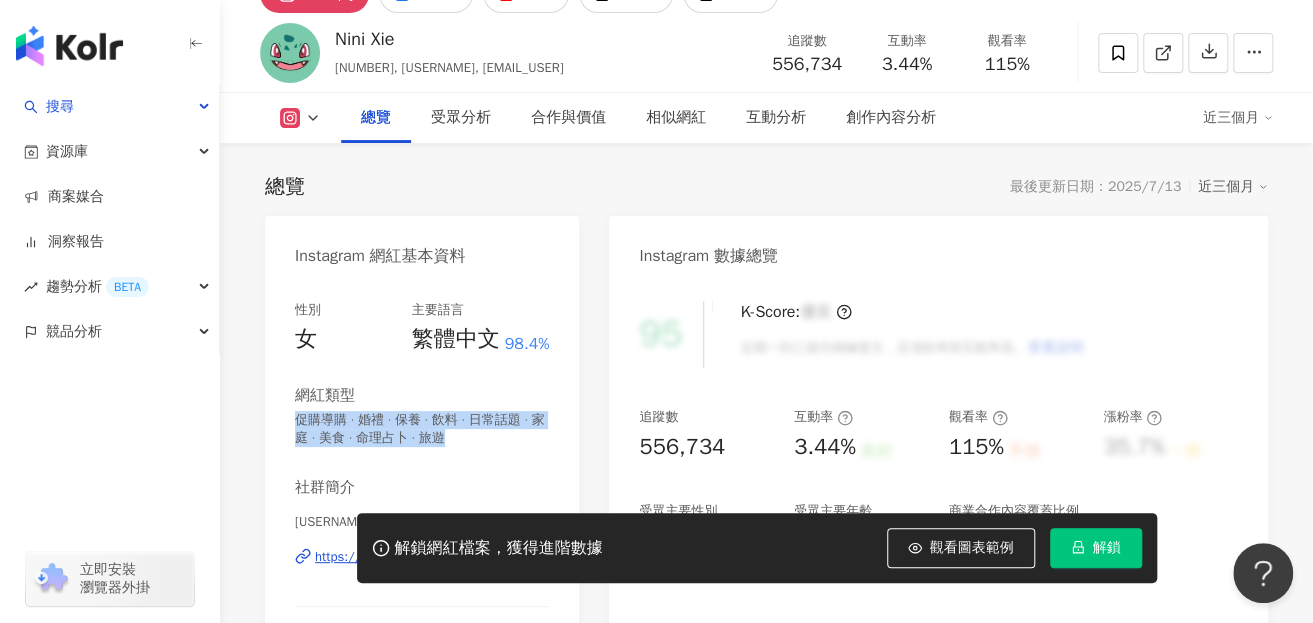 drag, startPoint x: 525, startPoint y: 446, endPoint x: 274, endPoint y: 417, distance: 252.66974 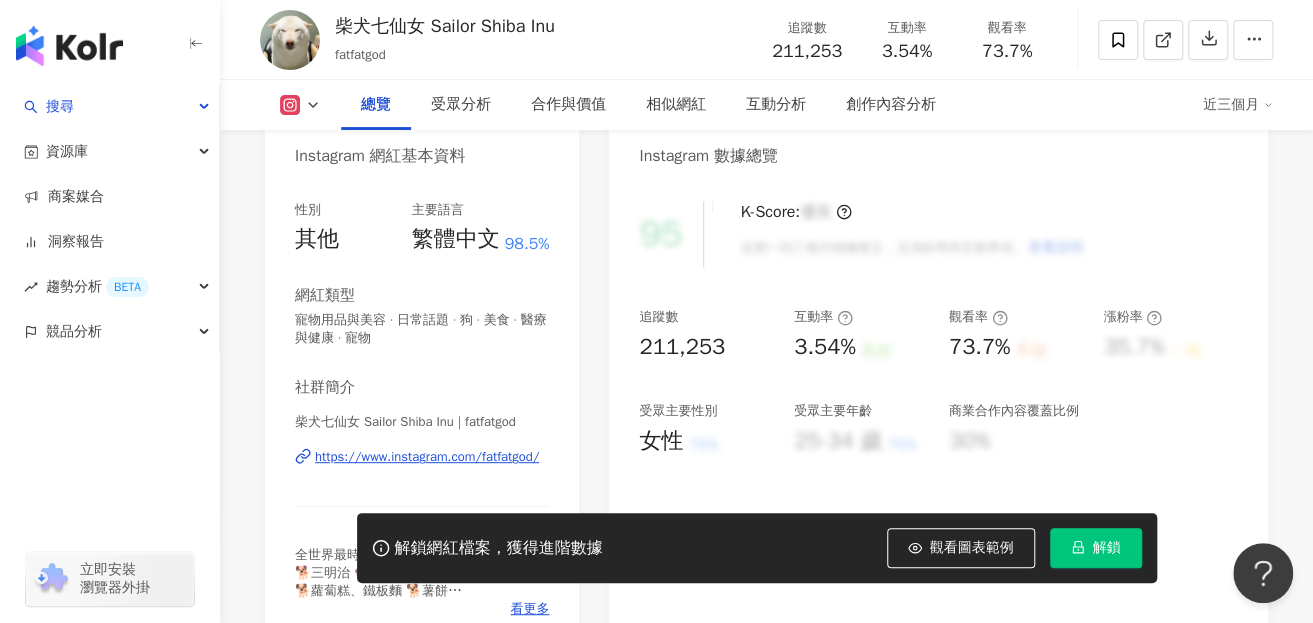 scroll, scrollTop: 0, scrollLeft: 0, axis: both 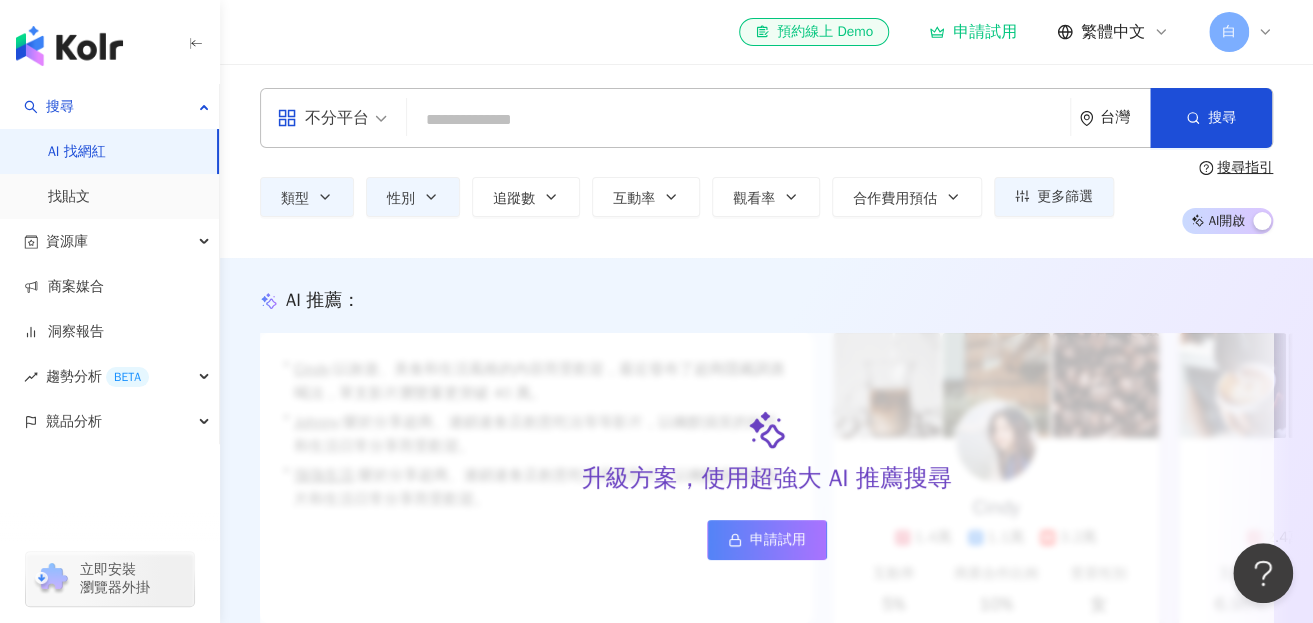 click at bounding box center (738, 120) 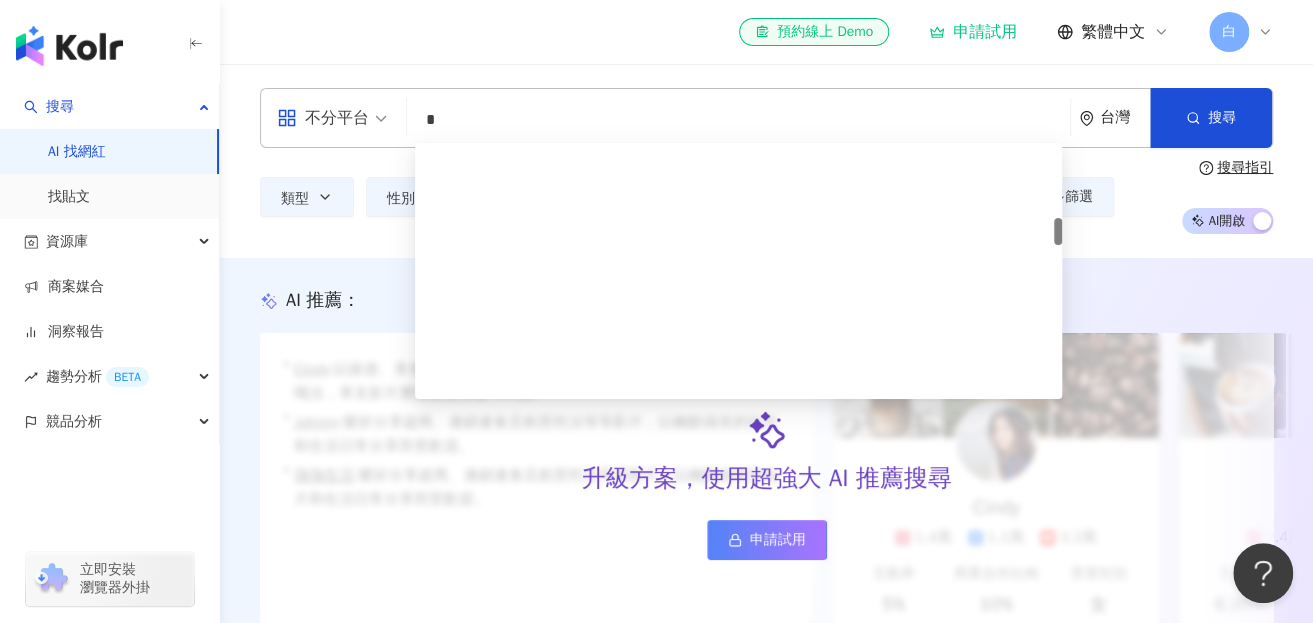 scroll, scrollTop: 0, scrollLeft: 0, axis: both 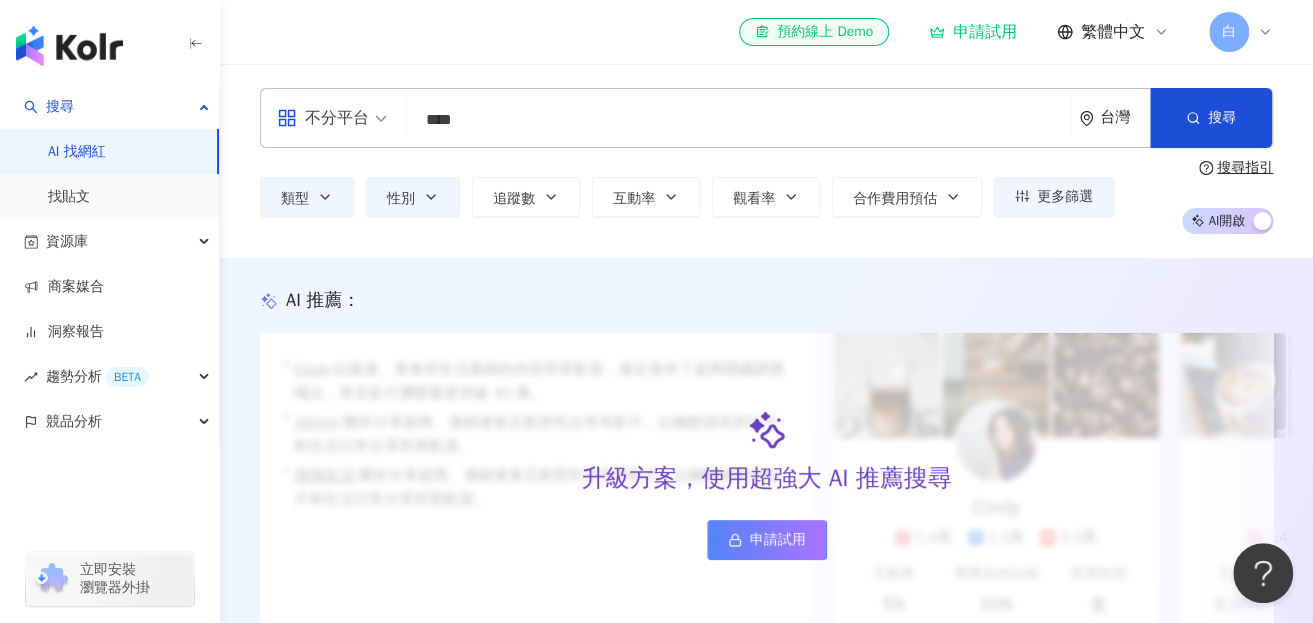 type on "***" 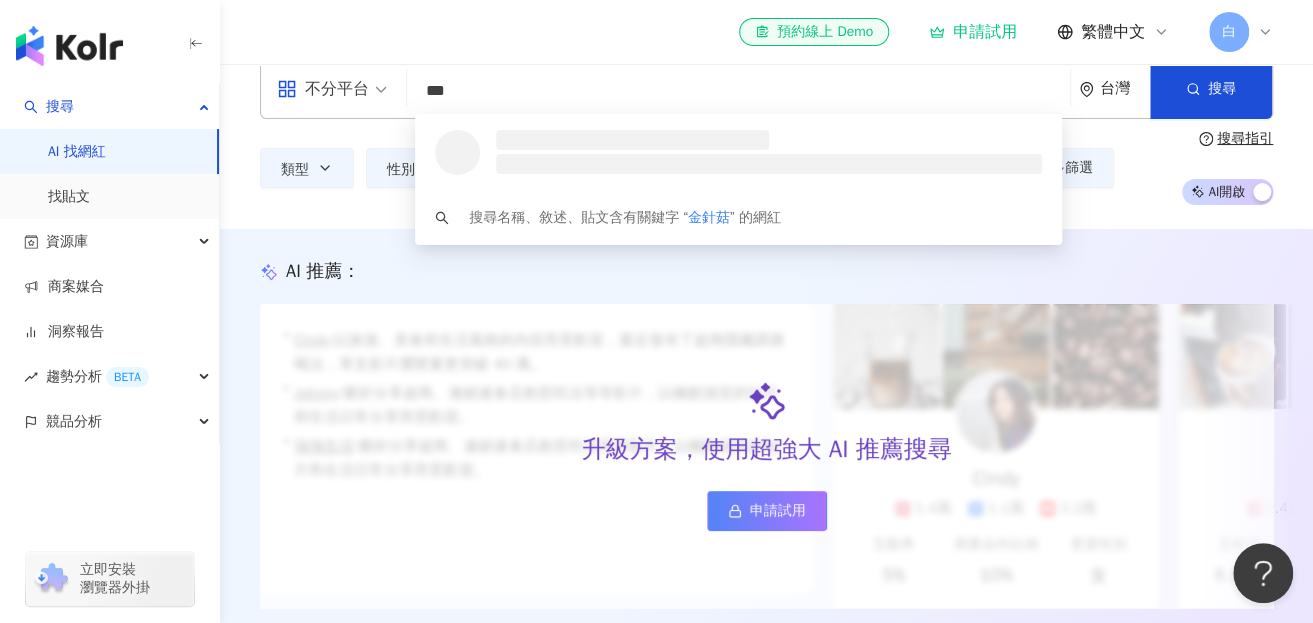 scroll, scrollTop: 0, scrollLeft: 0, axis: both 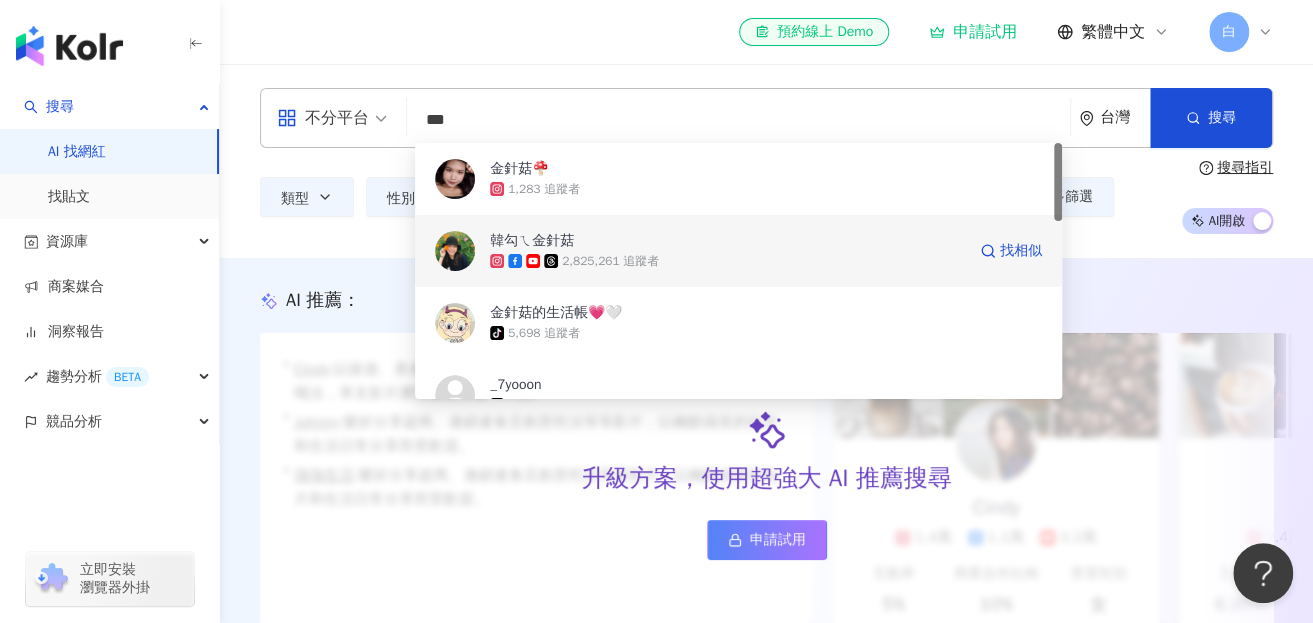 click on "2,825,261   追蹤者" at bounding box center [610, 261] 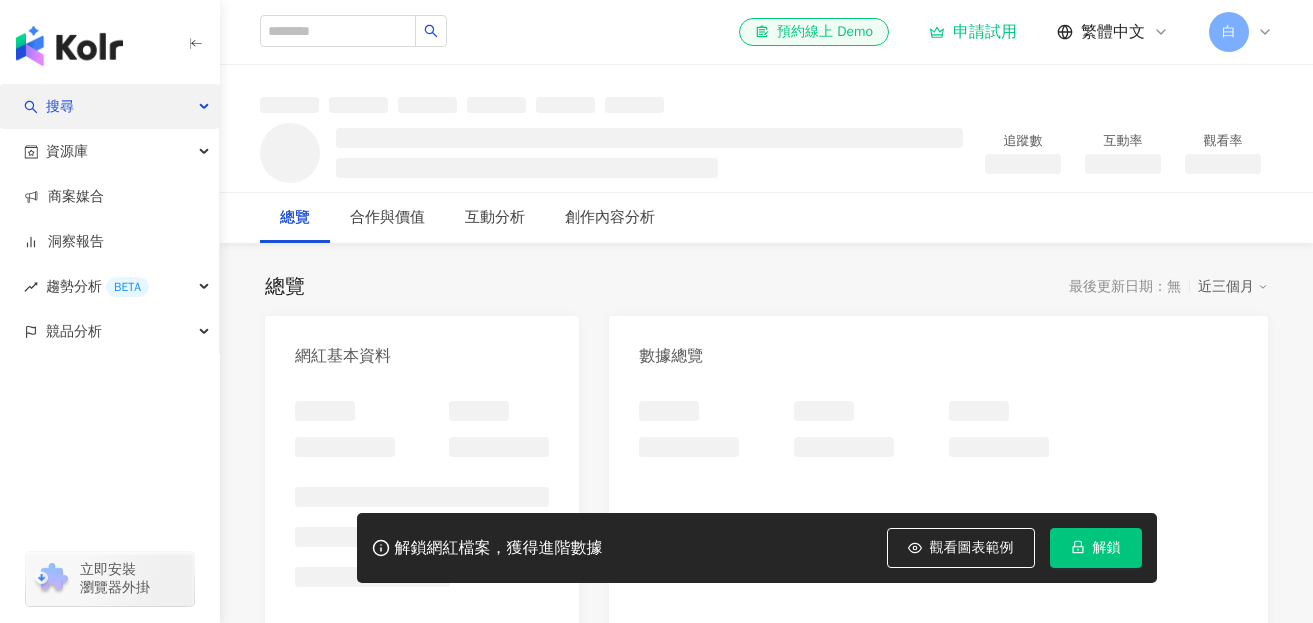 scroll, scrollTop: 0, scrollLeft: 0, axis: both 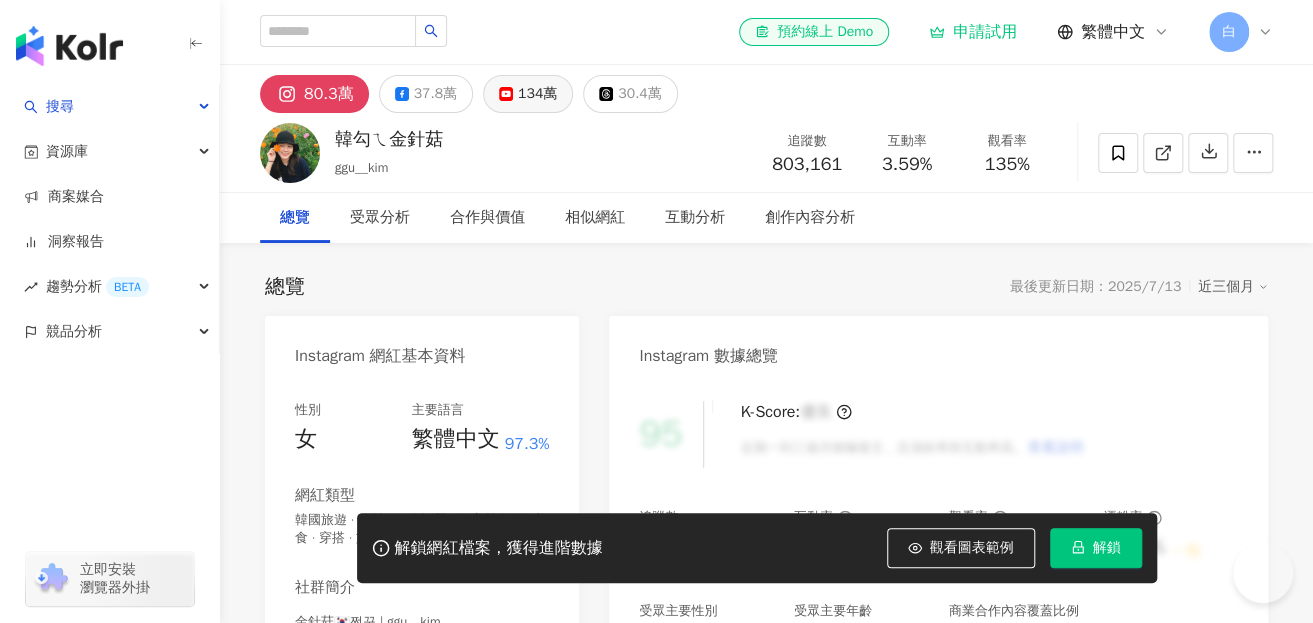 click on "134萬" at bounding box center (528, 94) 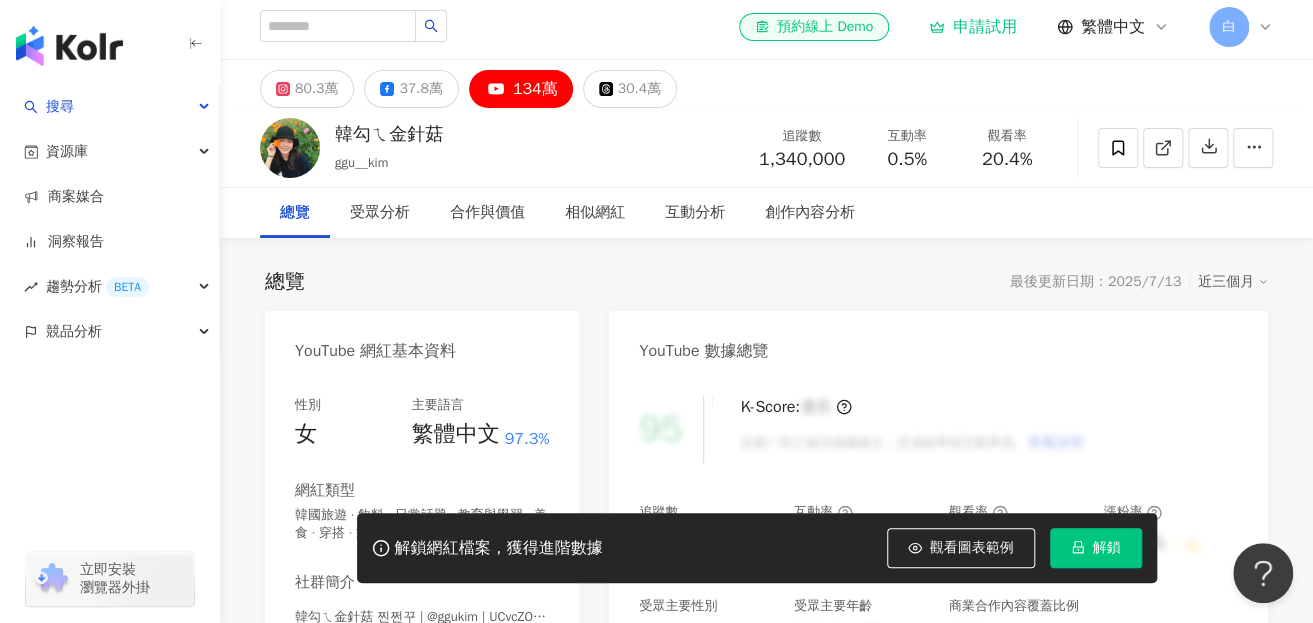 scroll, scrollTop: 300, scrollLeft: 0, axis: vertical 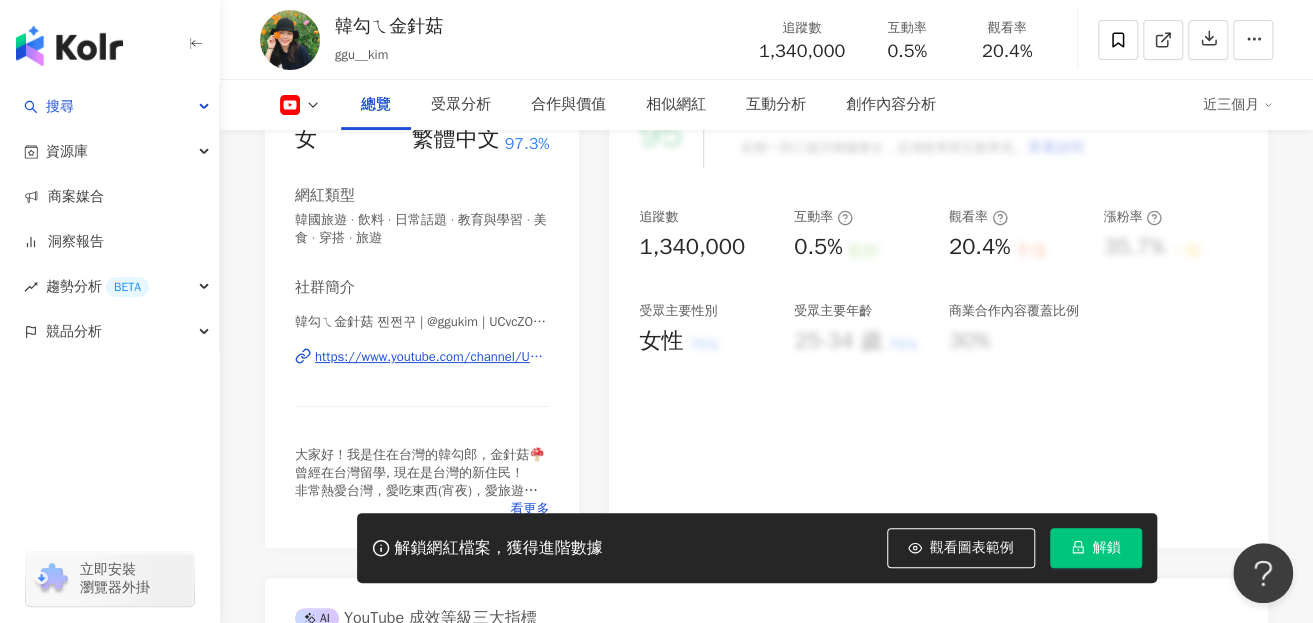 drag, startPoint x: 786, startPoint y: 245, endPoint x: 962, endPoint y: 244, distance: 176.00284 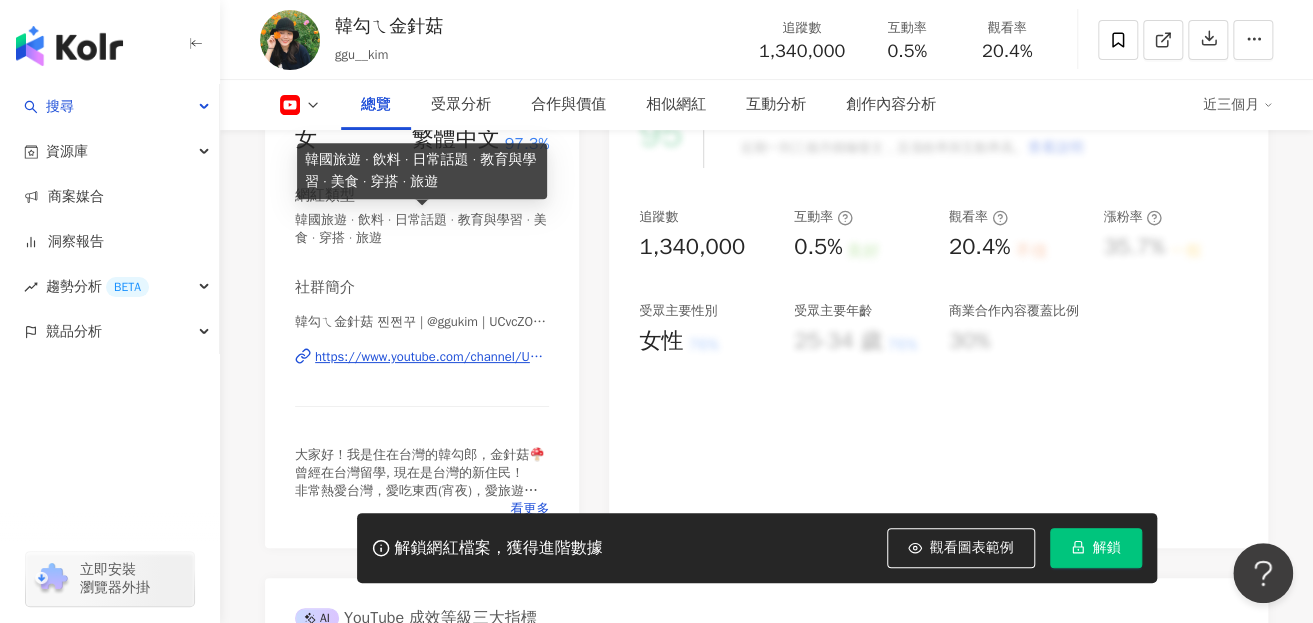 drag, startPoint x: 279, startPoint y: 208, endPoint x: 463, endPoint y: 241, distance: 186.93582 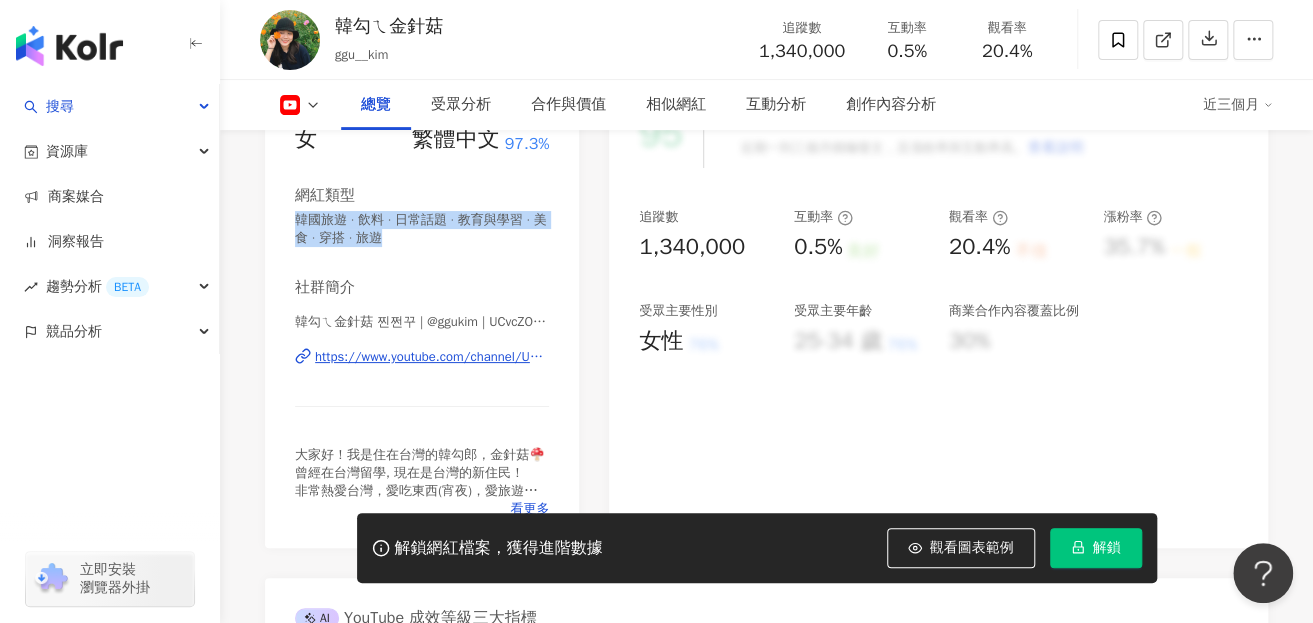 drag, startPoint x: 427, startPoint y: 237, endPoint x: 266, endPoint y: 220, distance: 161.89503 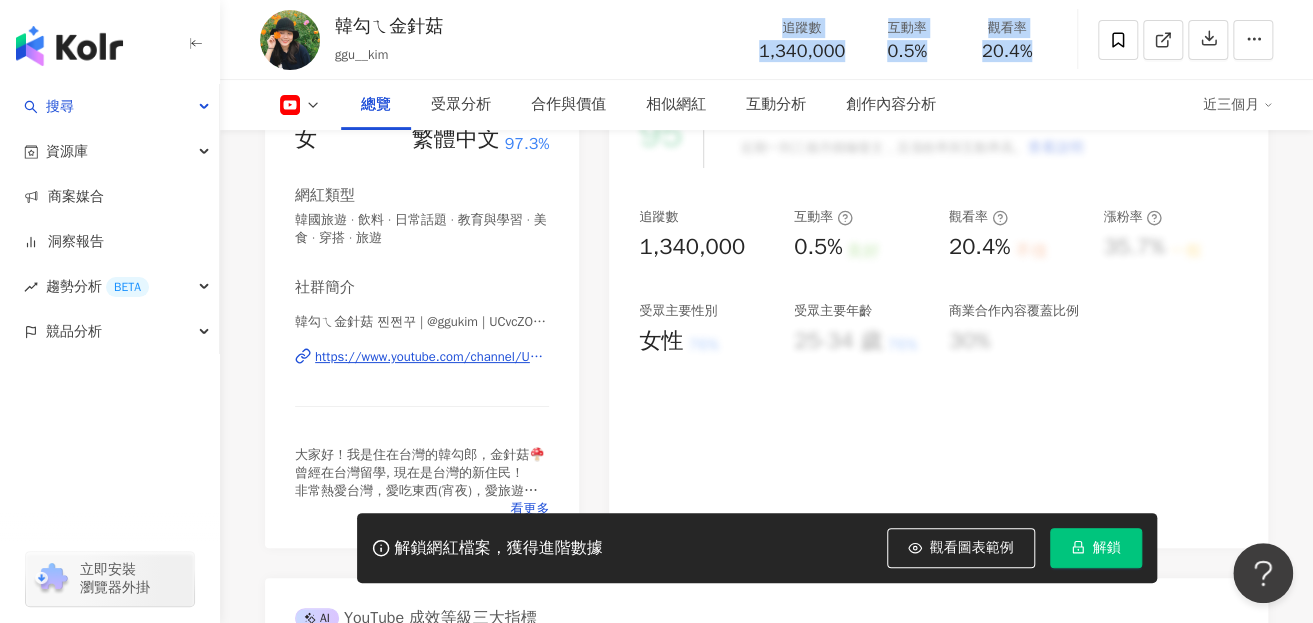 drag, startPoint x: 882, startPoint y: 28, endPoint x: 1064, endPoint y: 41, distance: 182.4637 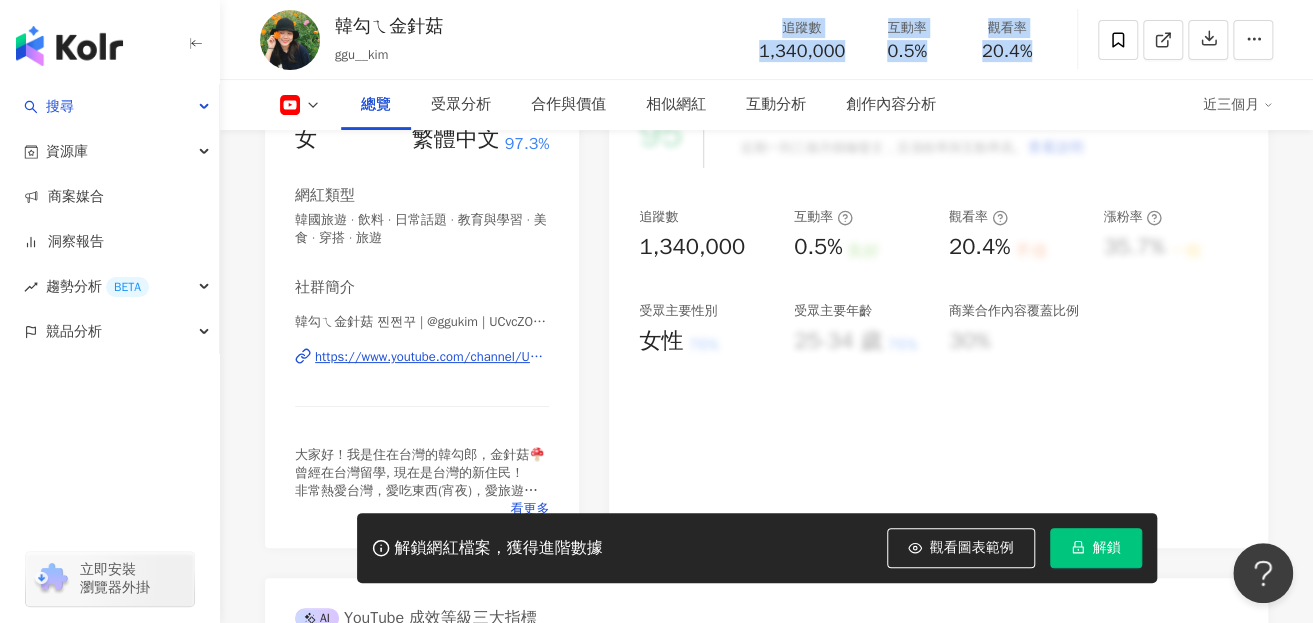 copy on "追蹤數 1,340,000 互動率 0.5% 觀看率 20.4%" 